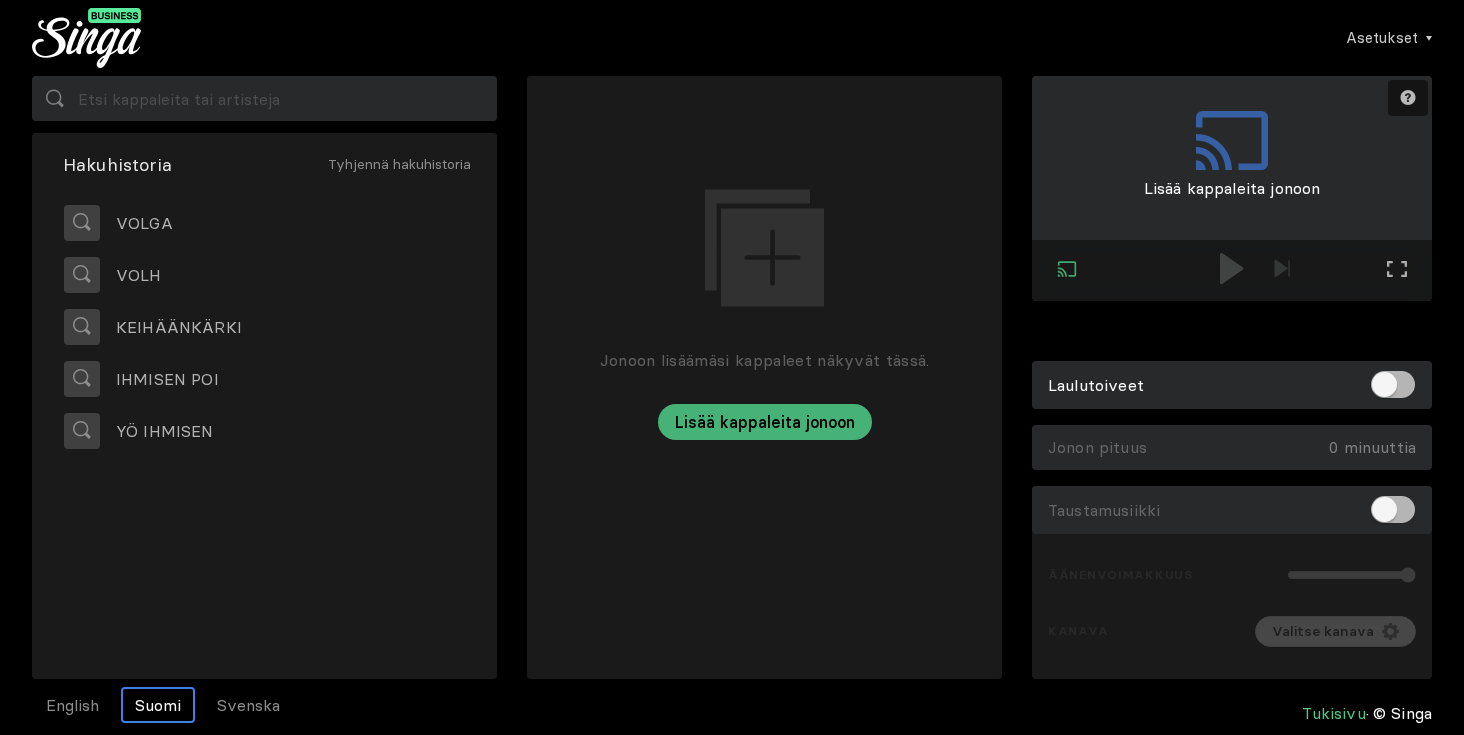 scroll, scrollTop: 0, scrollLeft: 0, axis: both 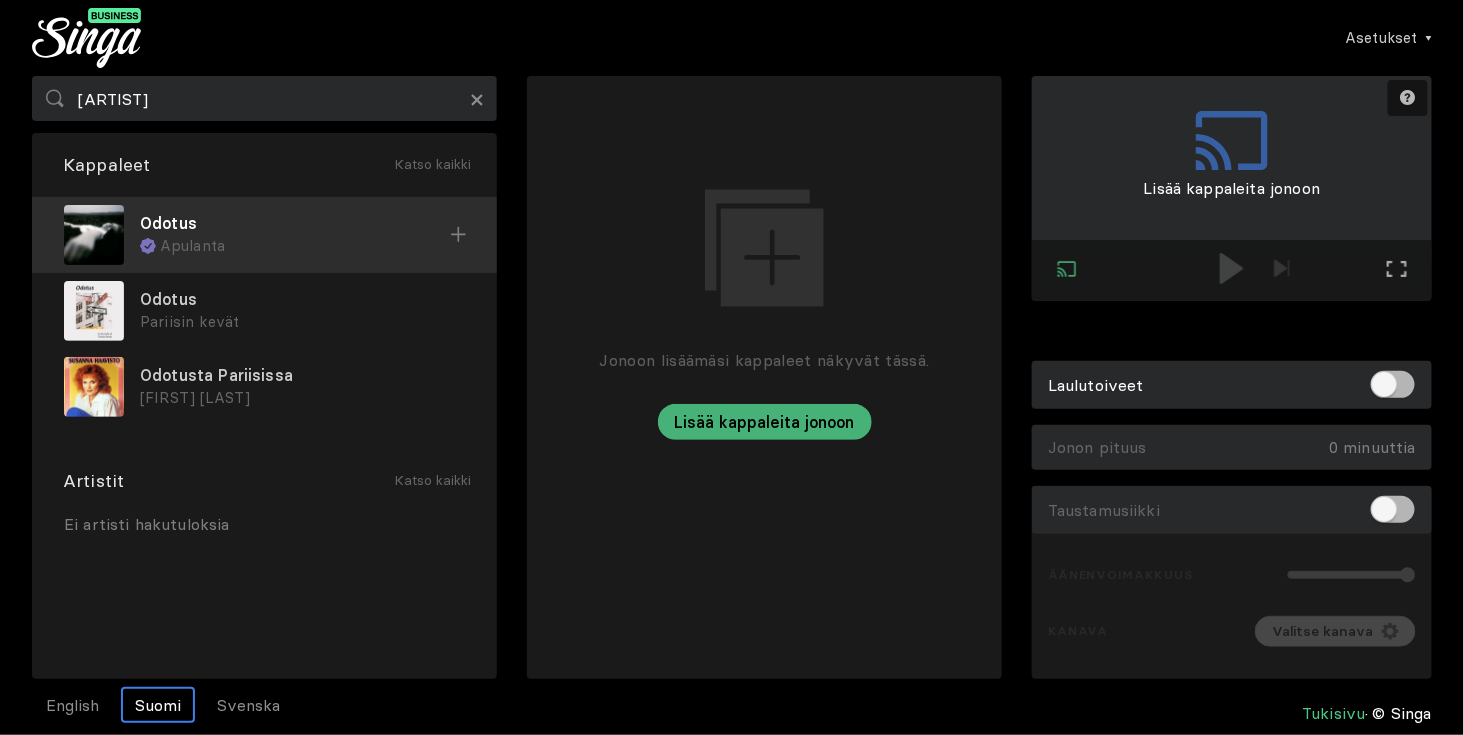 type on "[ARTIST]" 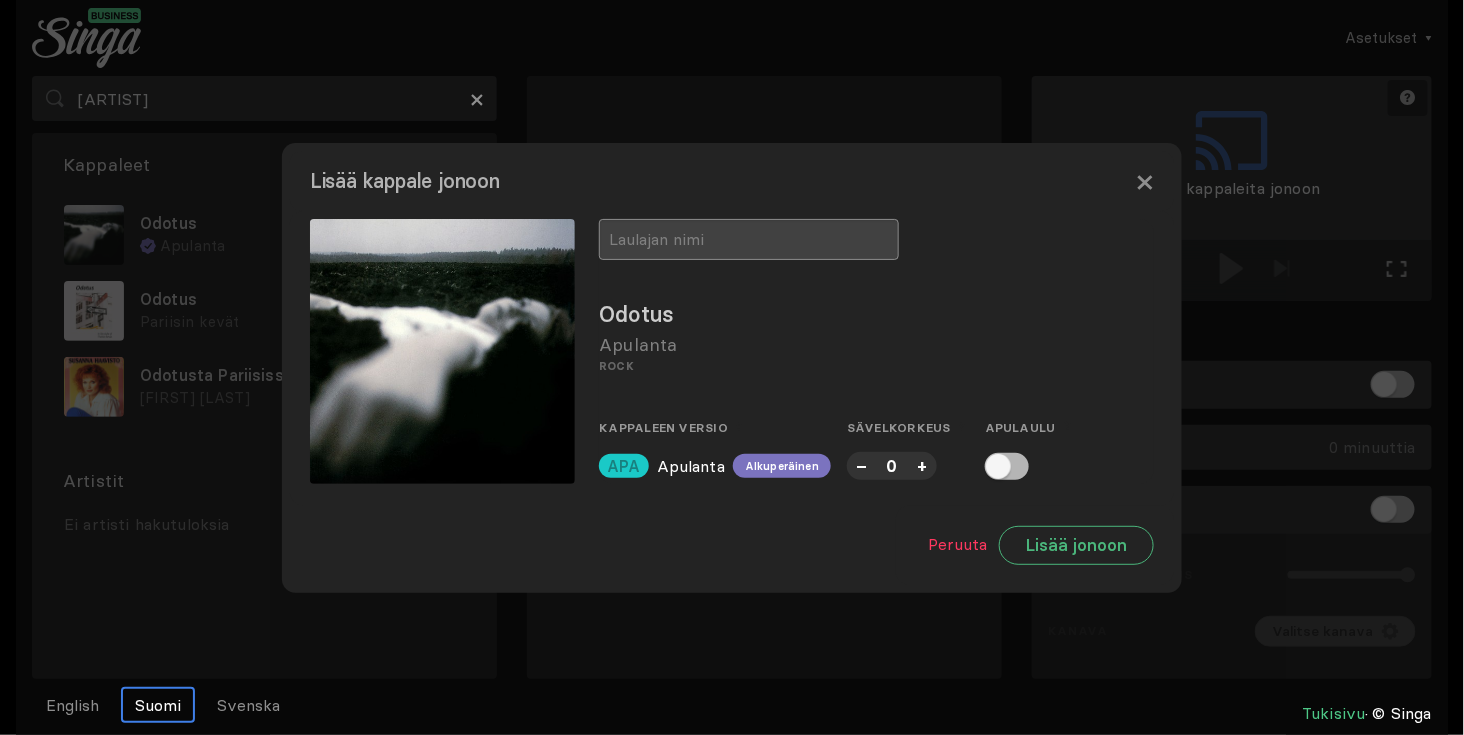 click at bounding box center [749, 239] 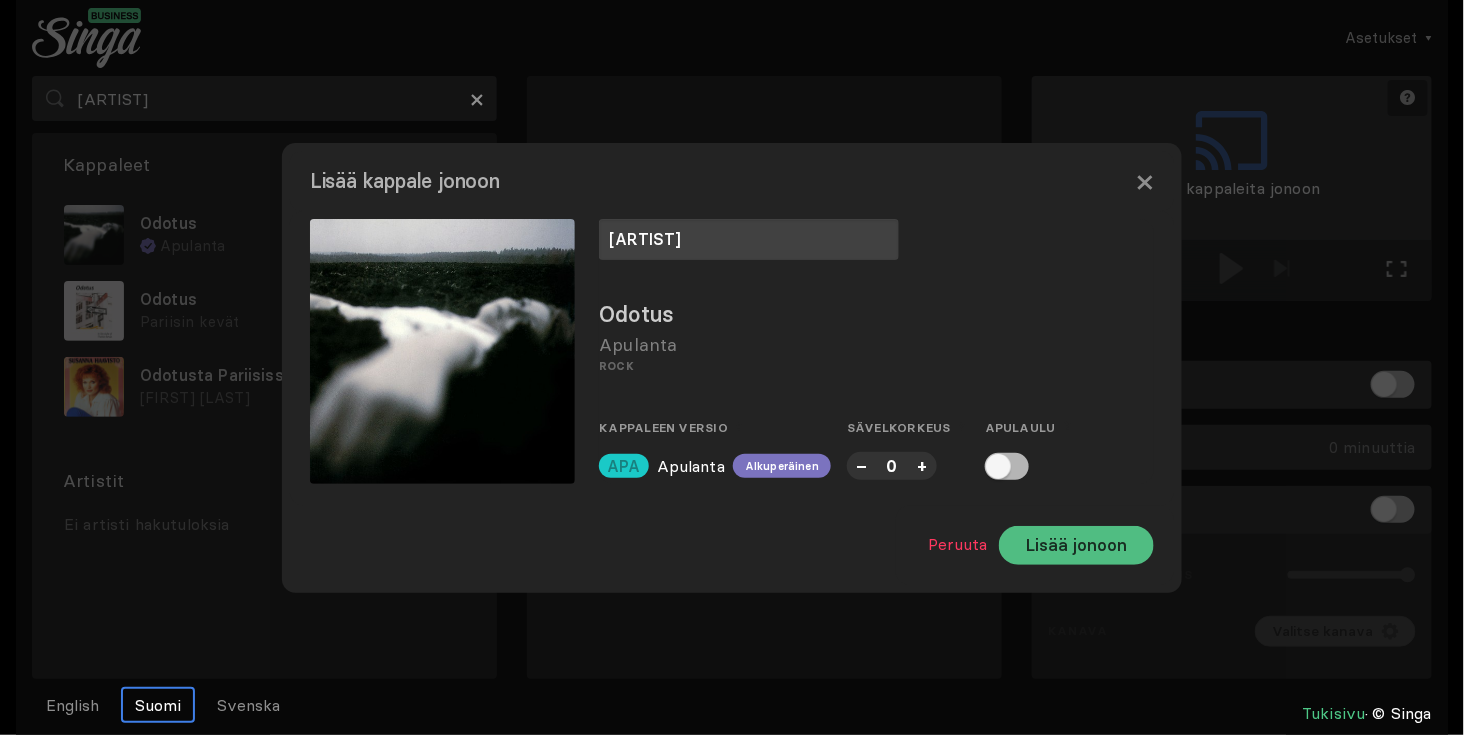 type on "[ARTIST]" 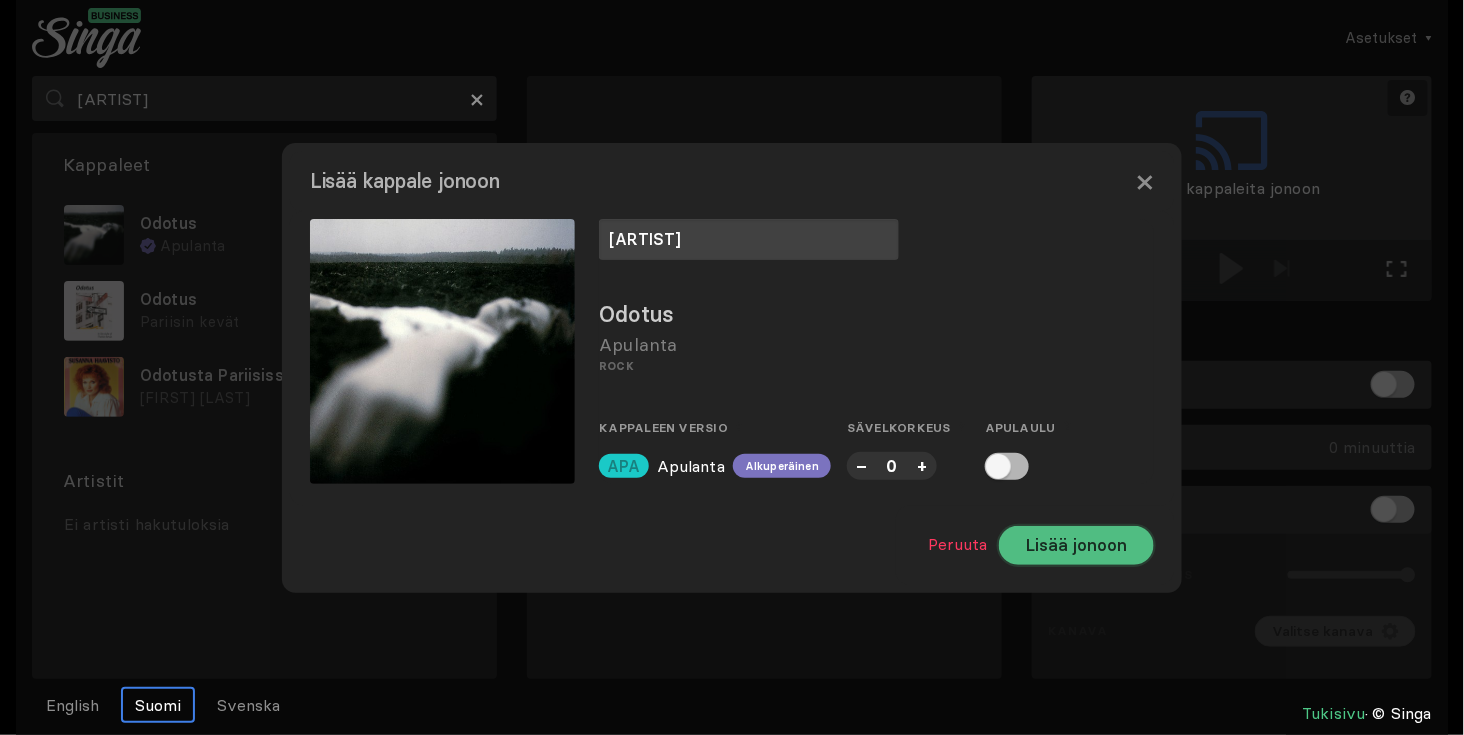 click on "Lisää jonoon" at bounding box center [1076, 545] 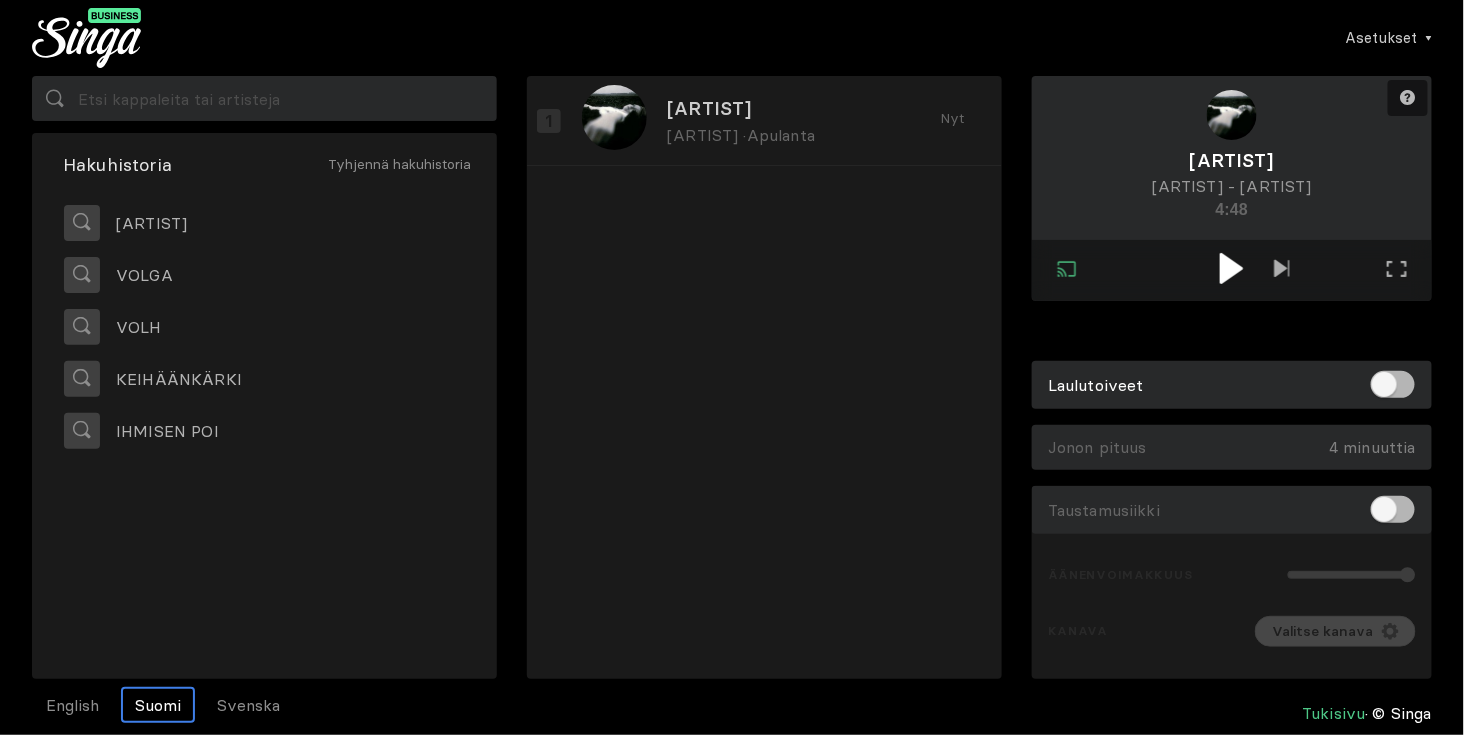 click at bounding box center [1231, 268] 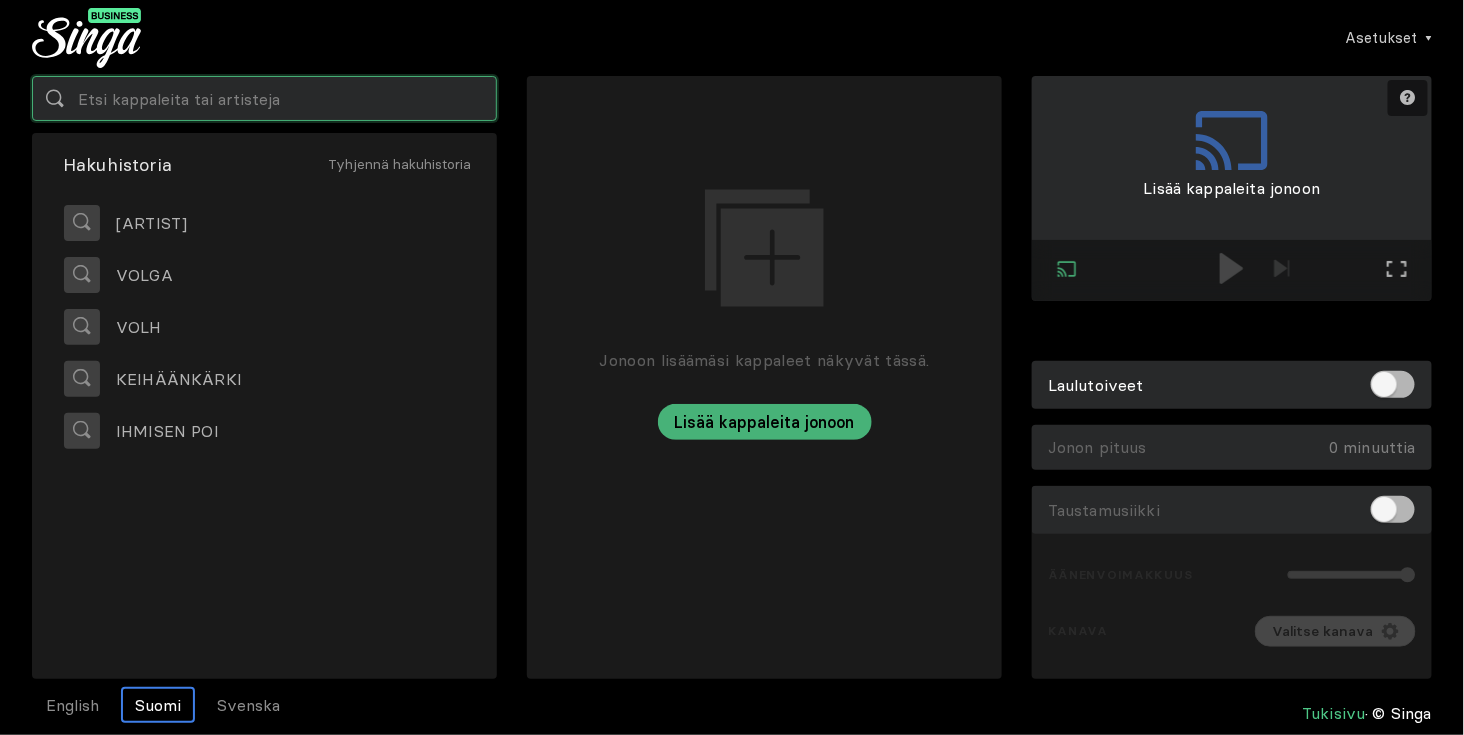 click at bounding box center [264, 98] 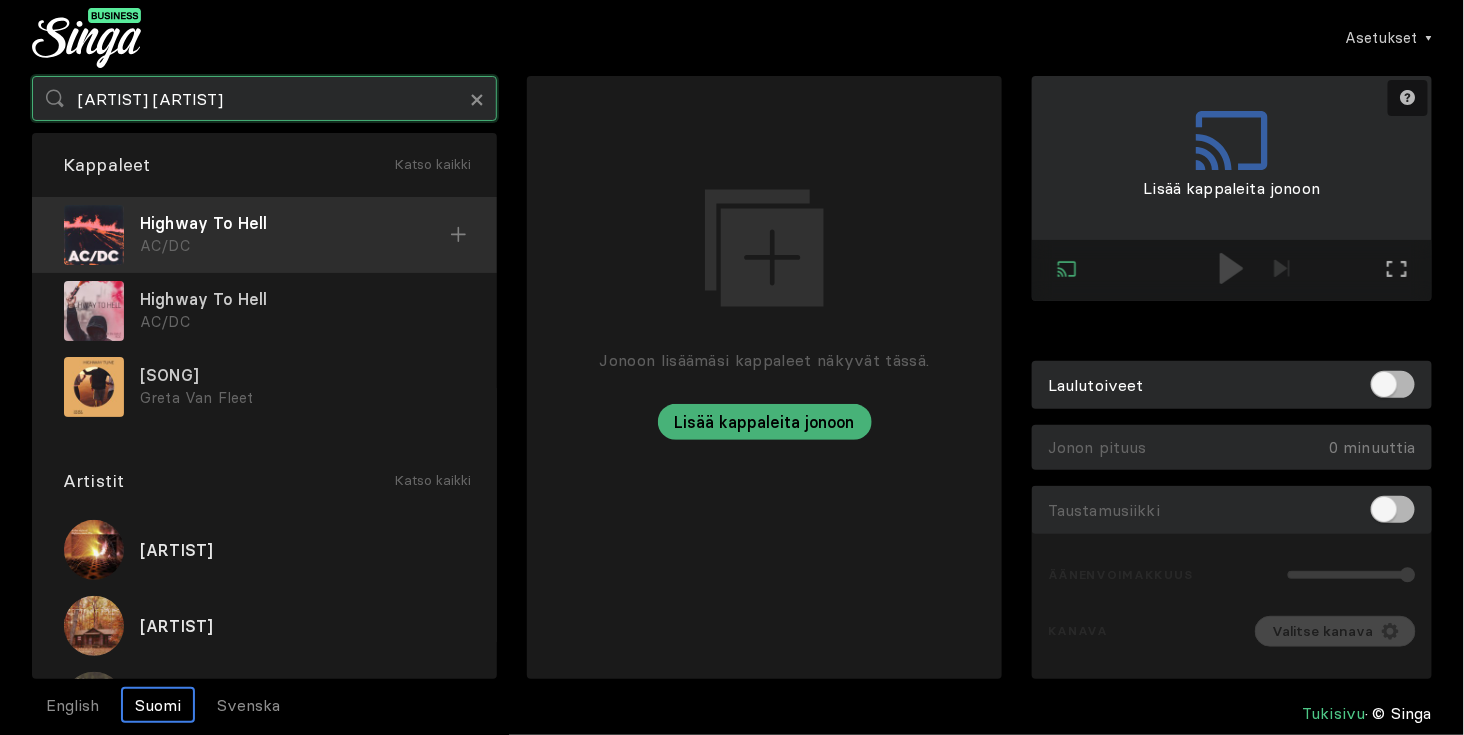 type on "[ARTIST] [ARTIST]" 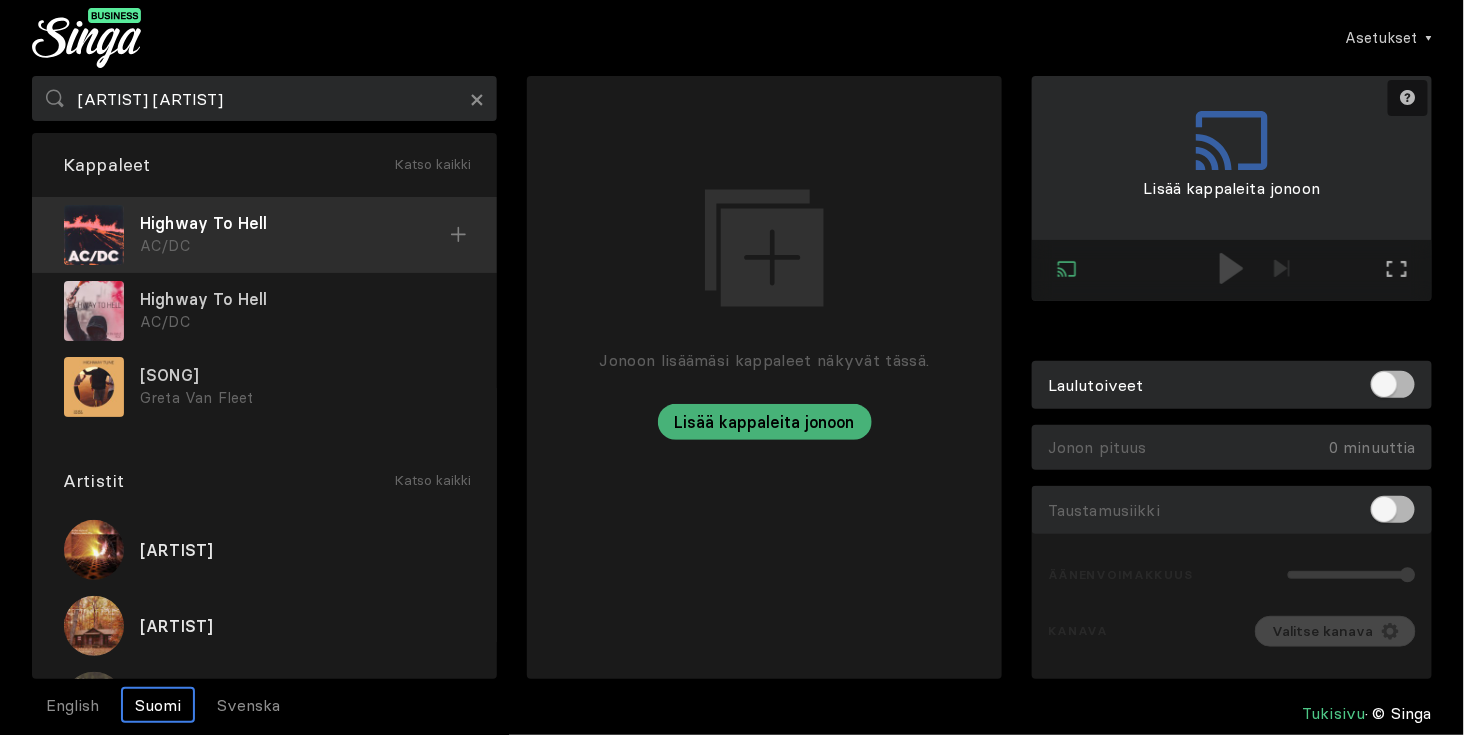 click on "AC/DC" at bounding box center [295, 246] 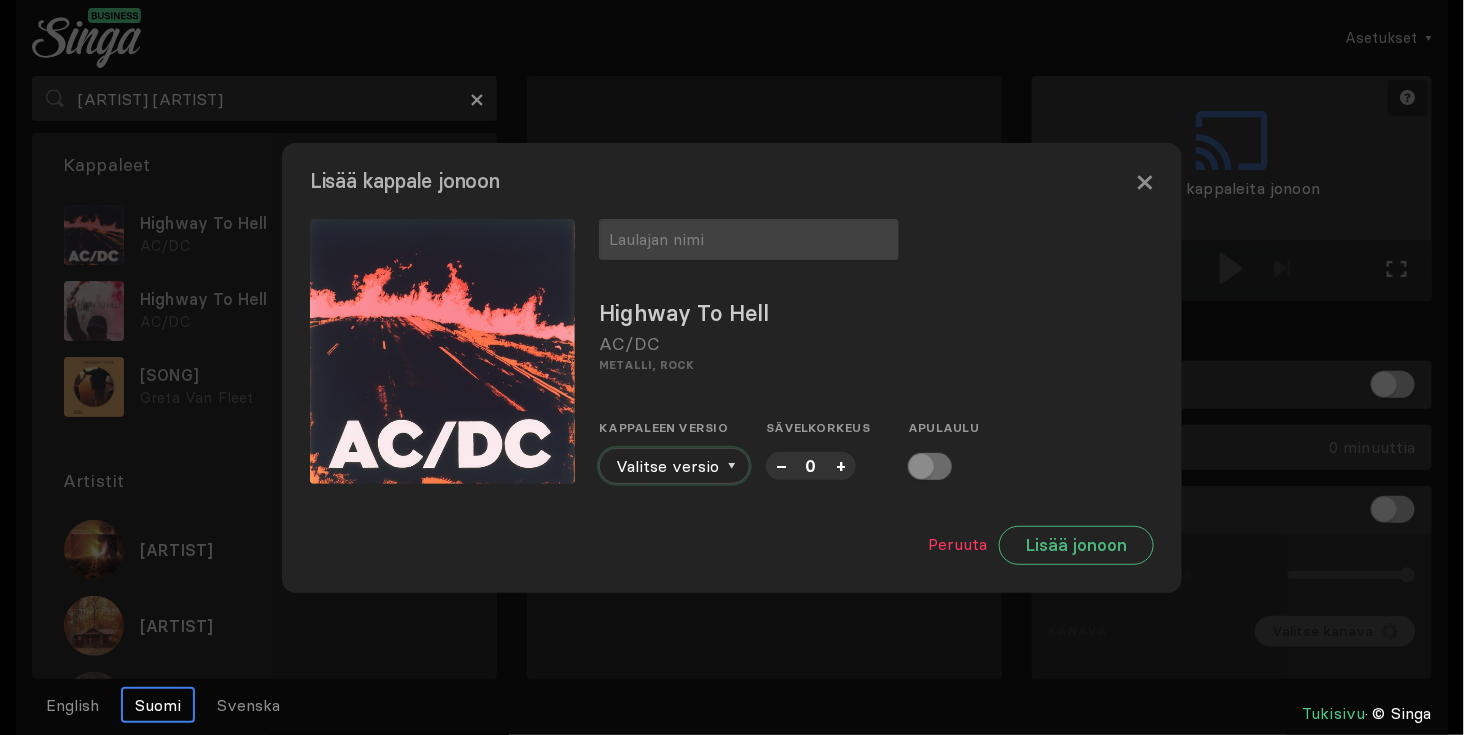 click on "Valitse versio" at bounding box center [674, 466] 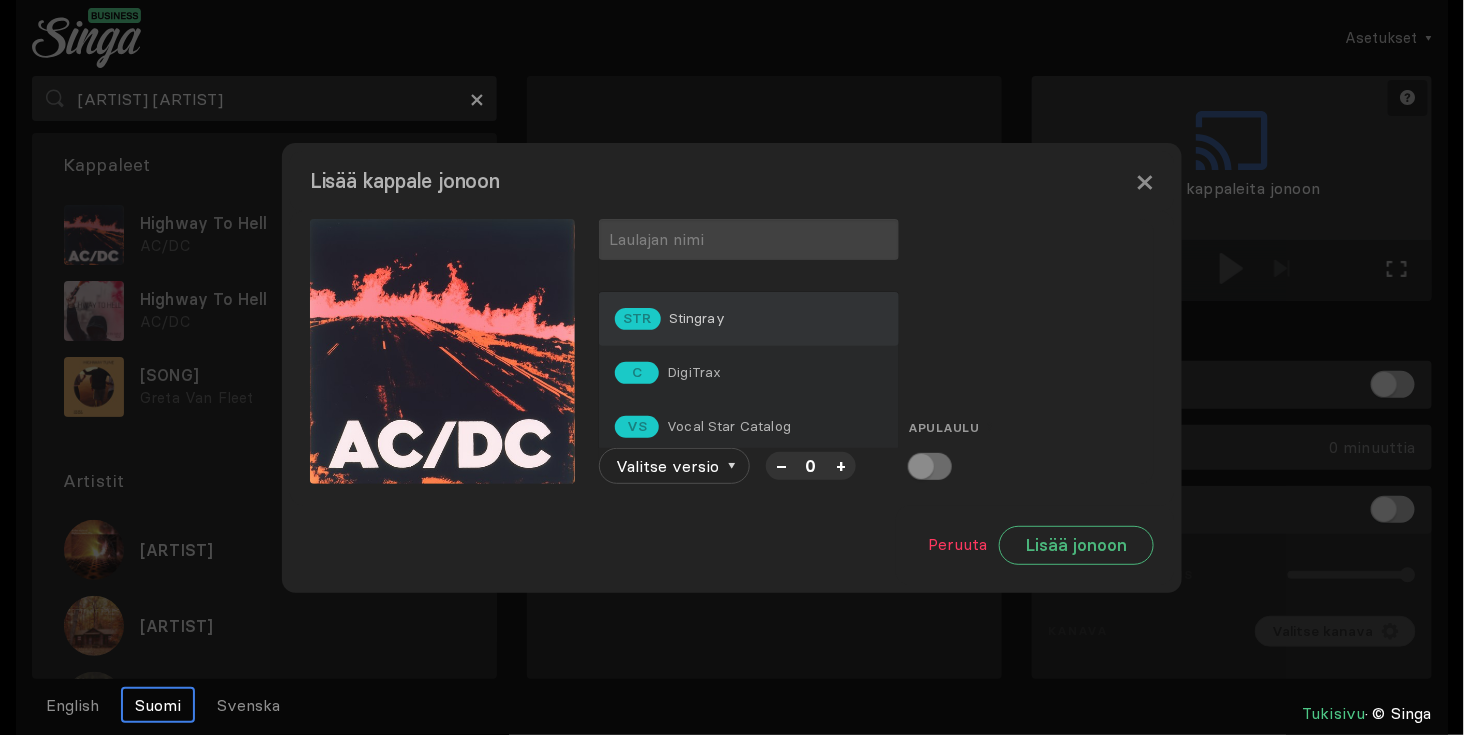 click on "Stingray" at bounding box center [697, 318] 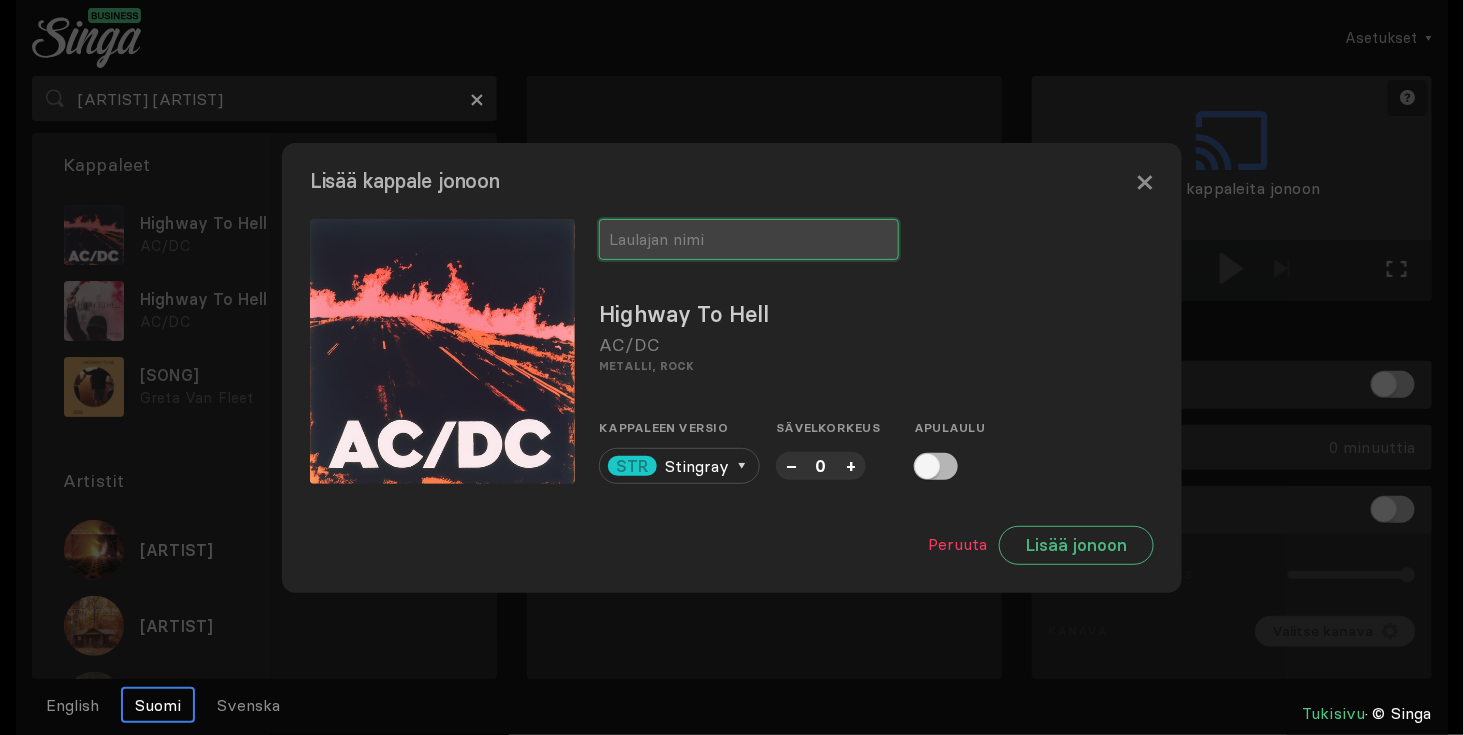 click at bounding box center [749, 239] 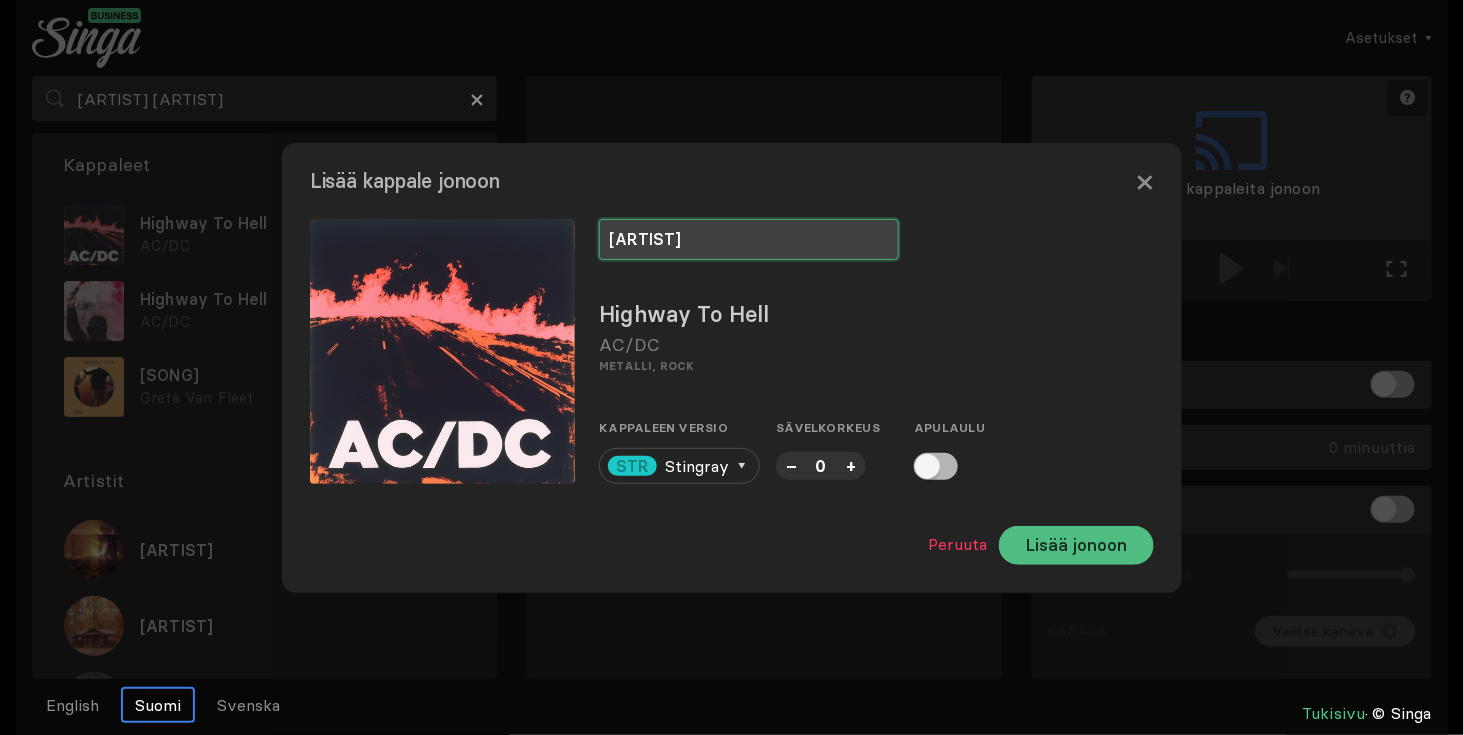 type on "[ARTIST]" 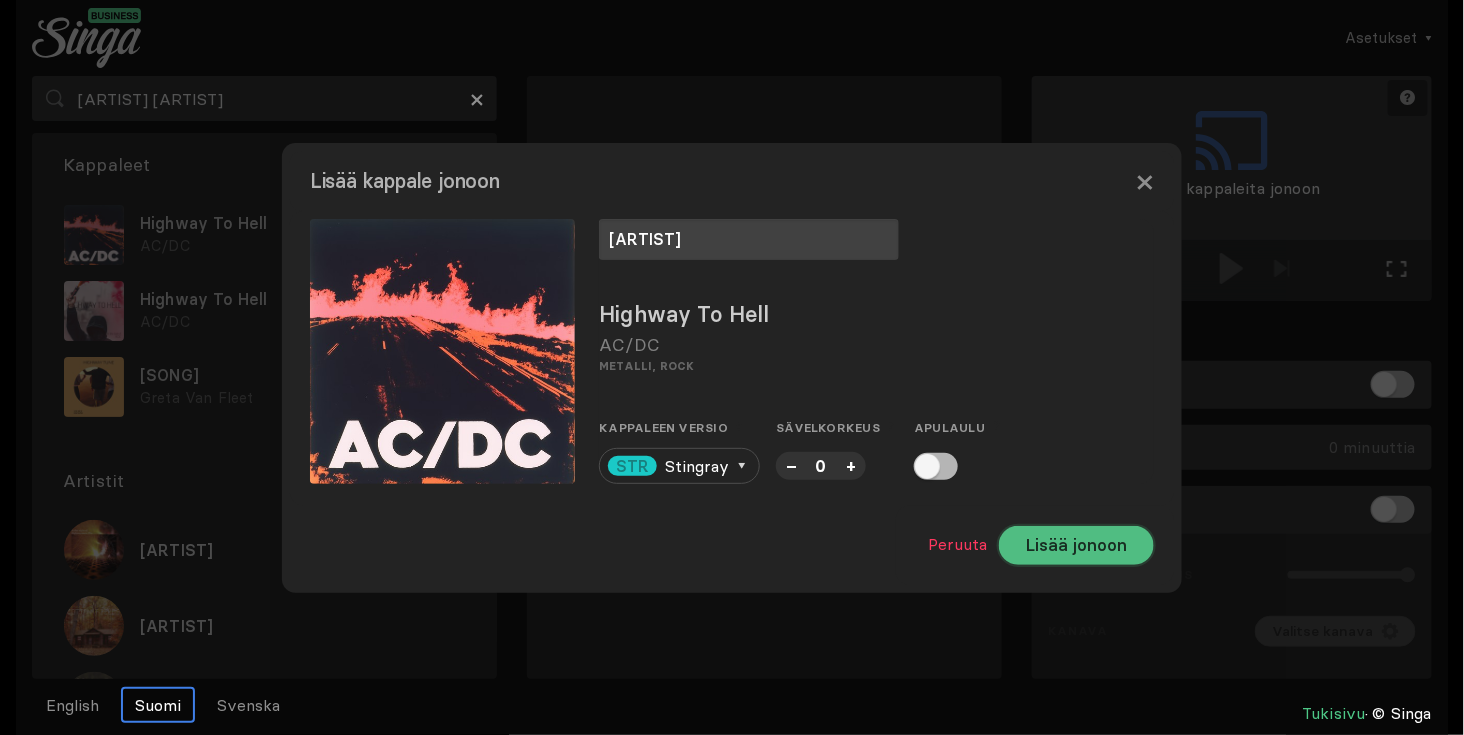 click on "Lisää jonoon" at bounding box center (1076, 545) 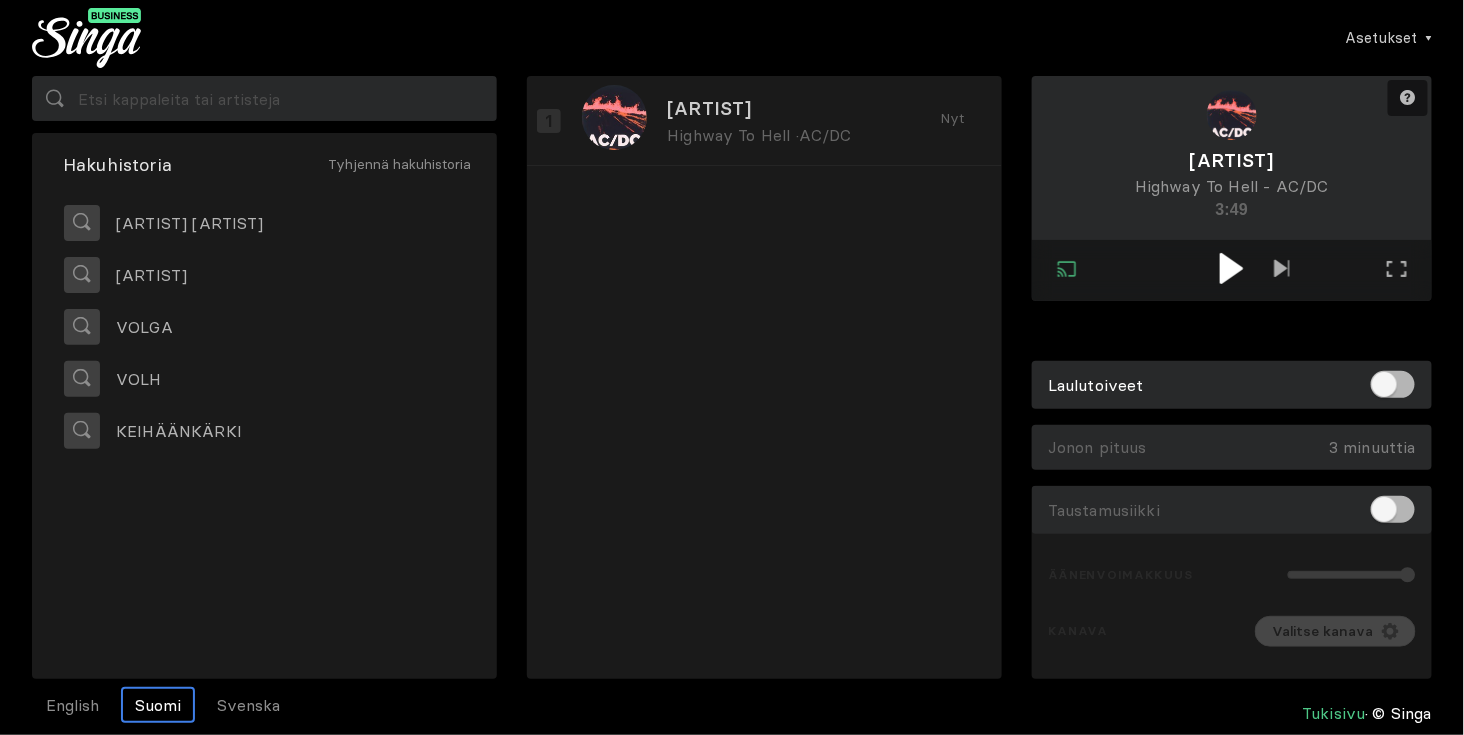 click at bounding box center [1231, 268] 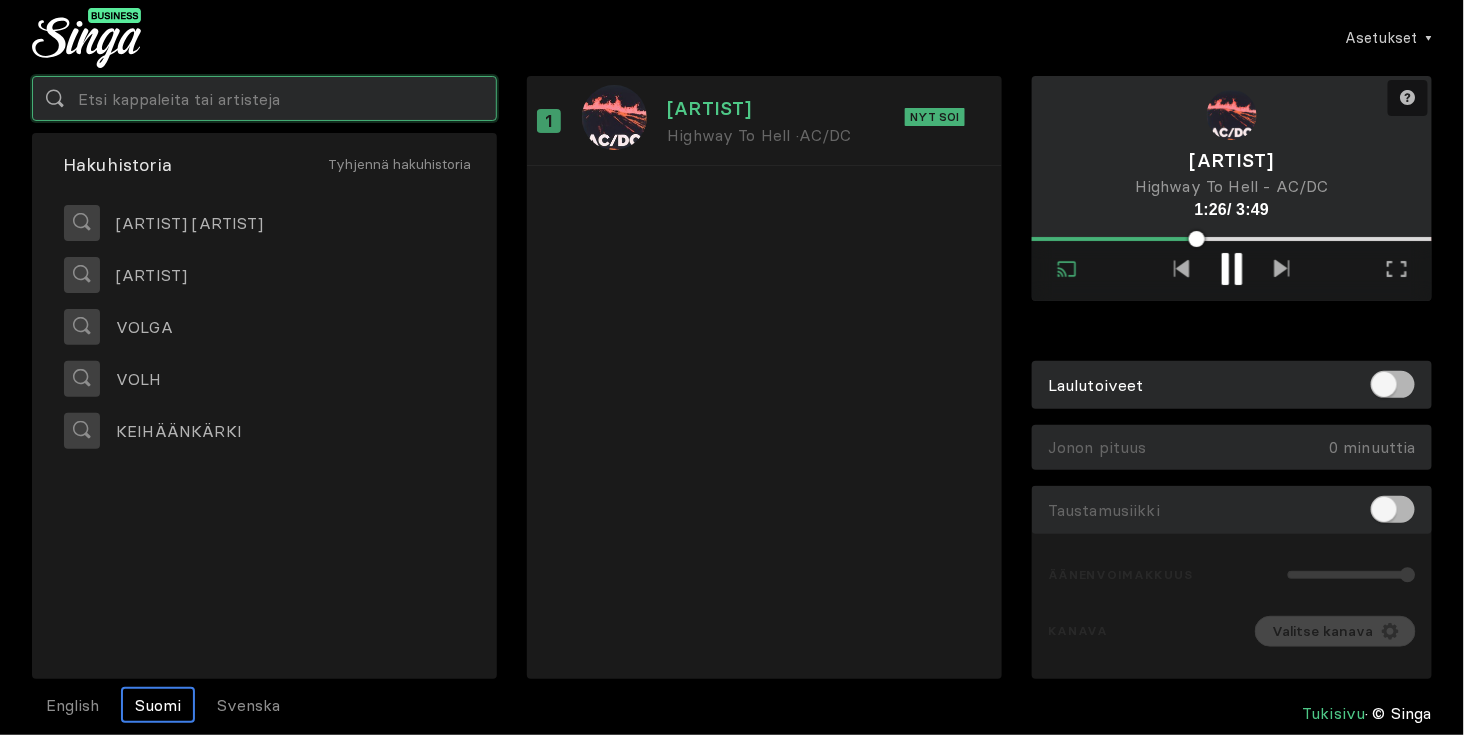 click at bounding box center (264, 98) 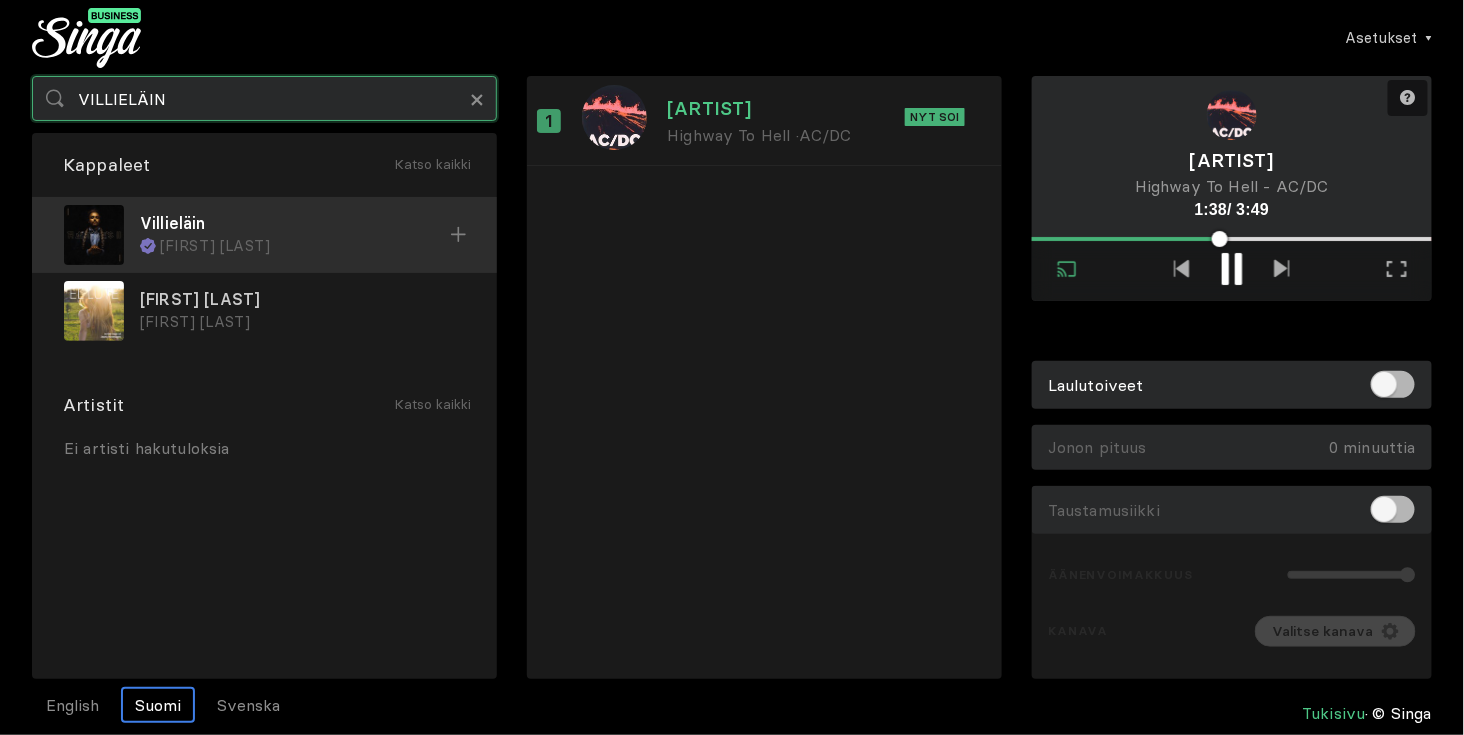 type on "VILLIELÄIN" 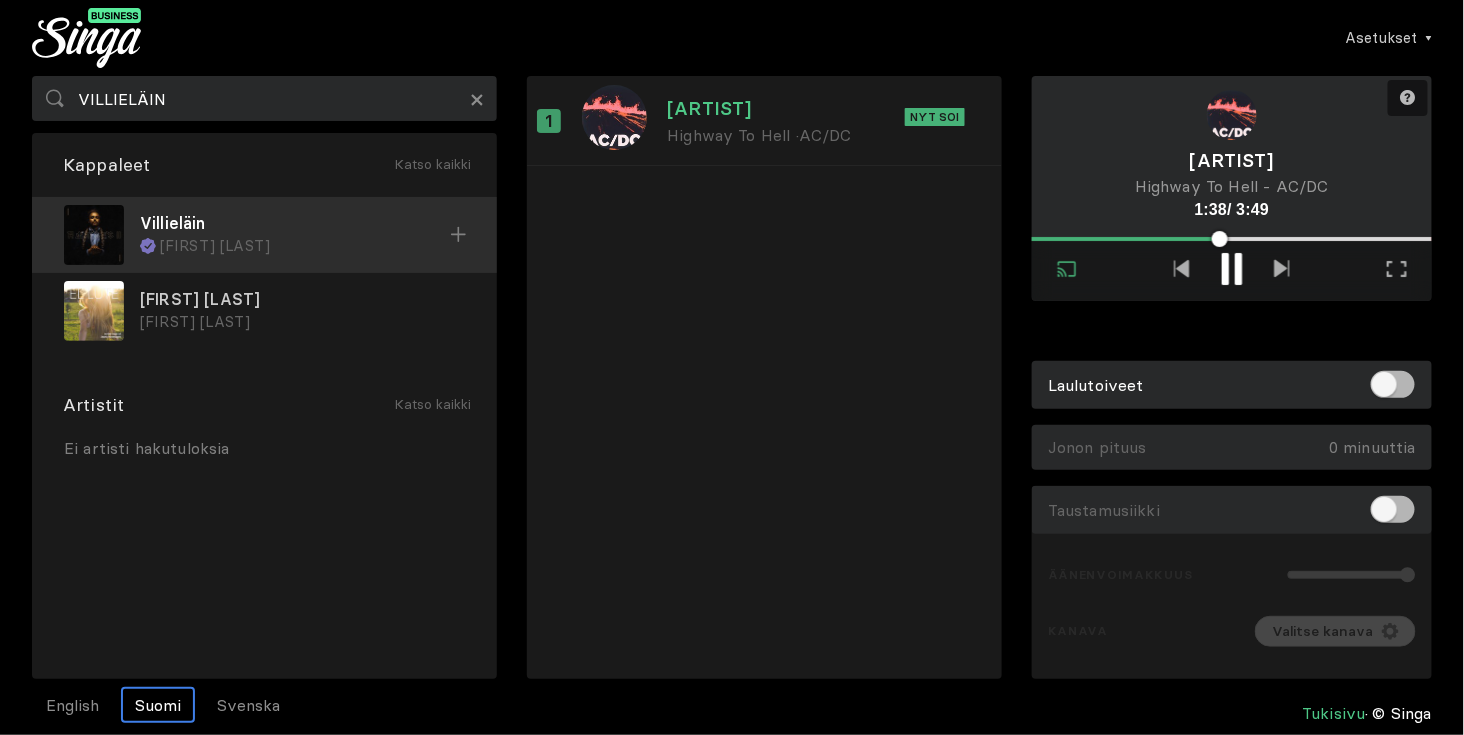 click on "[FIRST] [LAST]" at bounding box center (305, 246) 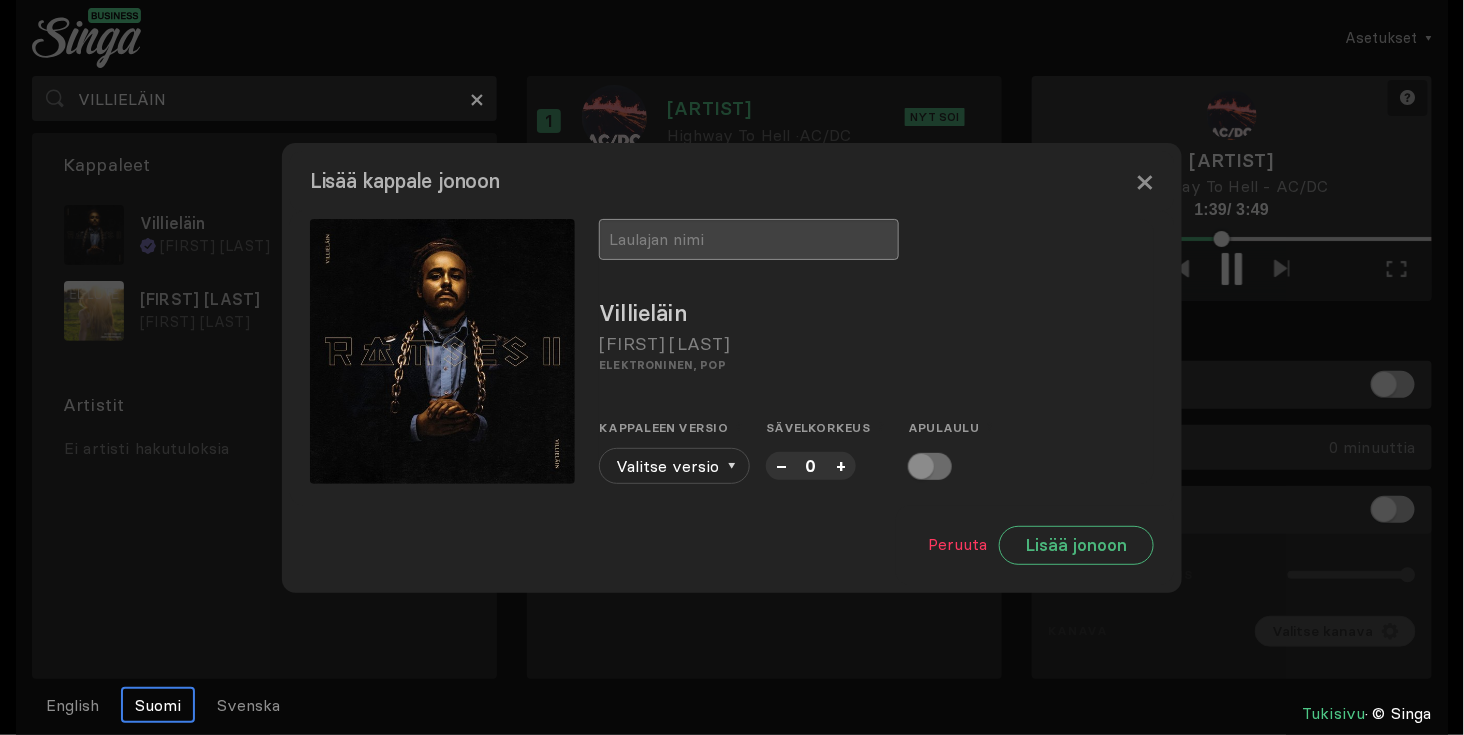 click at bounding box center (749, 239) 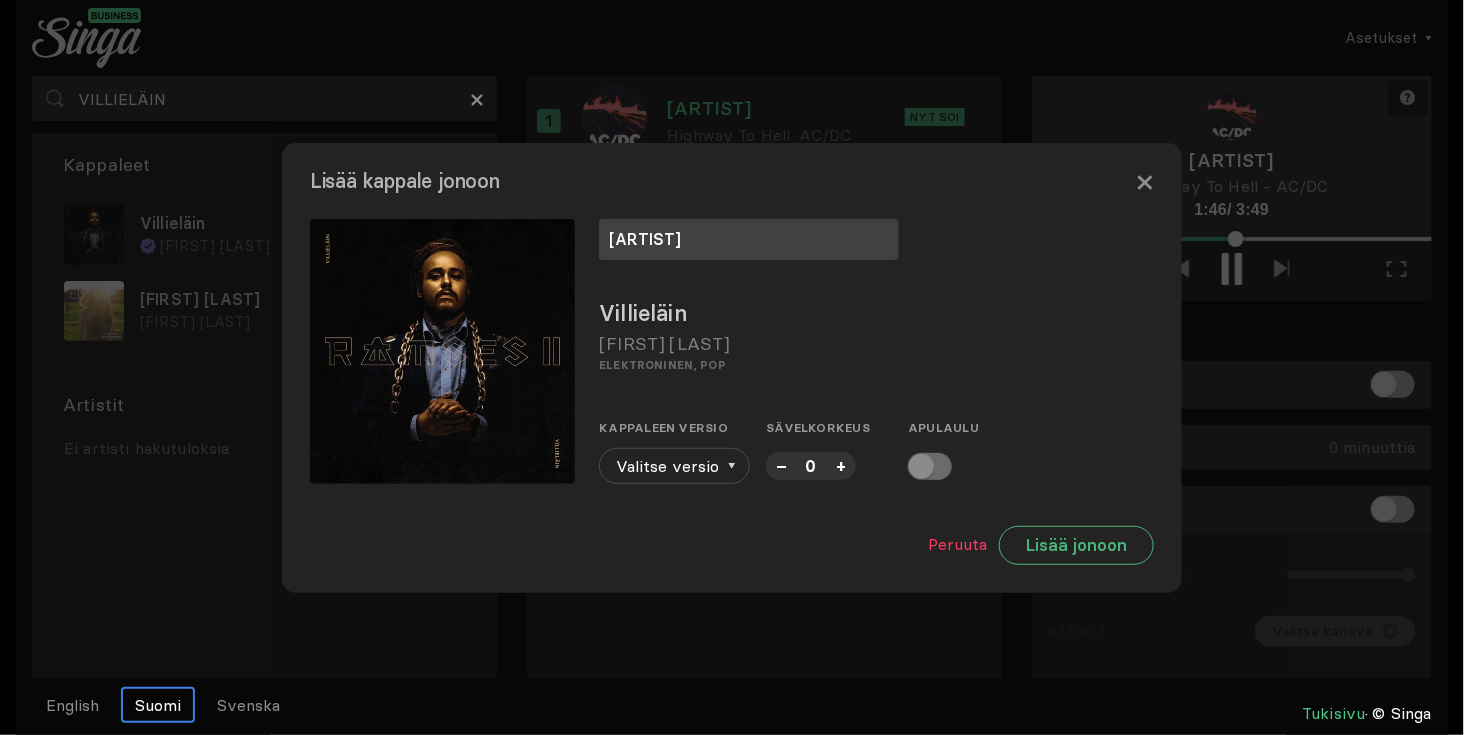 type on "[ARTIST]" 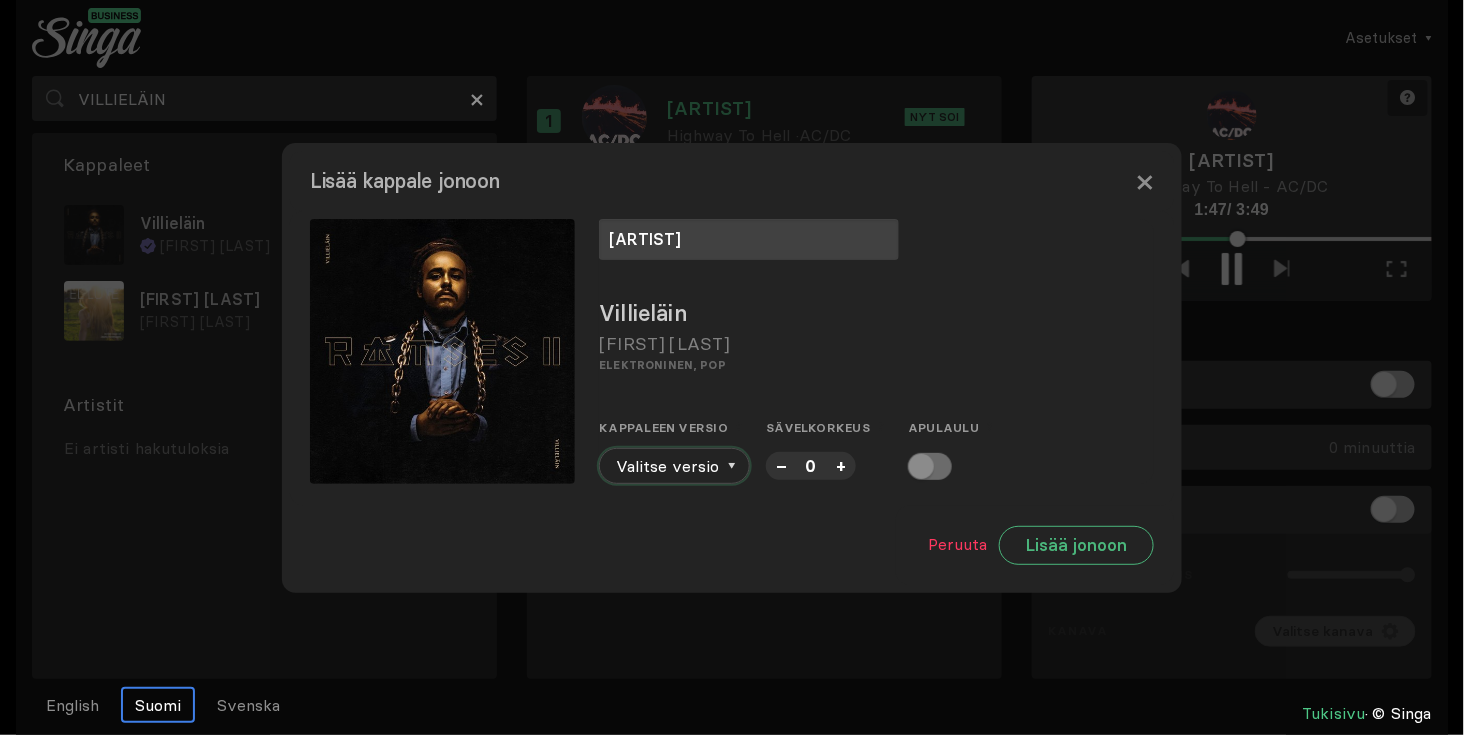 click on "Valitse versio" at bounding box center (674, 466) 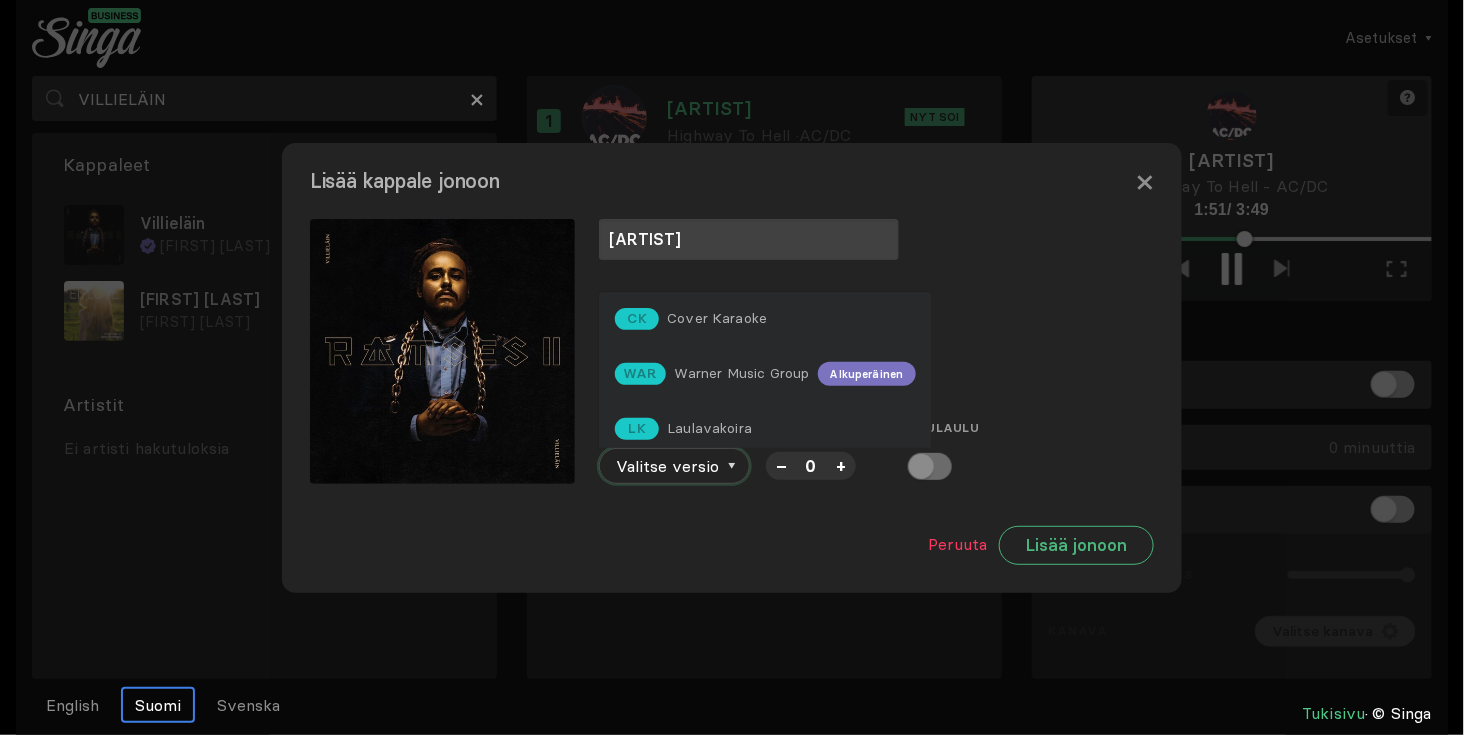 click on "Valitse versio" at bounding box center [674, 466] 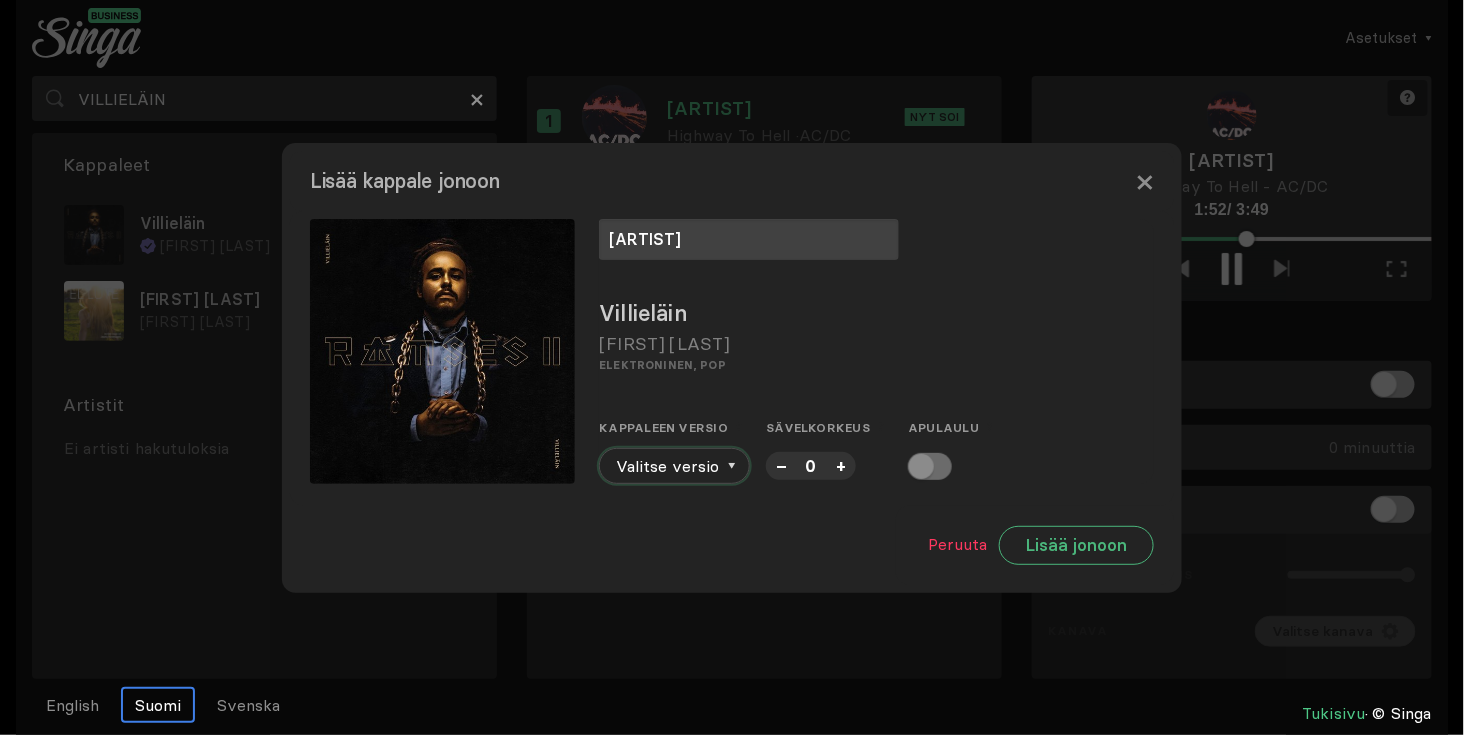 click on "Valitse versio" at bounding box center (674, 466) 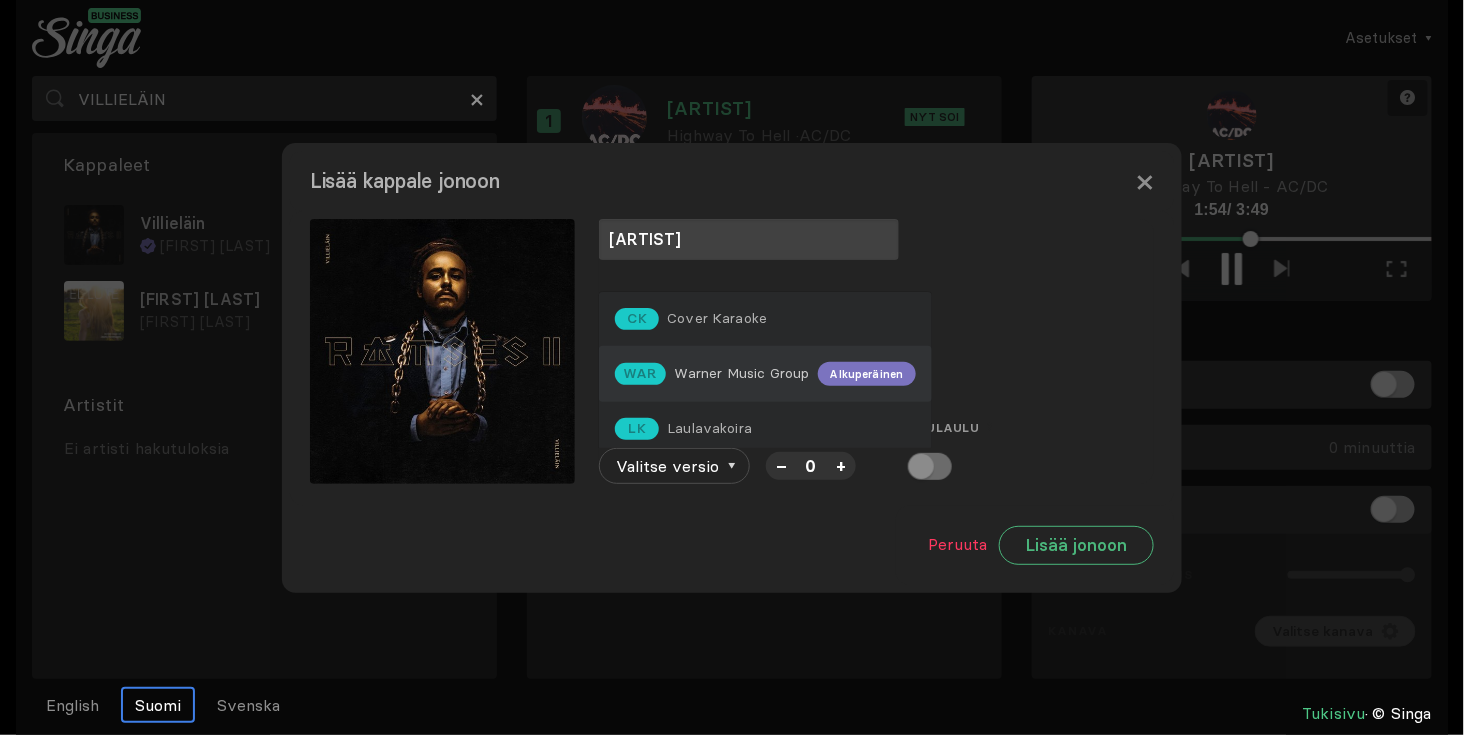 click on "Warner Music Group" at bounding box center [717, 318] 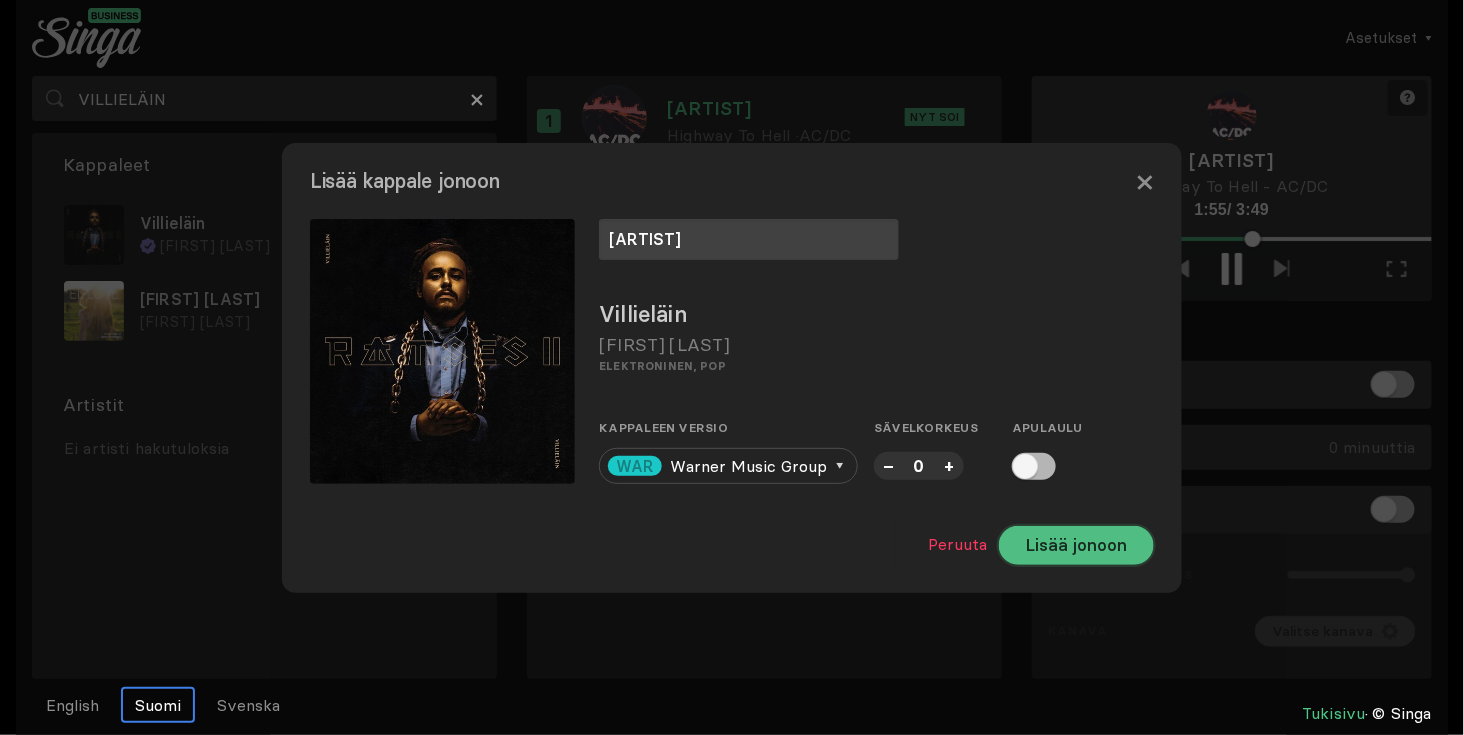 click on "Lisää jonoon" at bounding box center (1076, 545) 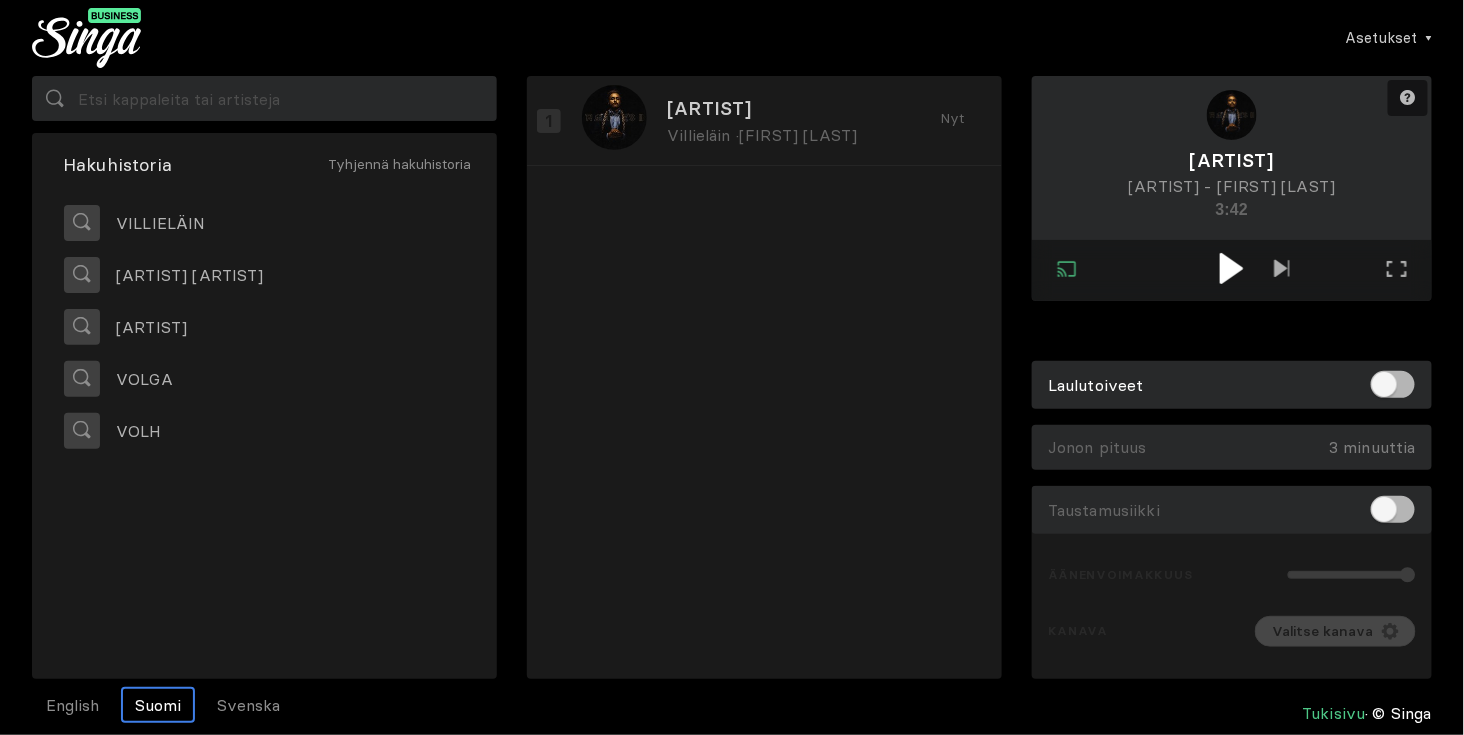 click at bounding box center (1231, 268) 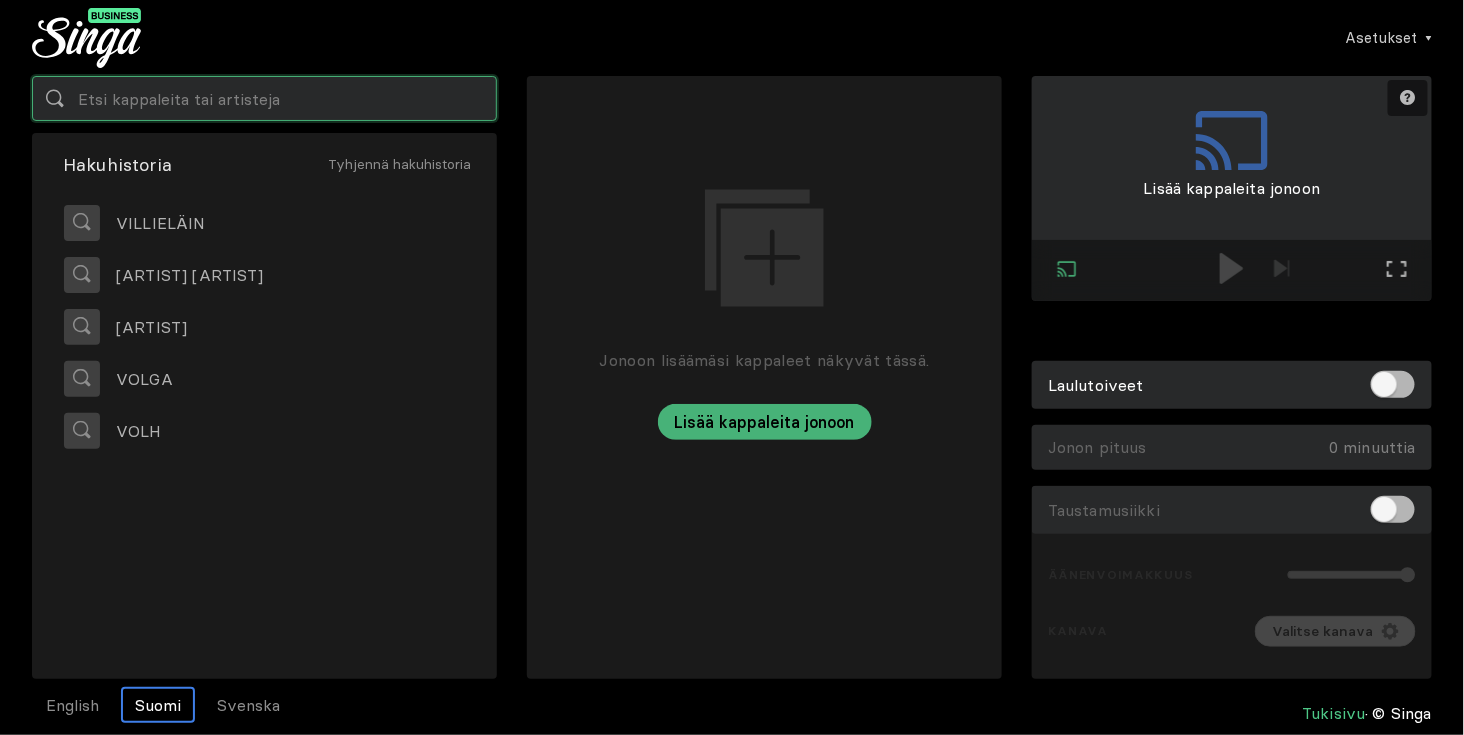 click at bounding box center [264, 98] 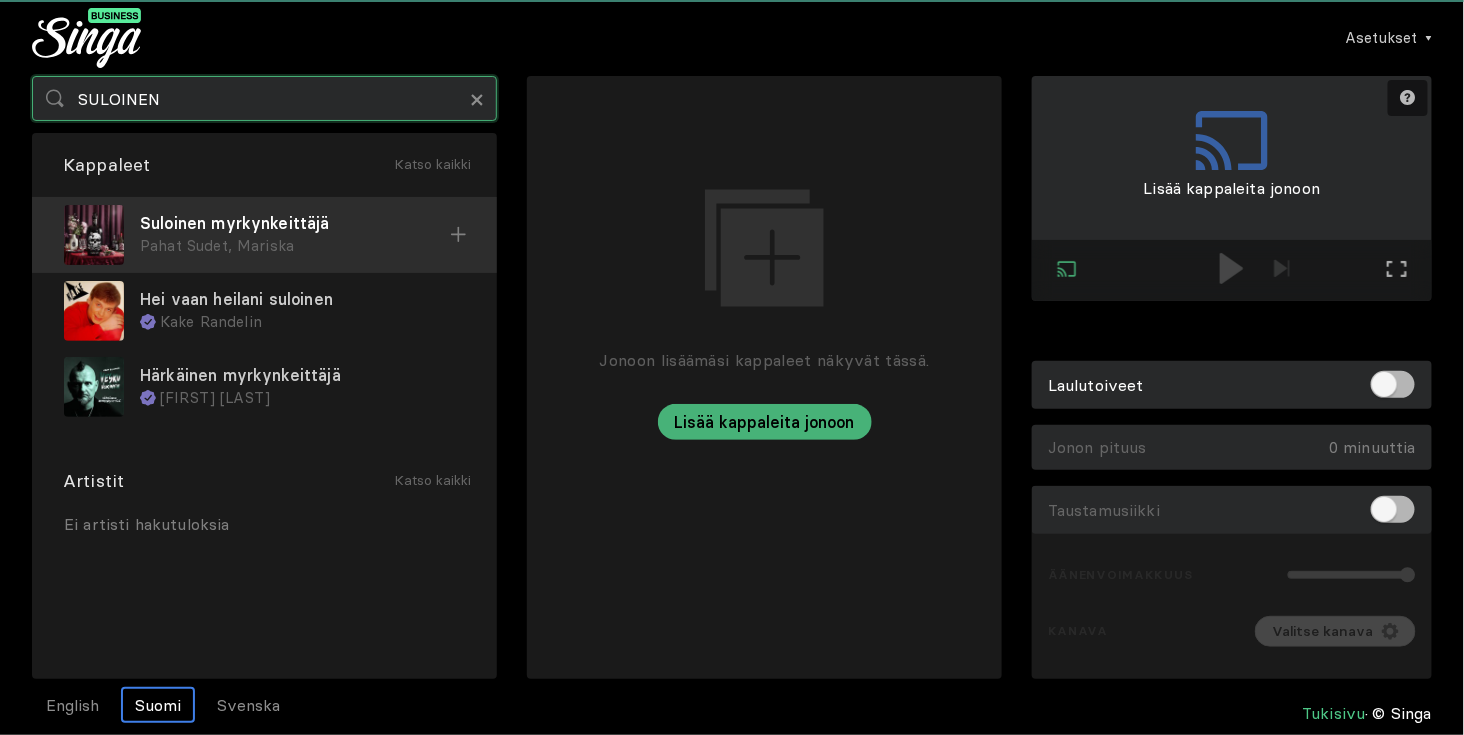 type on "SULOINEN" 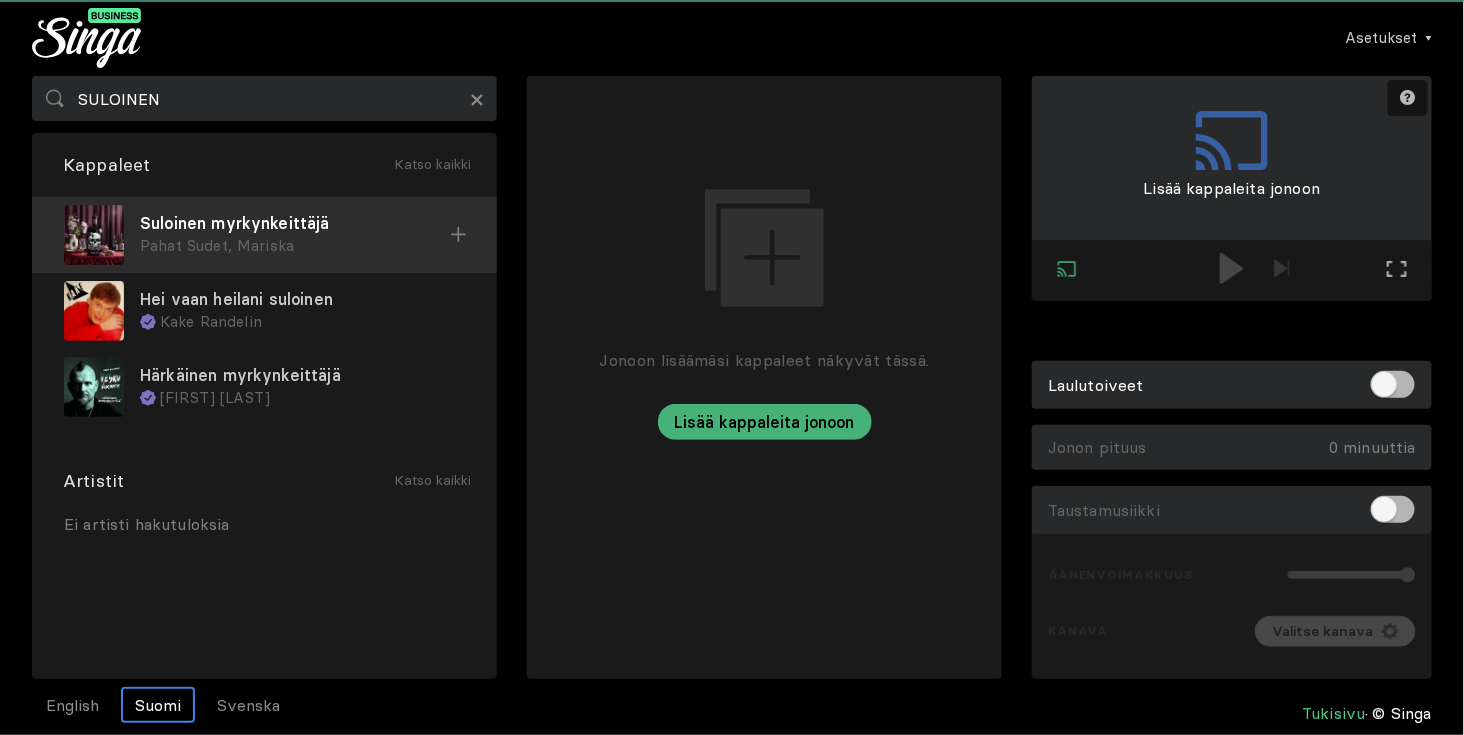 click on "Suloinen myrkynkeittäjä" at bounding box center [295, 223] 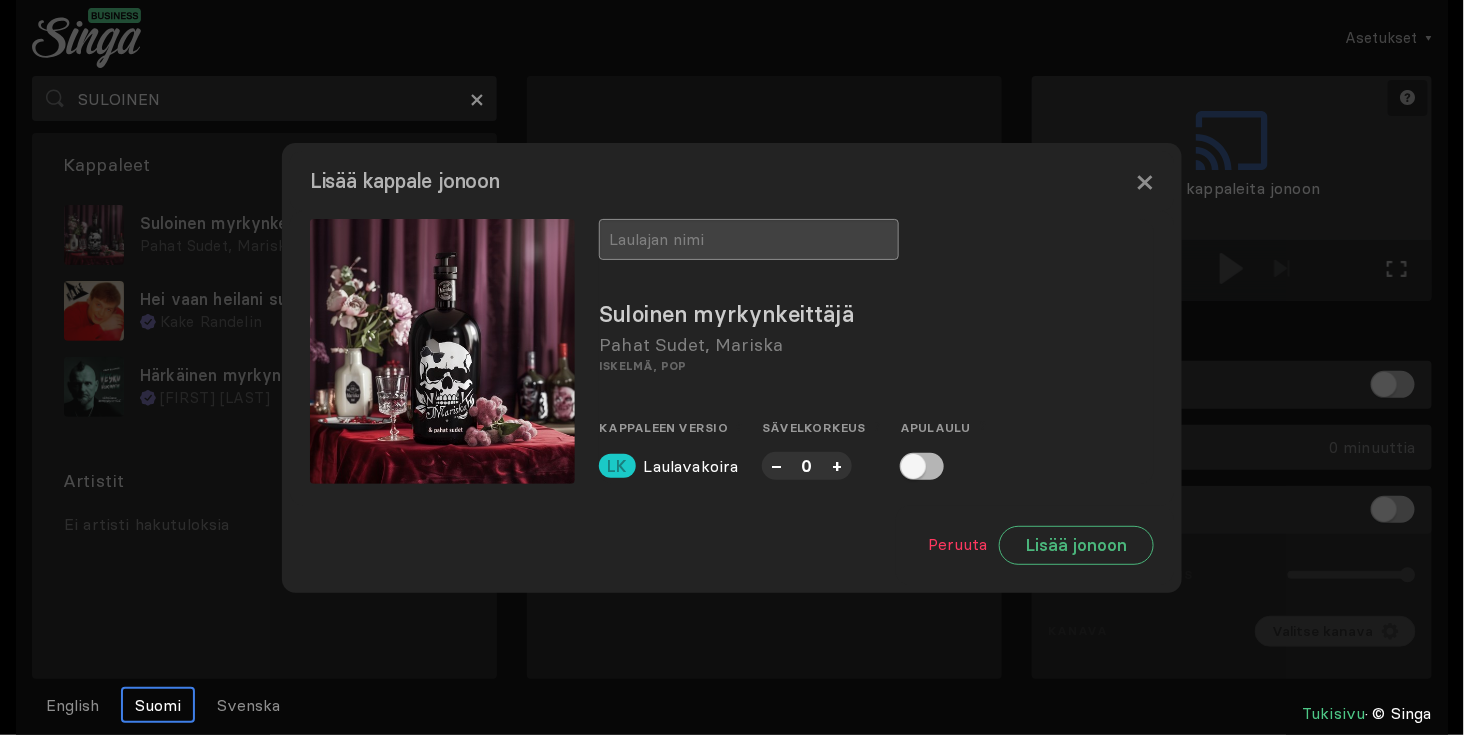 click at bounding box center (749, 239) 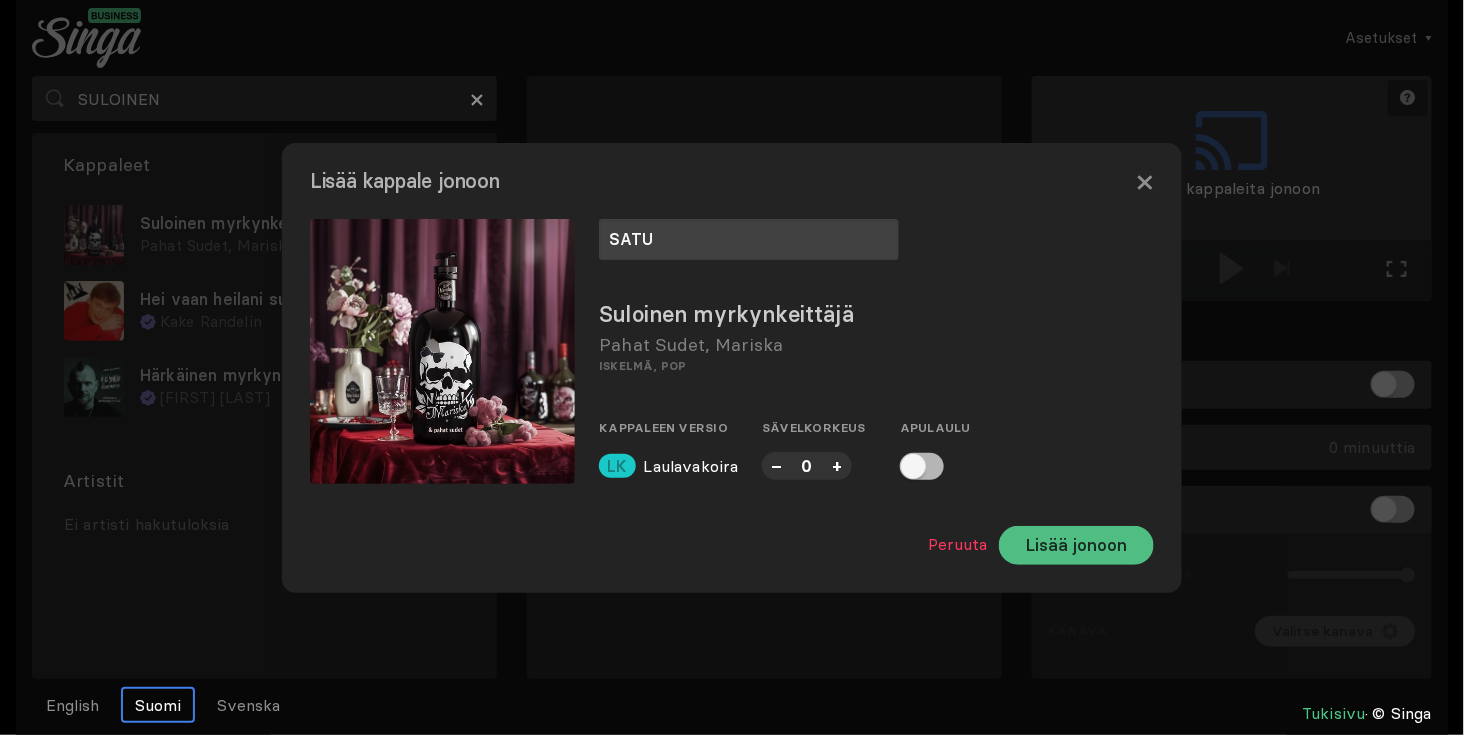 type on "SATU" 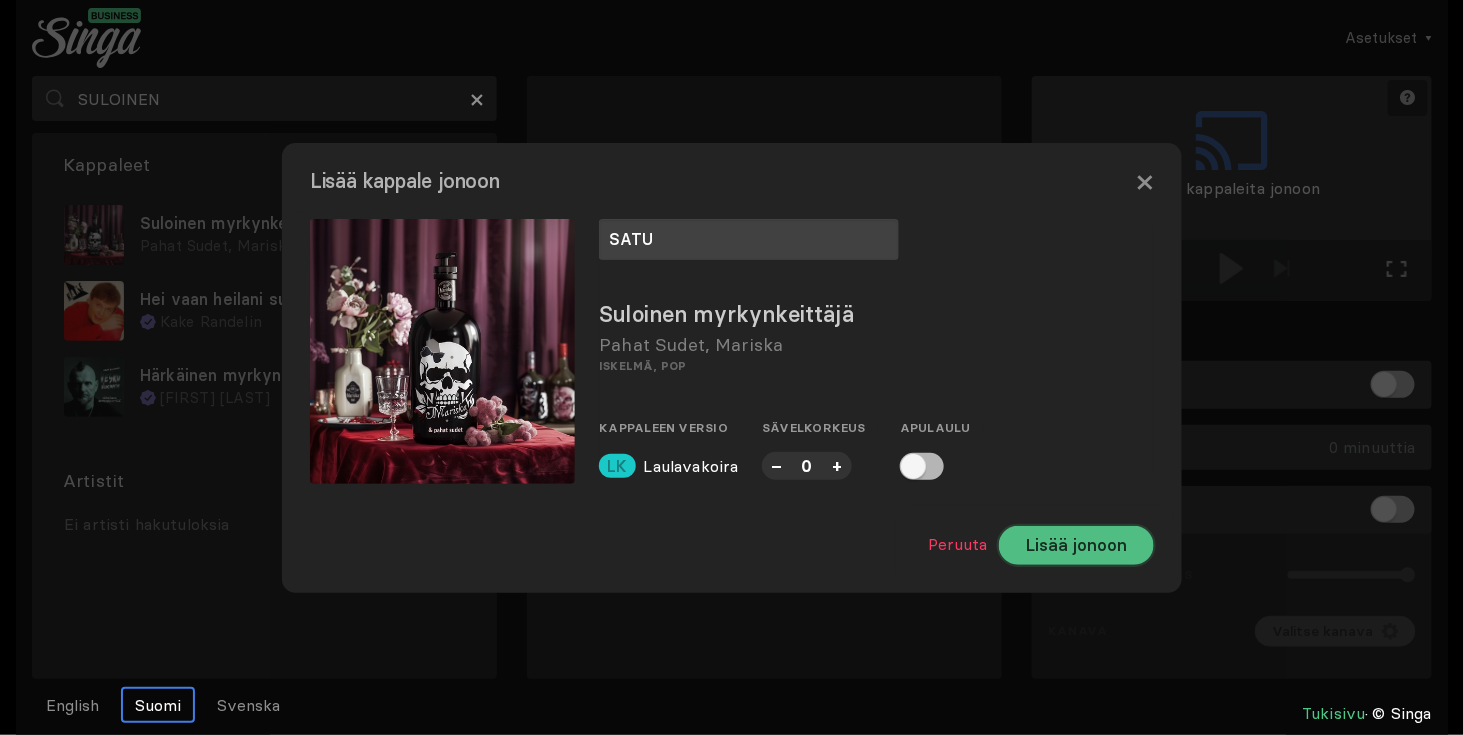 click on "Lisää jonoon" at bounding box center (1076, 545) 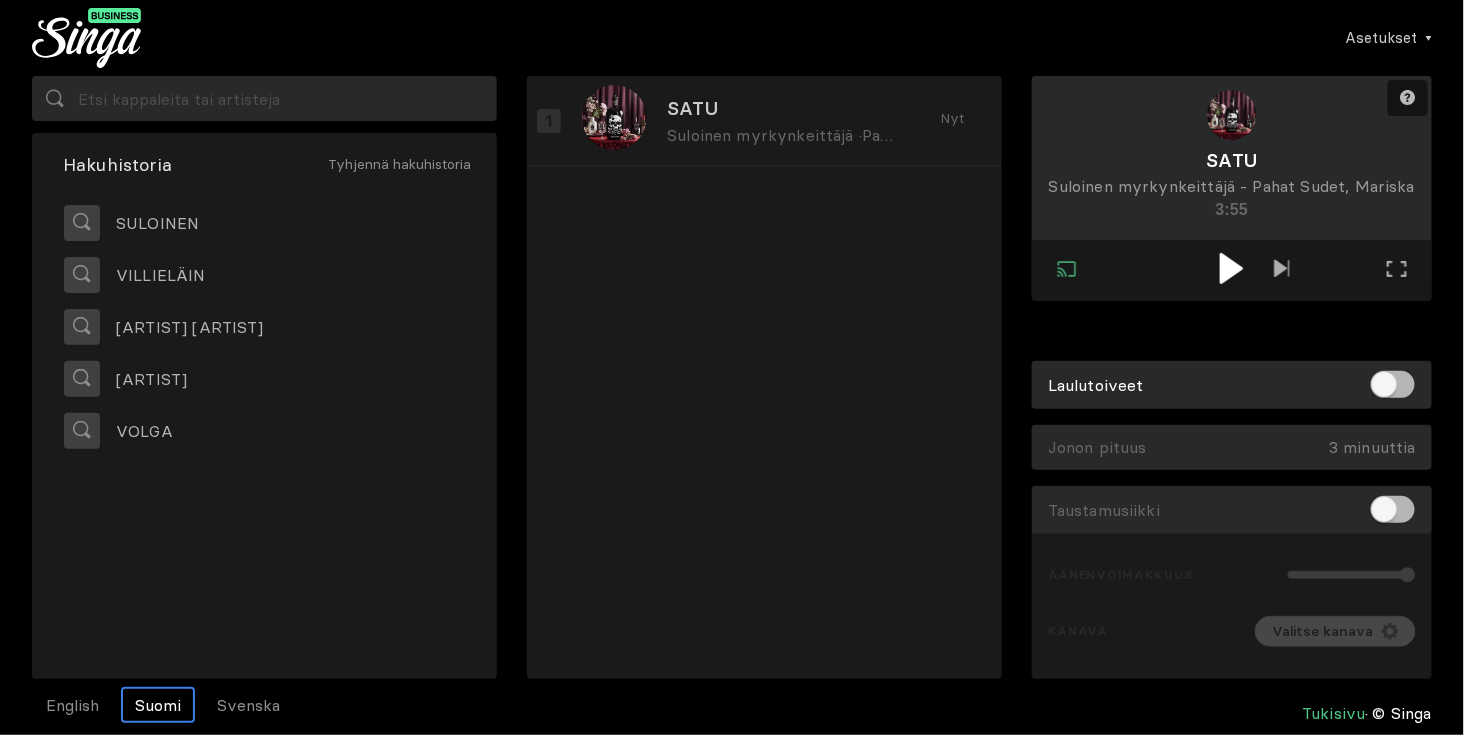 click at bounding box center (1232, 268) 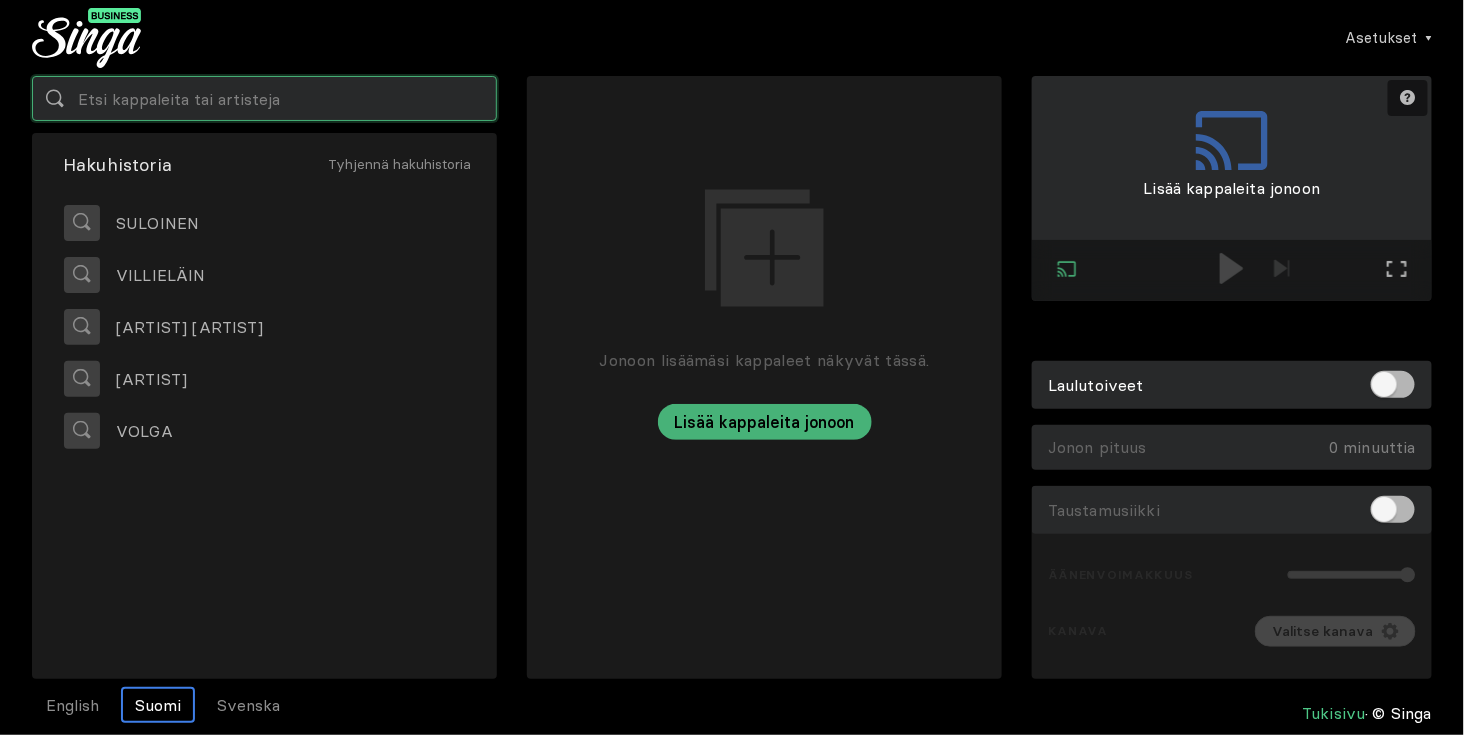 click at bounding box center (264, 98) 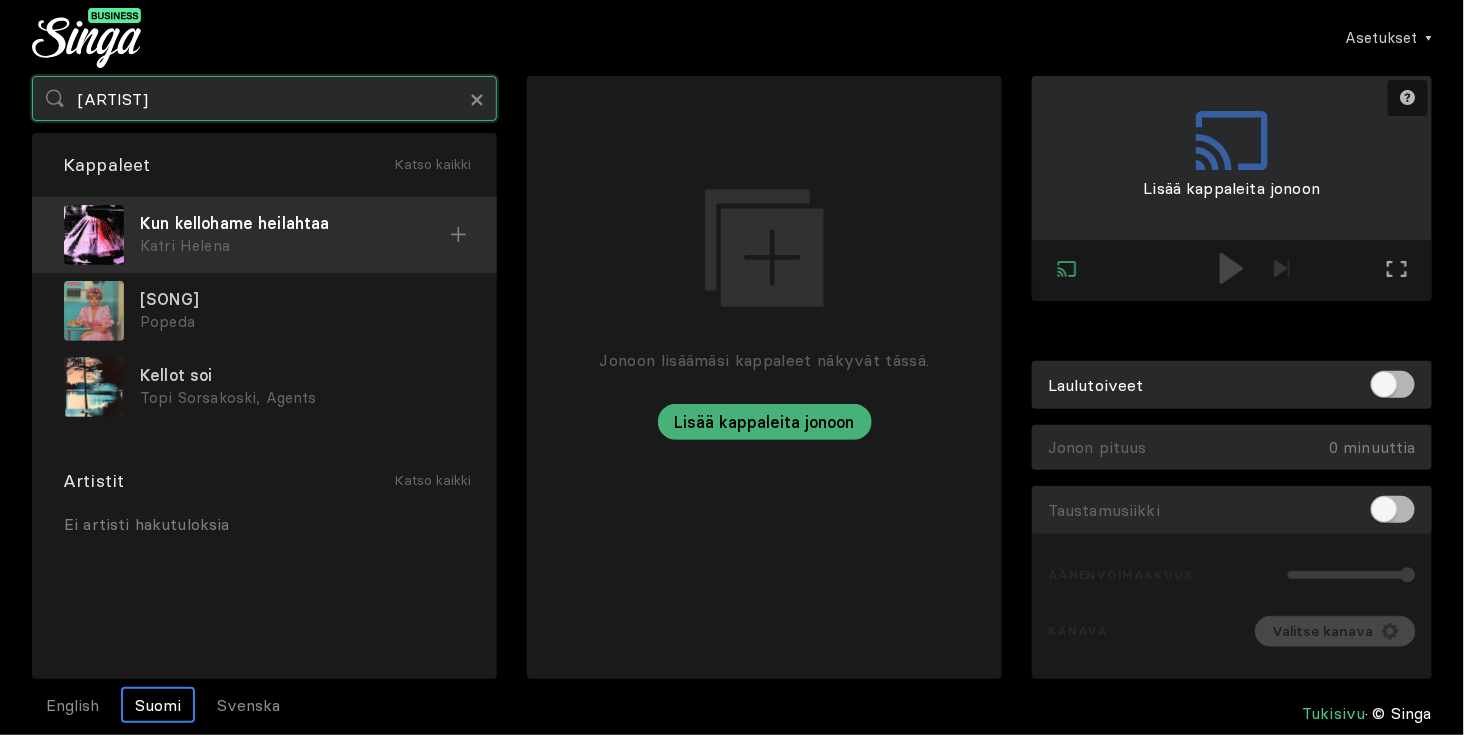 type on "[ARTIST]" 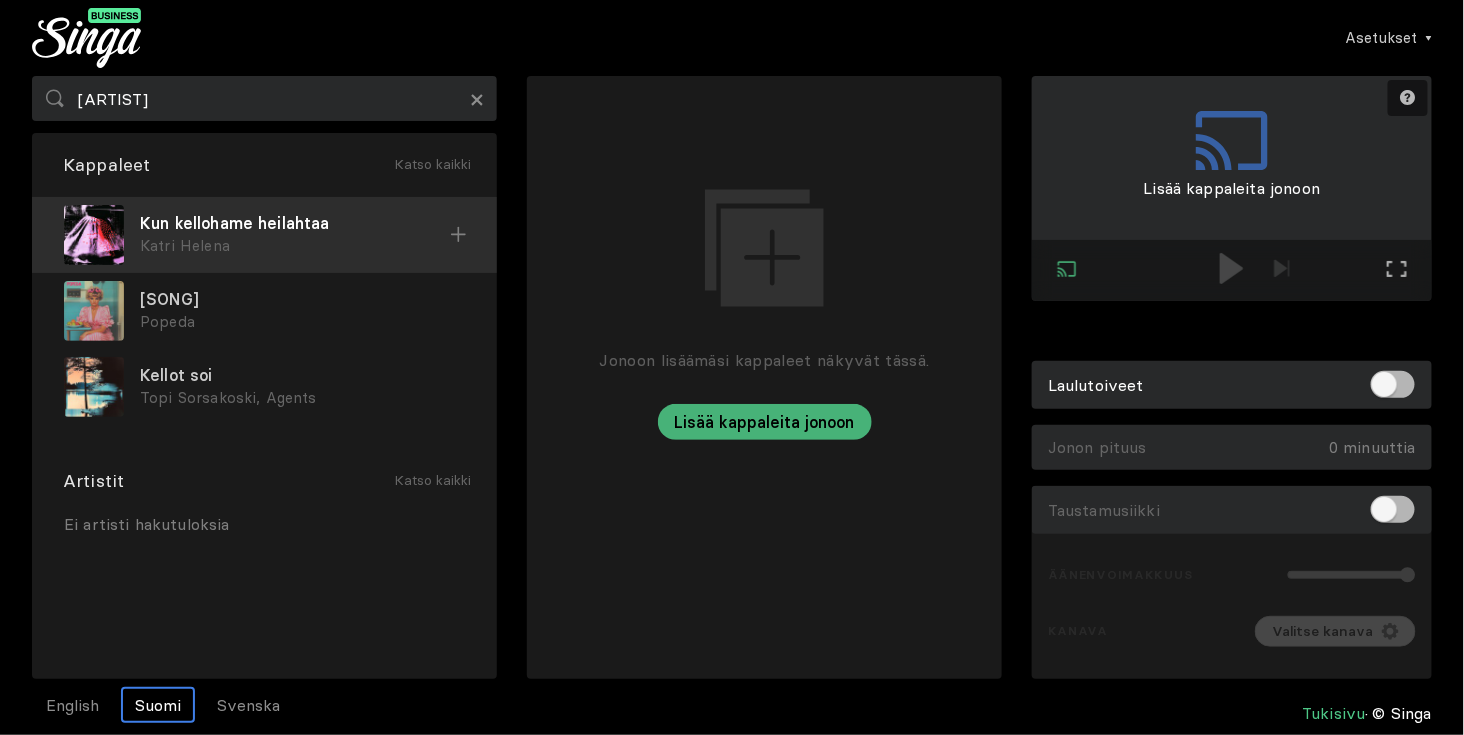 click on "Kun kellohame heilahtaa" at bounding box center [295, 223] 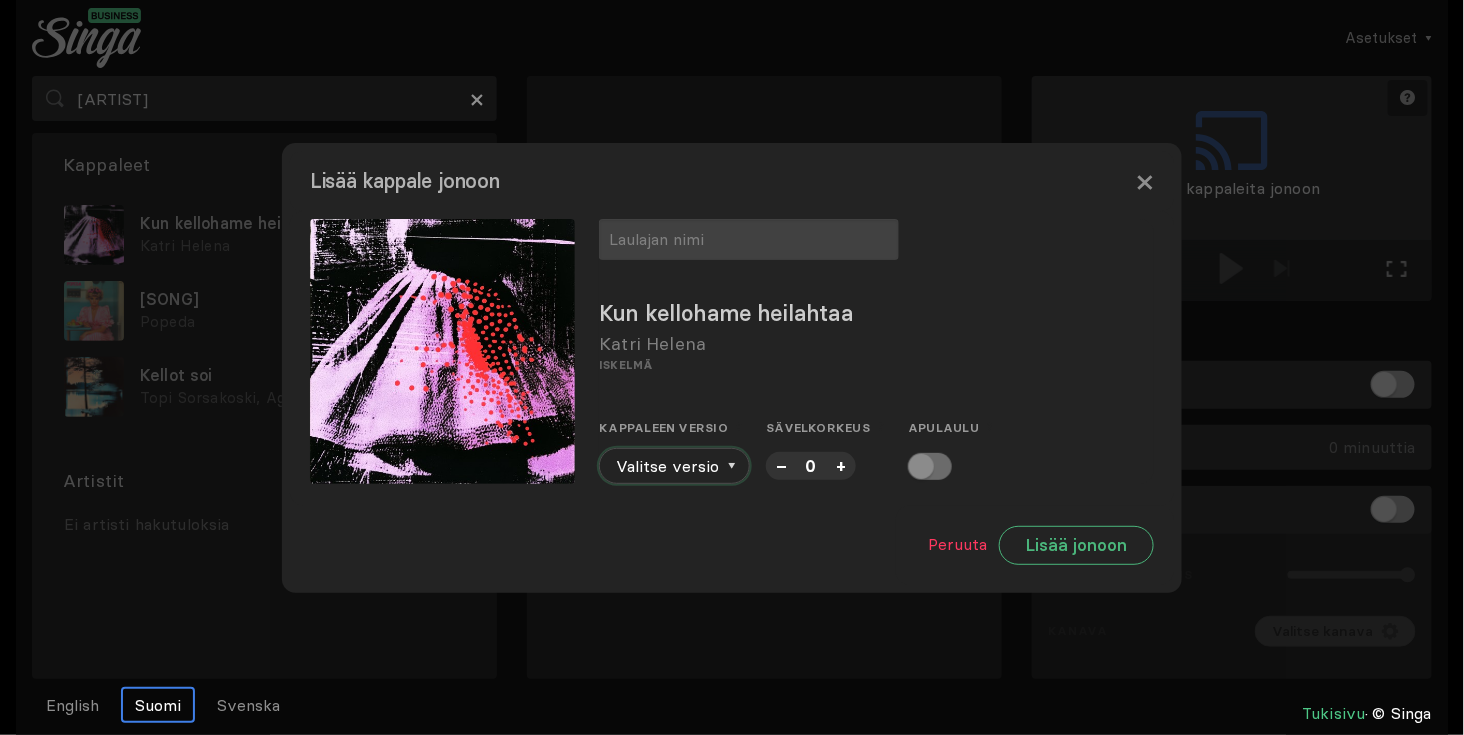 click at bounding box center (732, 466) 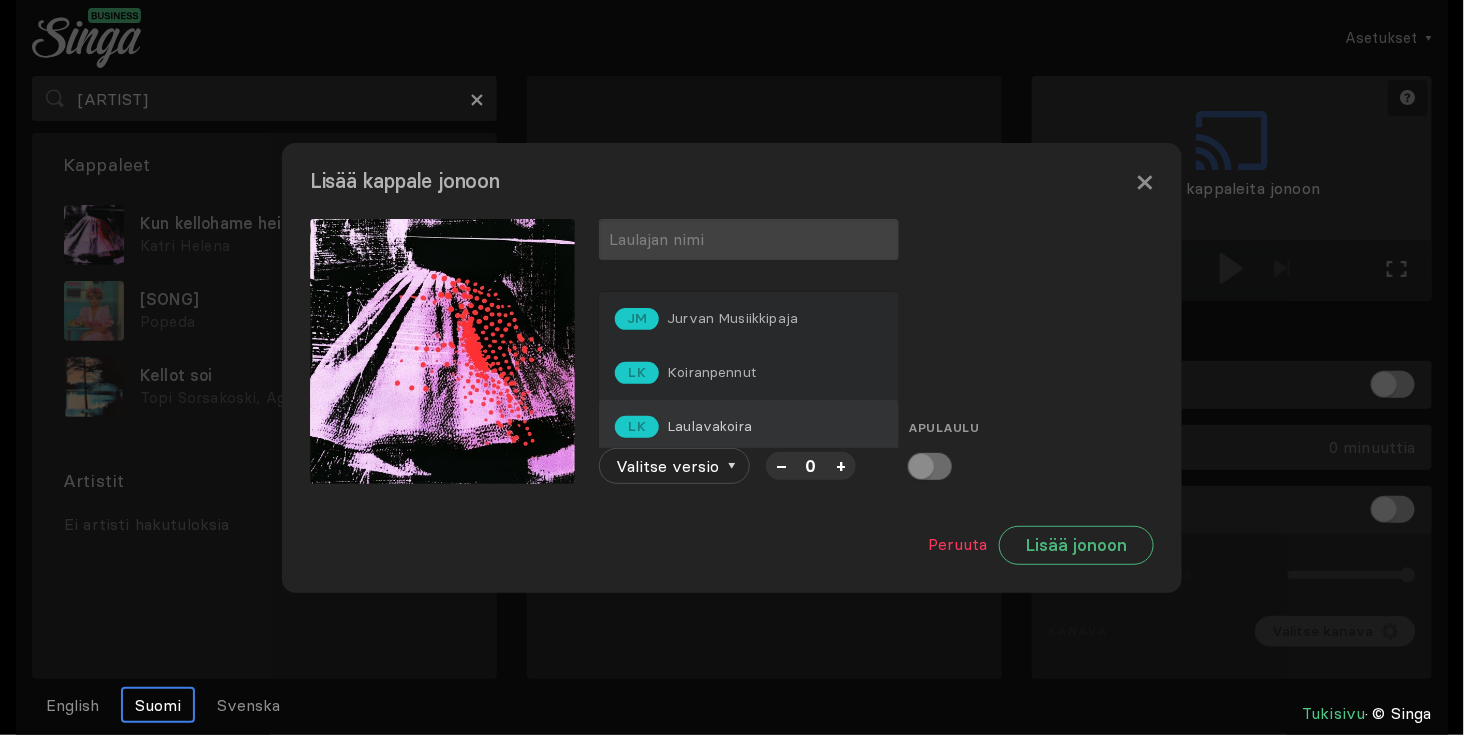 click on "Laulavakoira" at bounding box center [732, 318] 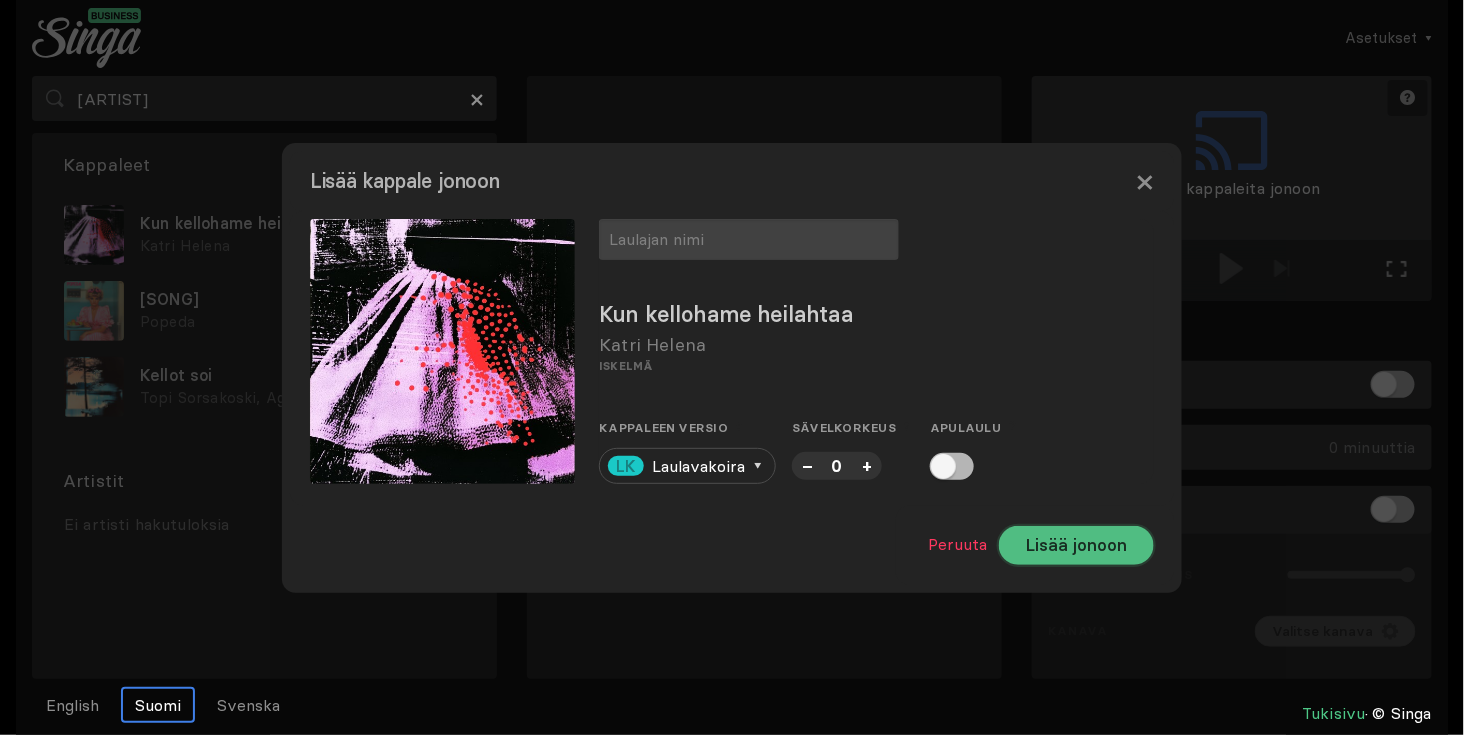 click on "Lisää jonoon" at bounding box center (1076, 545) 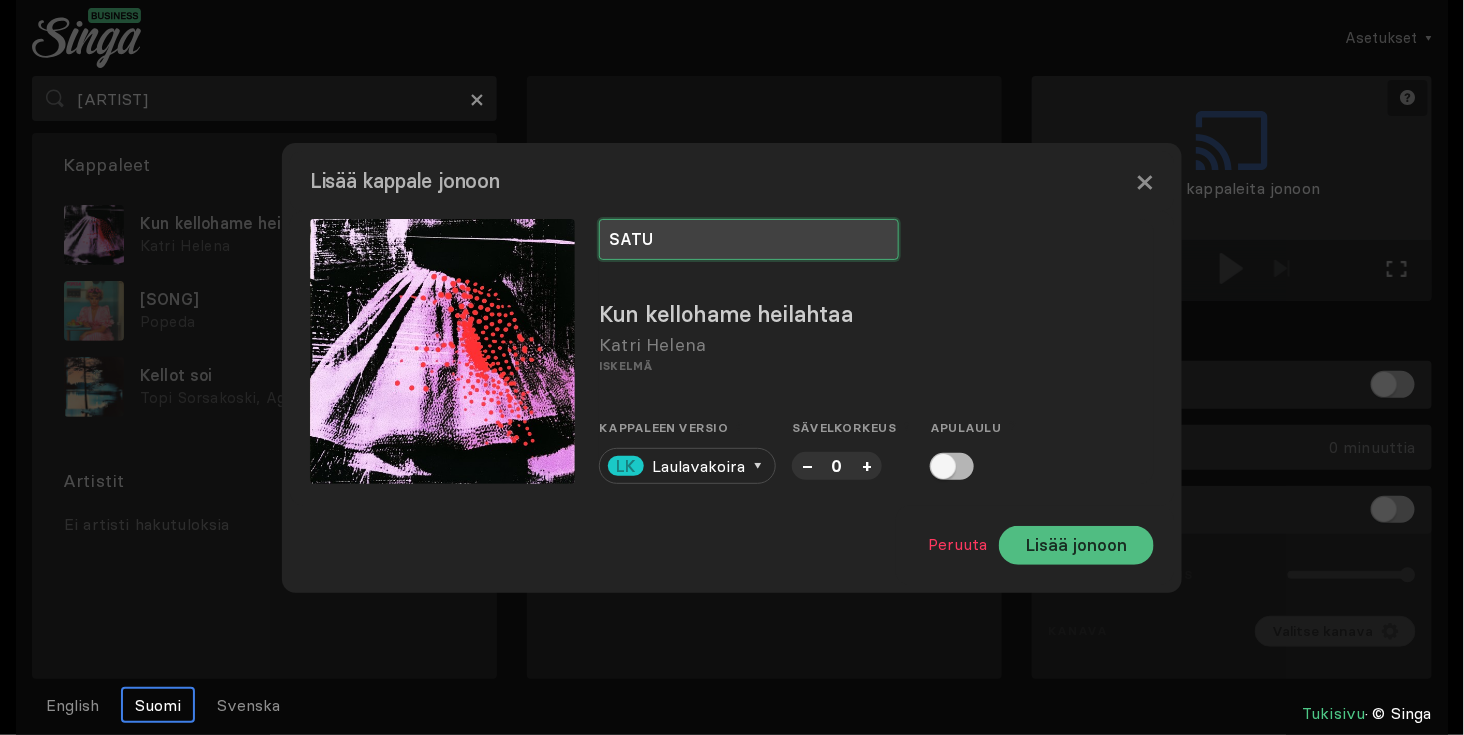 type on "SATU" 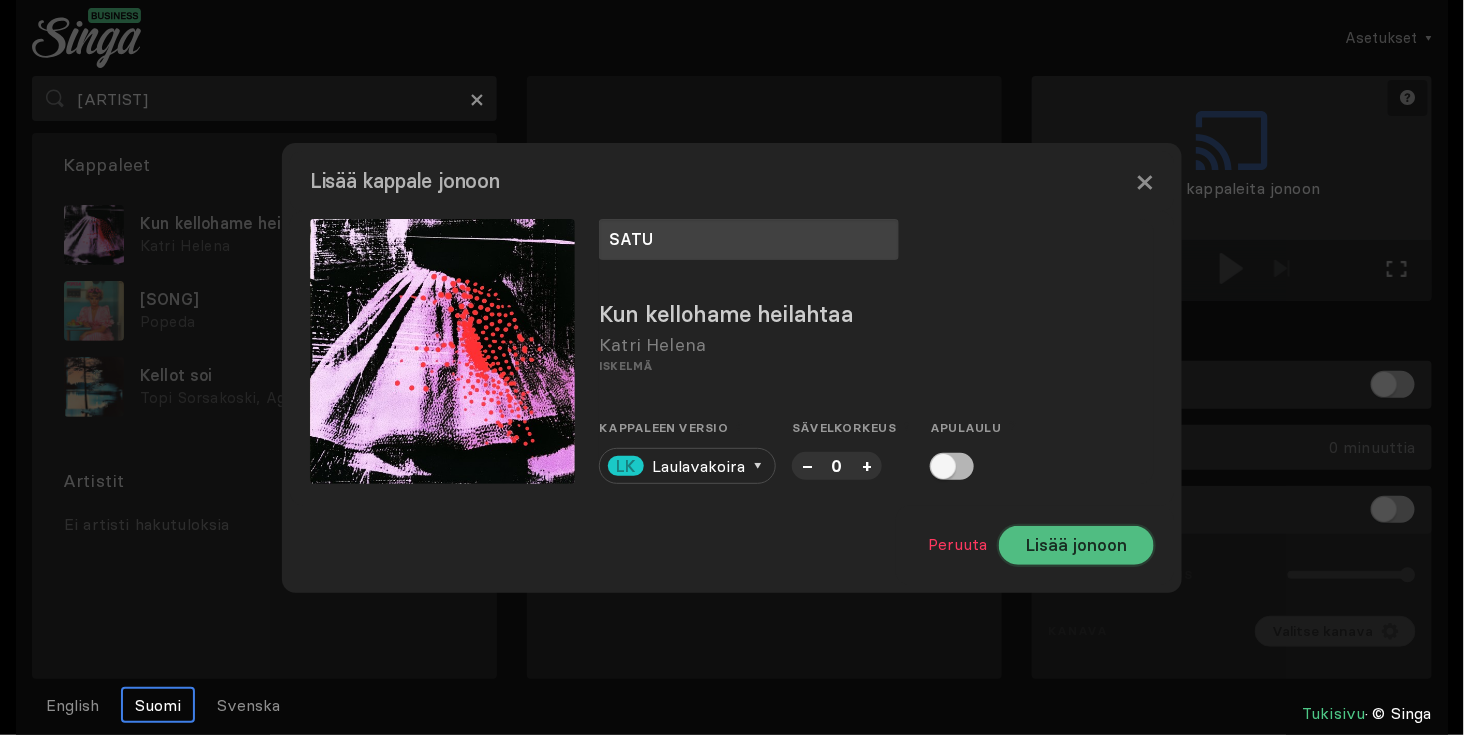 click on "Lisää jonoon" at bounding box center (1076, 545) 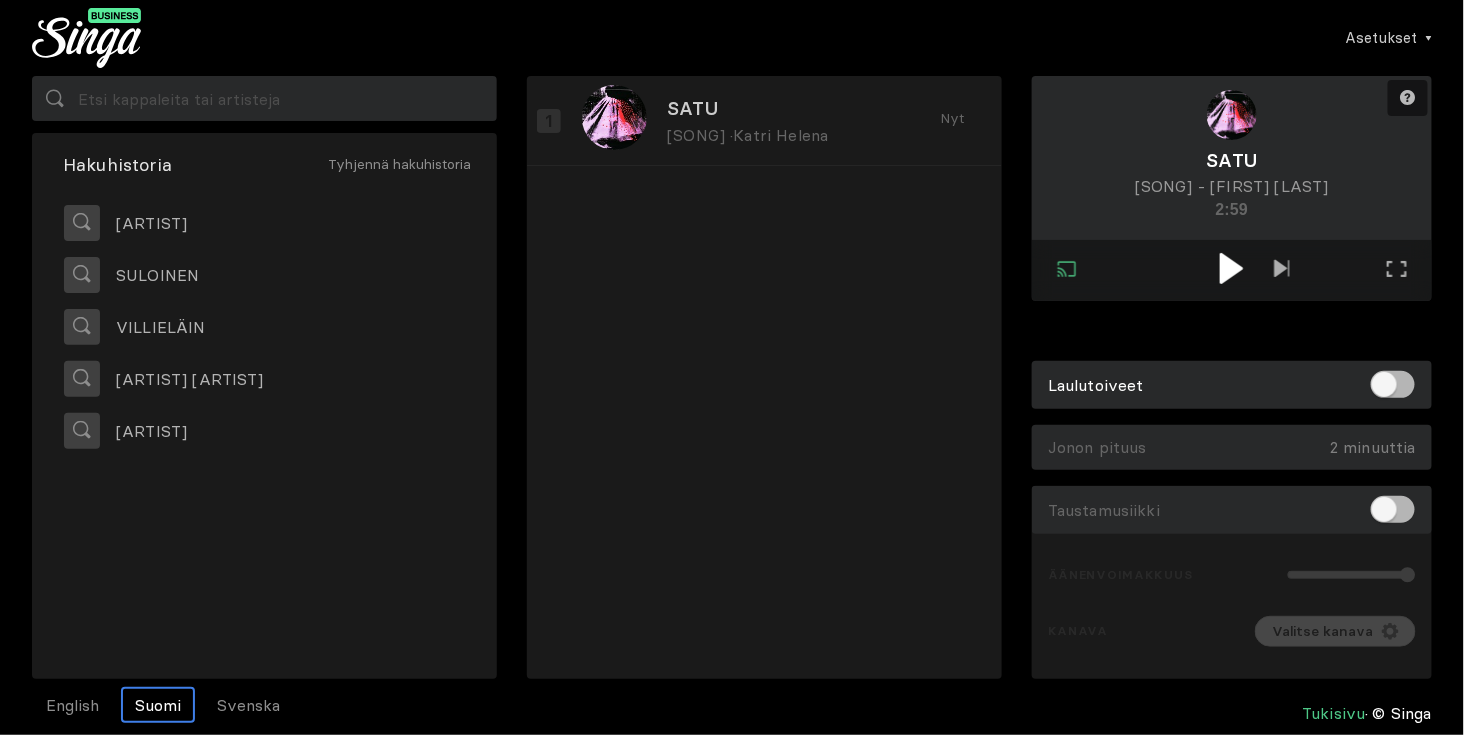 click at bounding box center (1231, 268) 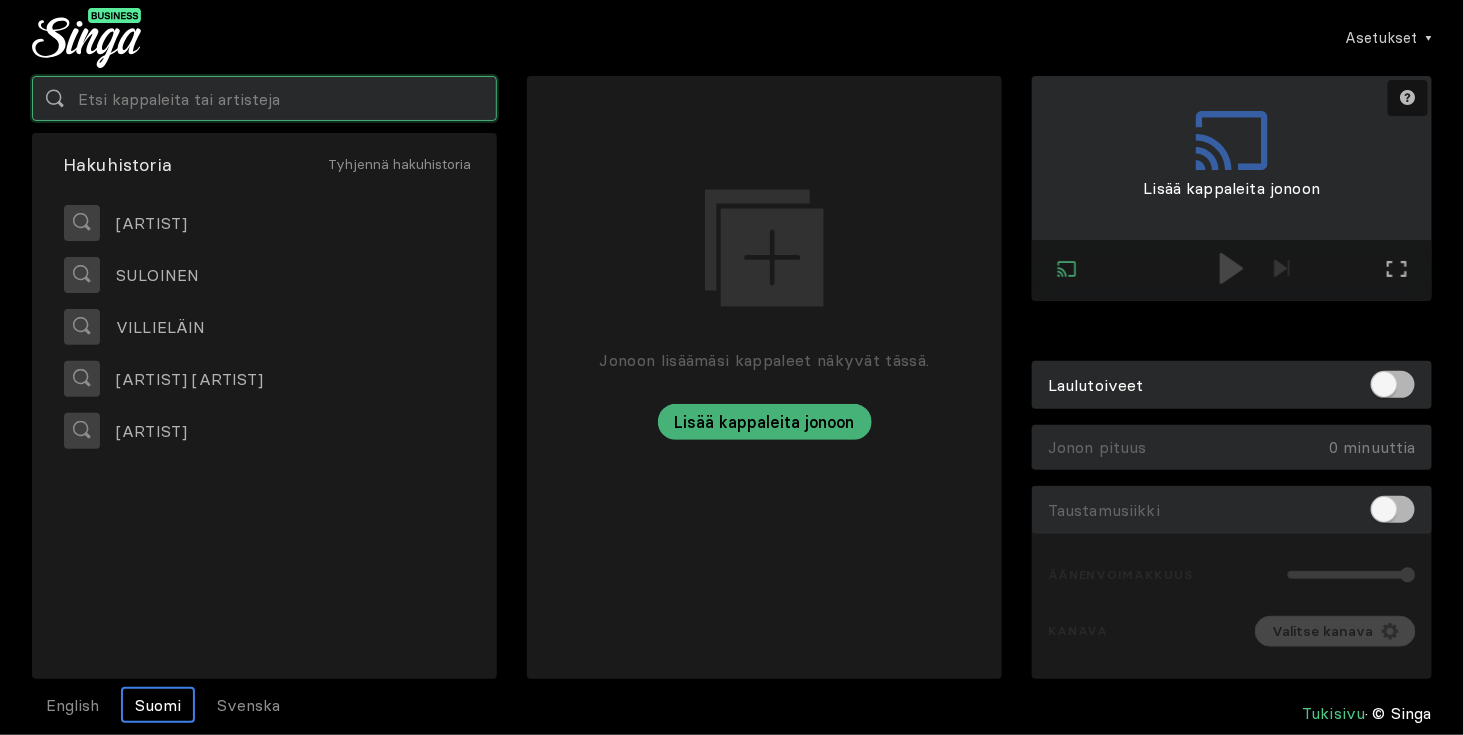 click at bounding box center [264, 98] 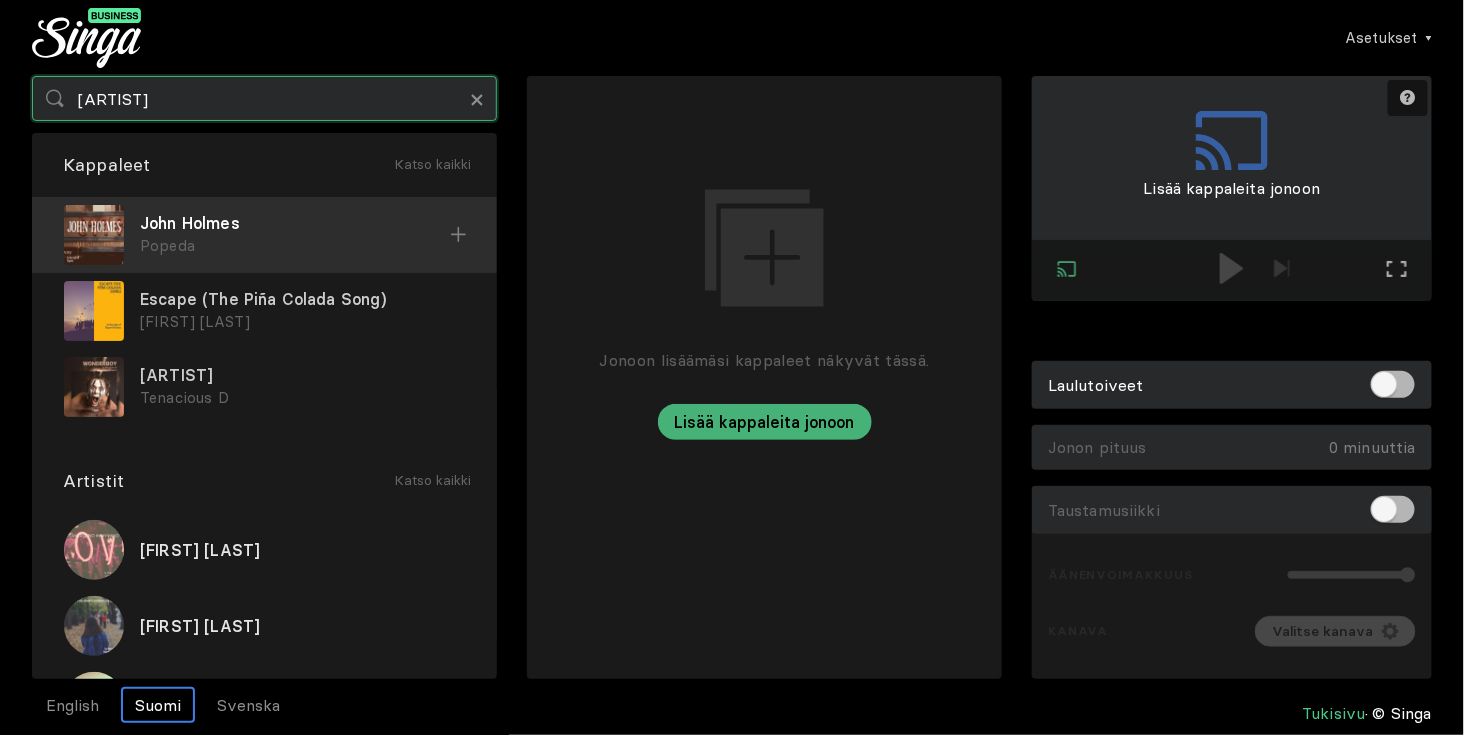 type on "[ARTIST]" 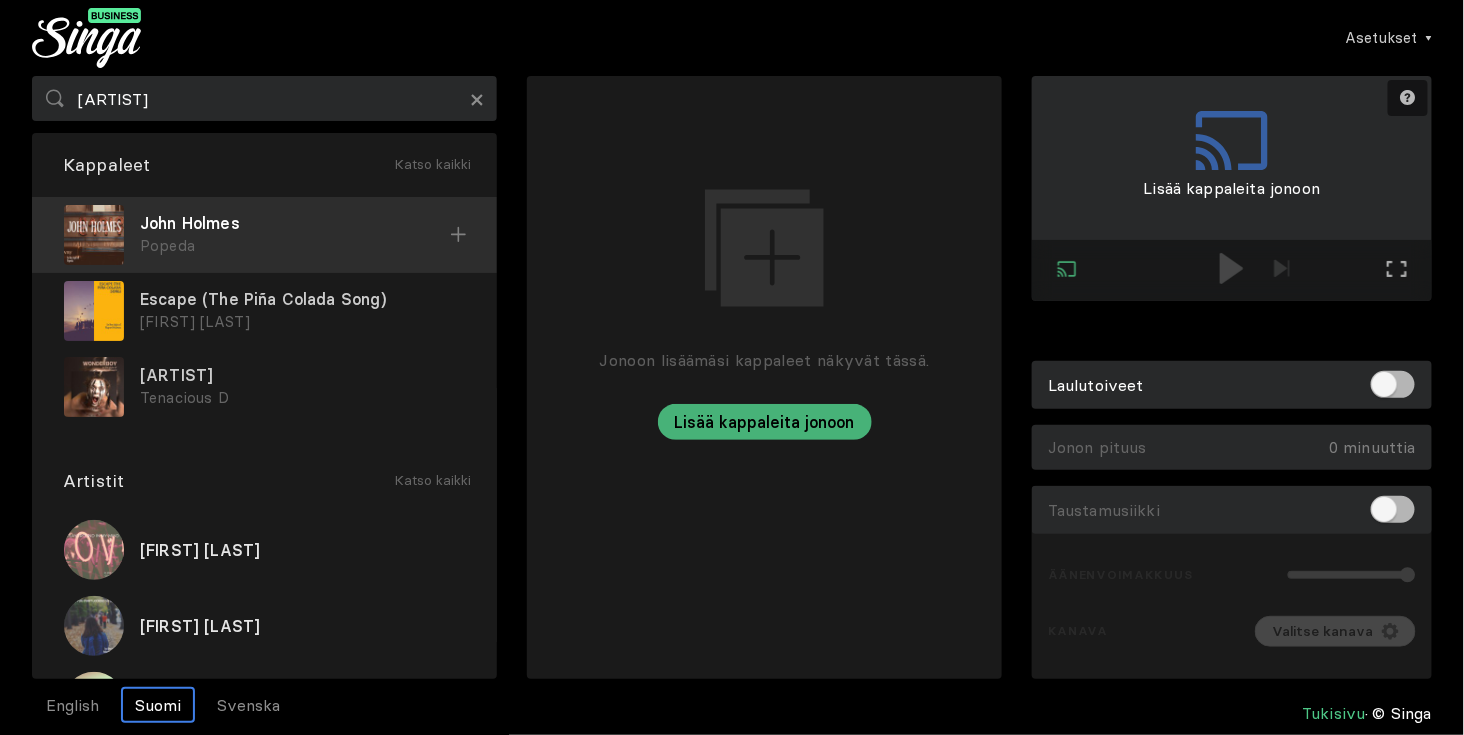 click on "John Holmes" at bounding box center [295, 223] 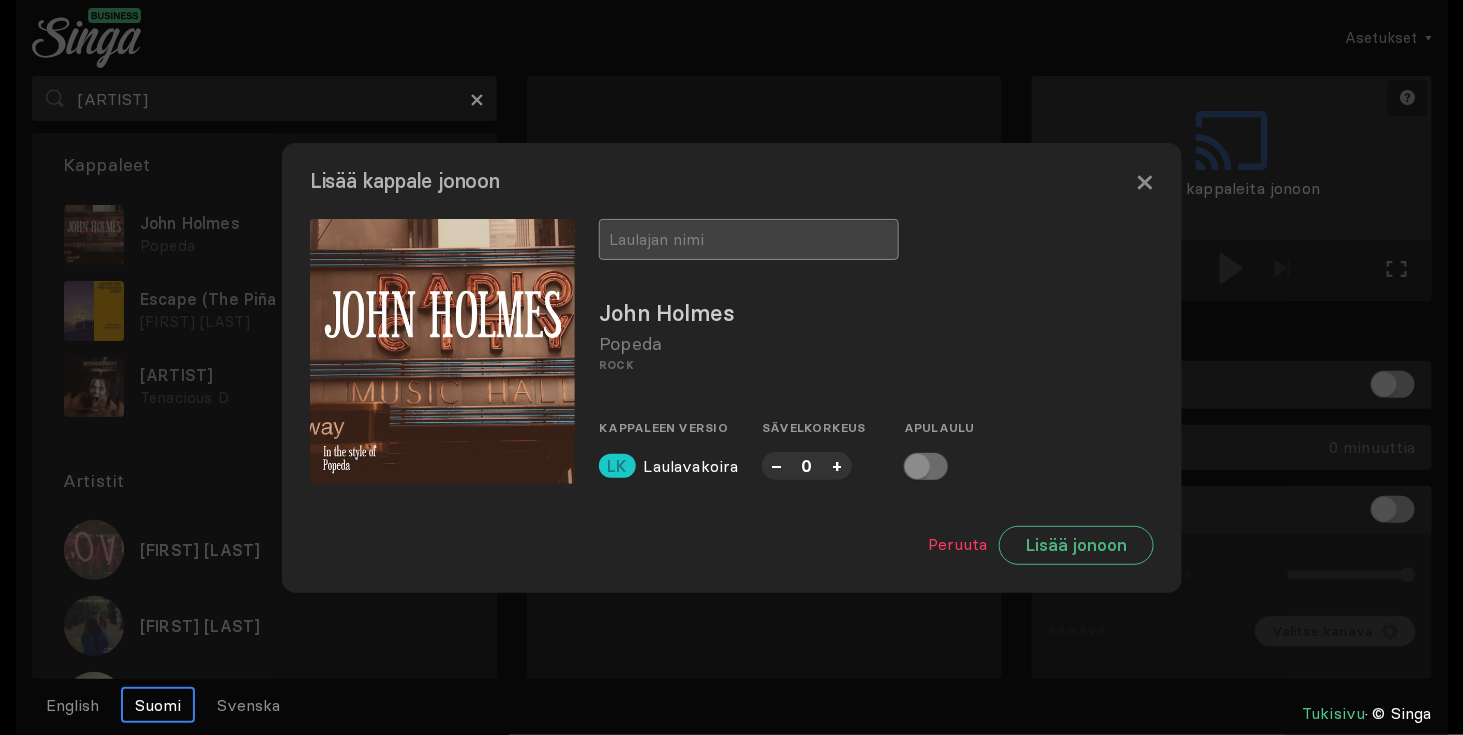 click at bounding box center [749, 239] 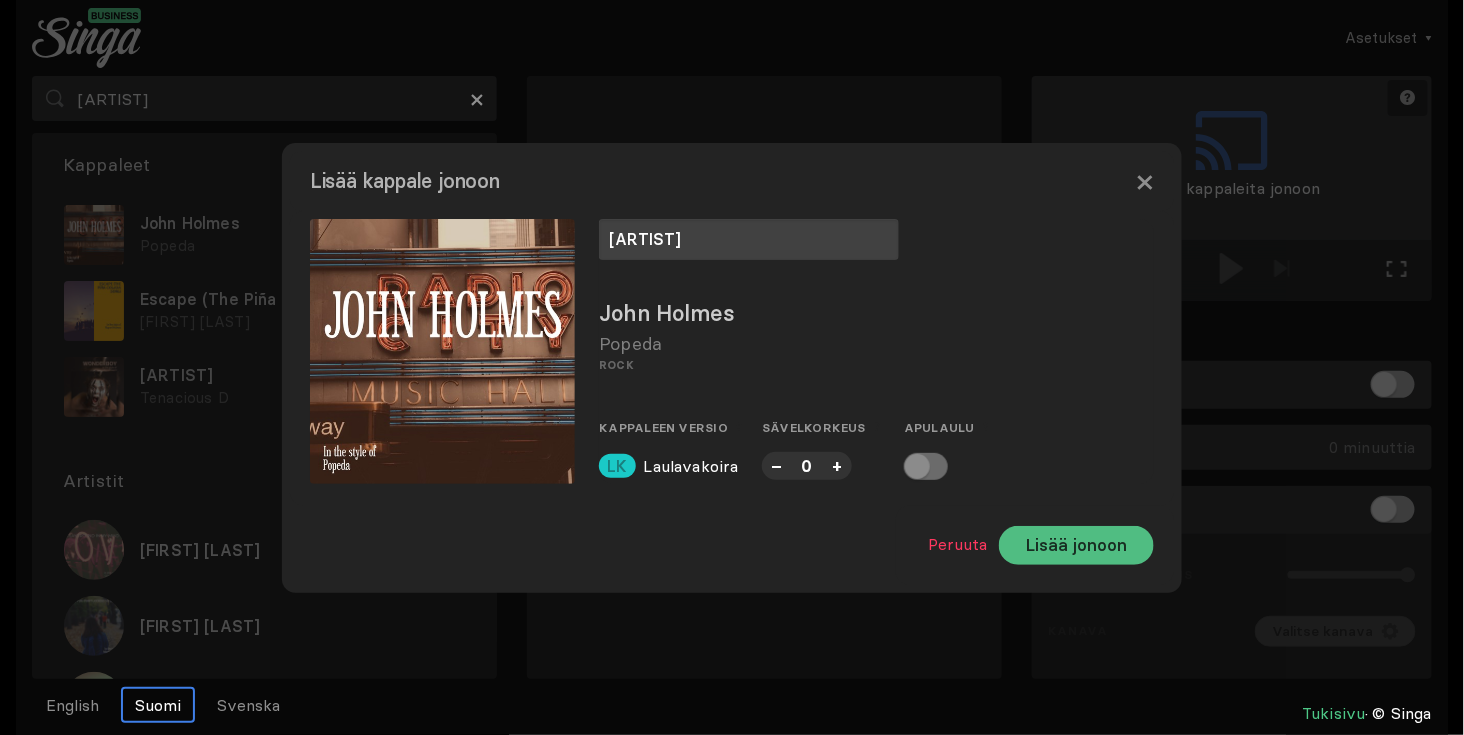 type on "[ARTIST]" 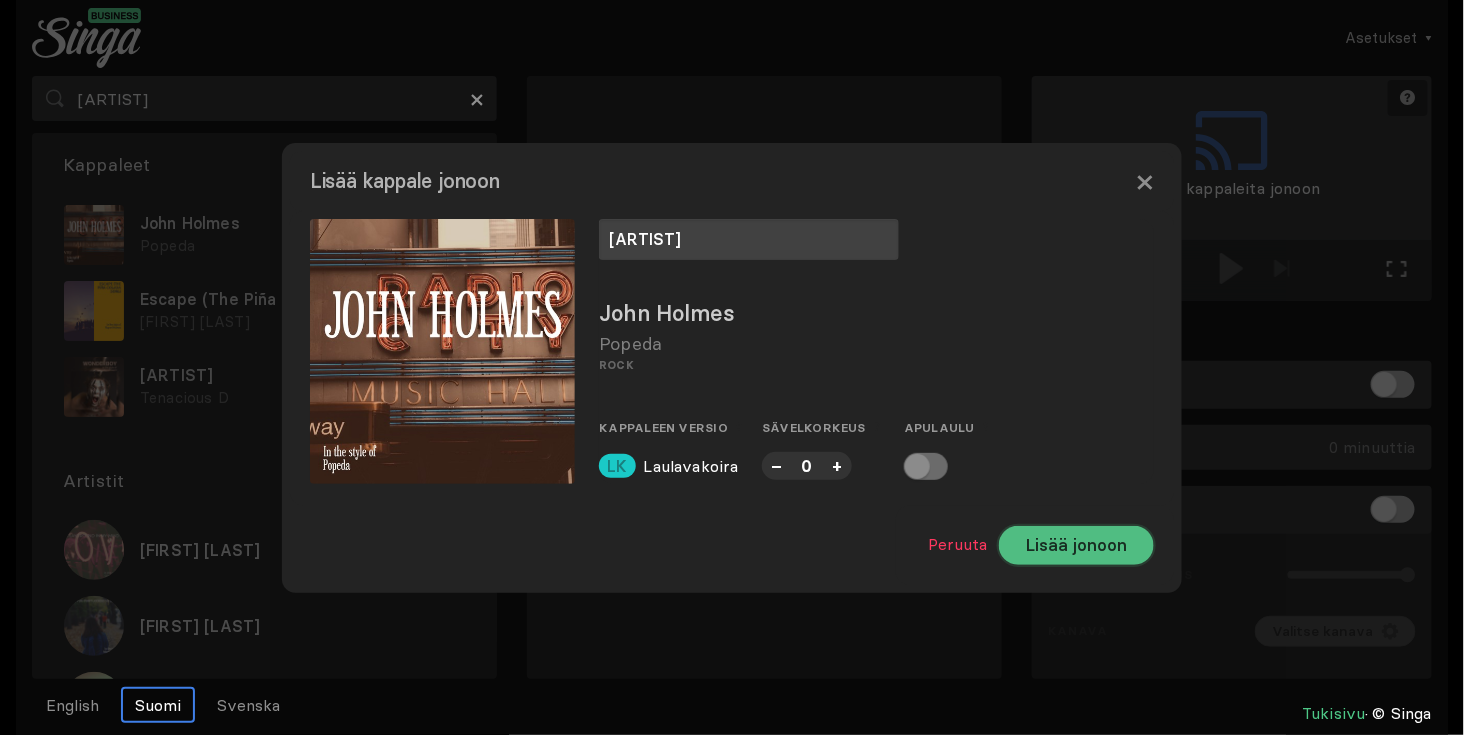 click on "Lisää jonoon" at bounding box center (1076, 545) 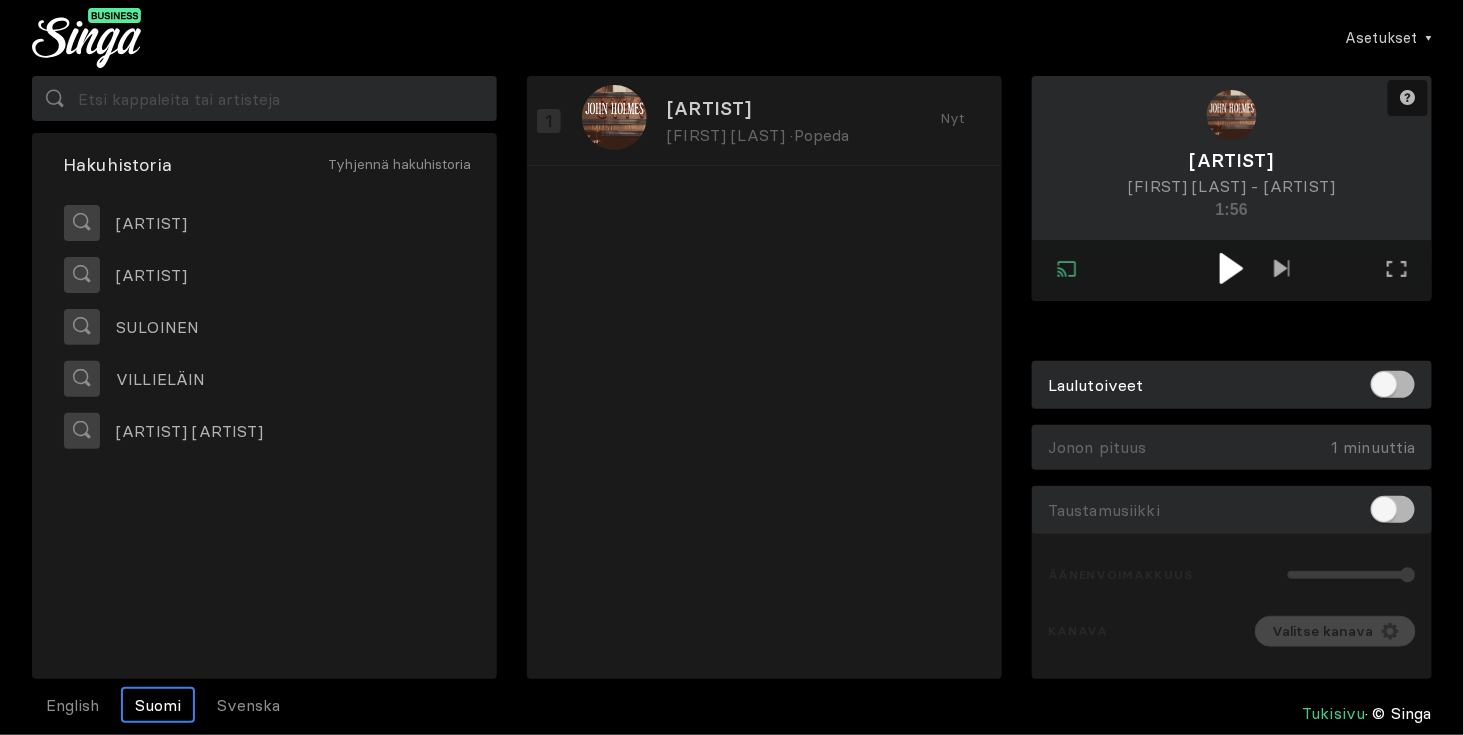click at bounding box center [1232, 270] 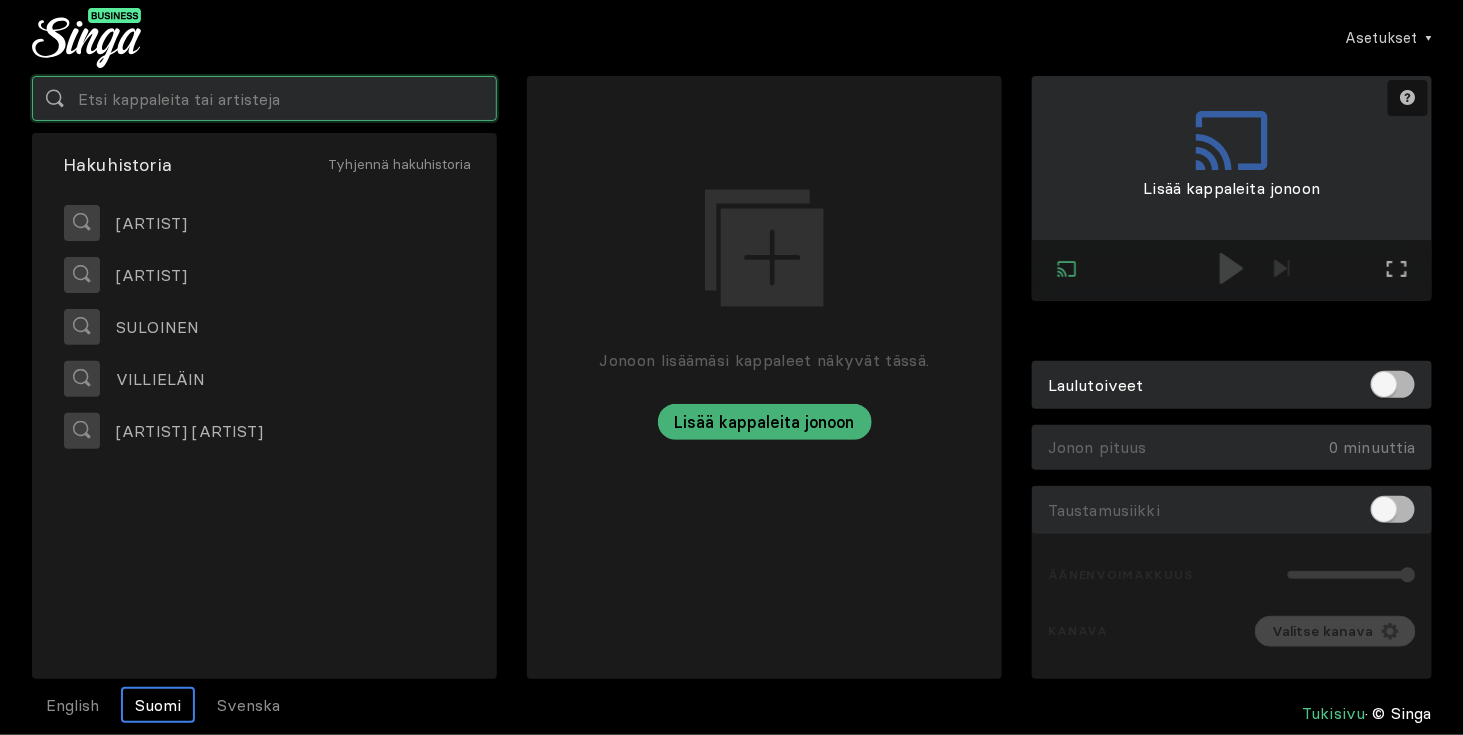 click at bounding box center [264, 98] 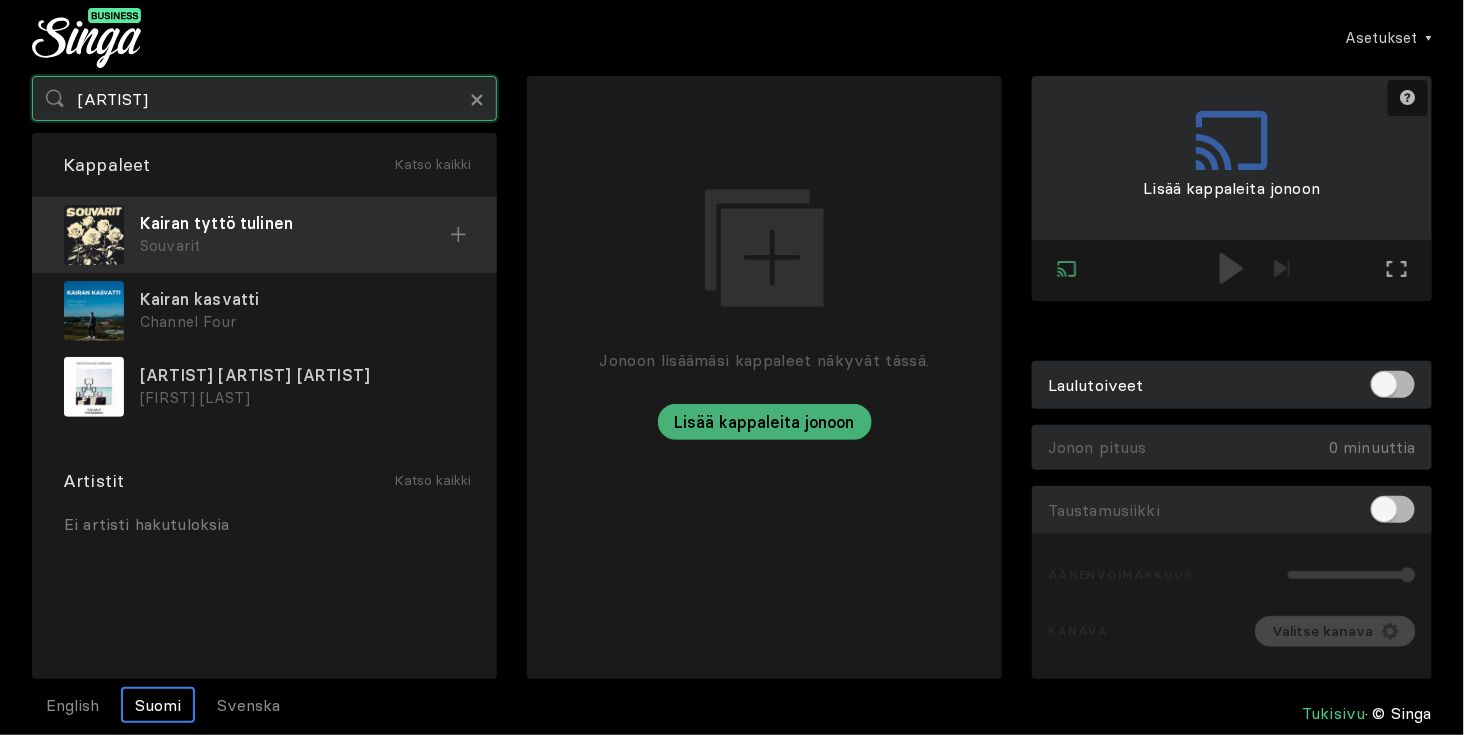 type on "[ARTIST]" 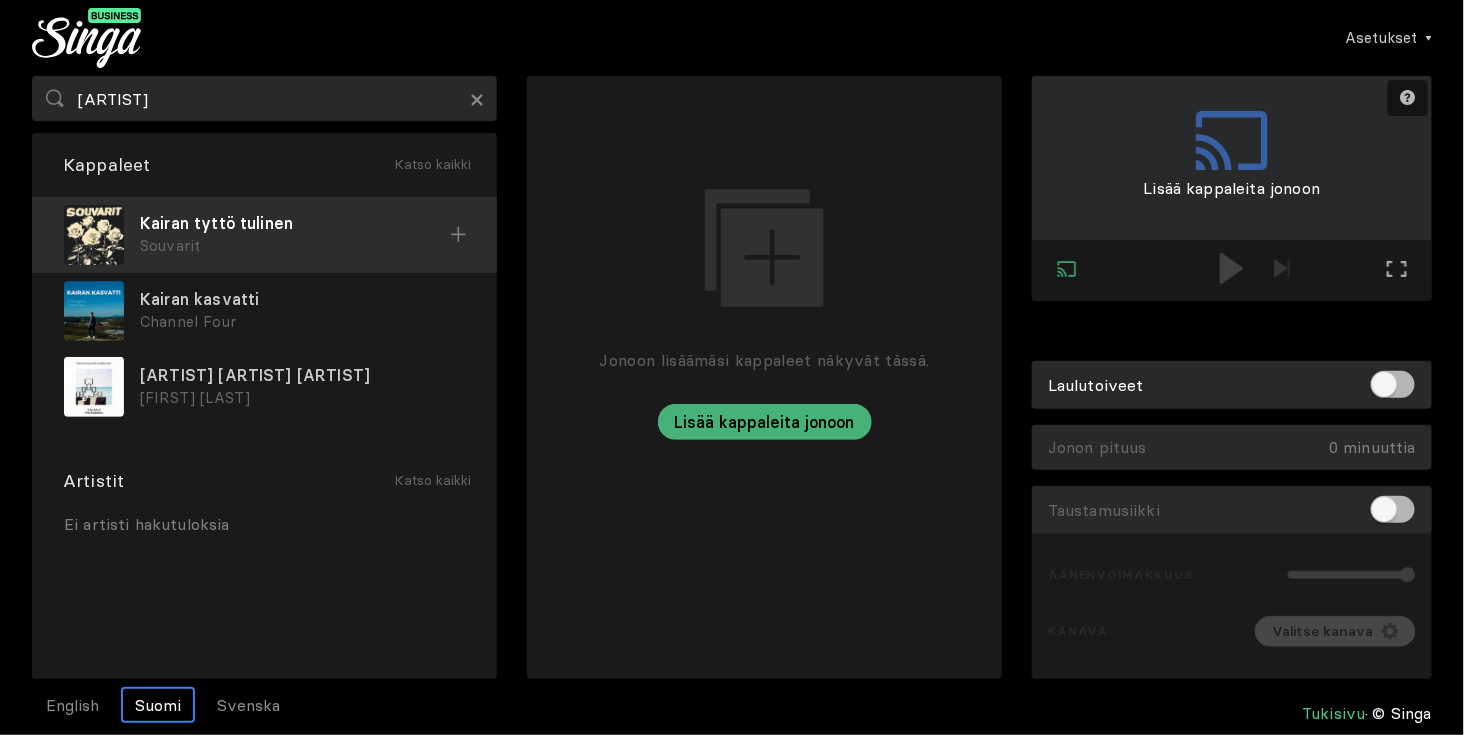 click on "Kairan tyttö tulinen" at bounding box center (295, 223) 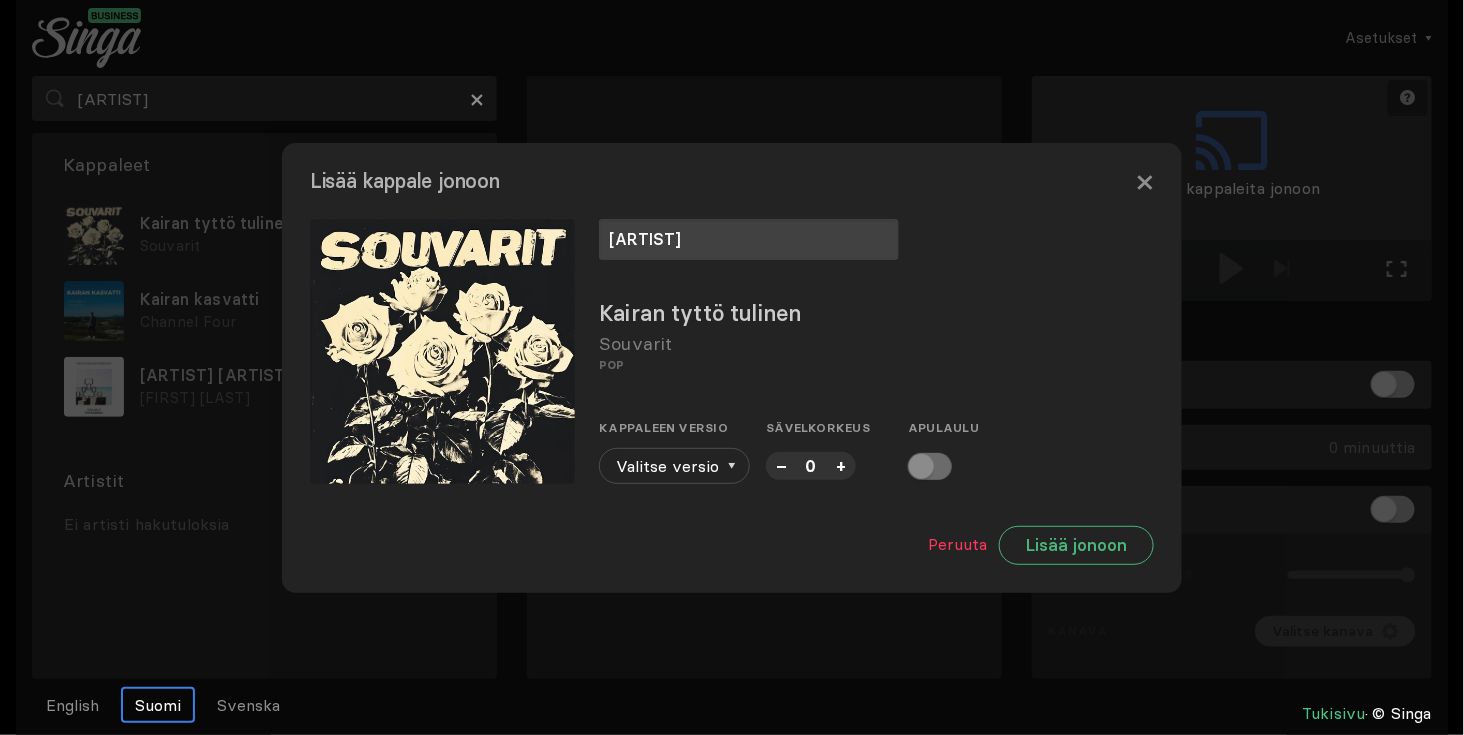 type on "[ARTIST]" 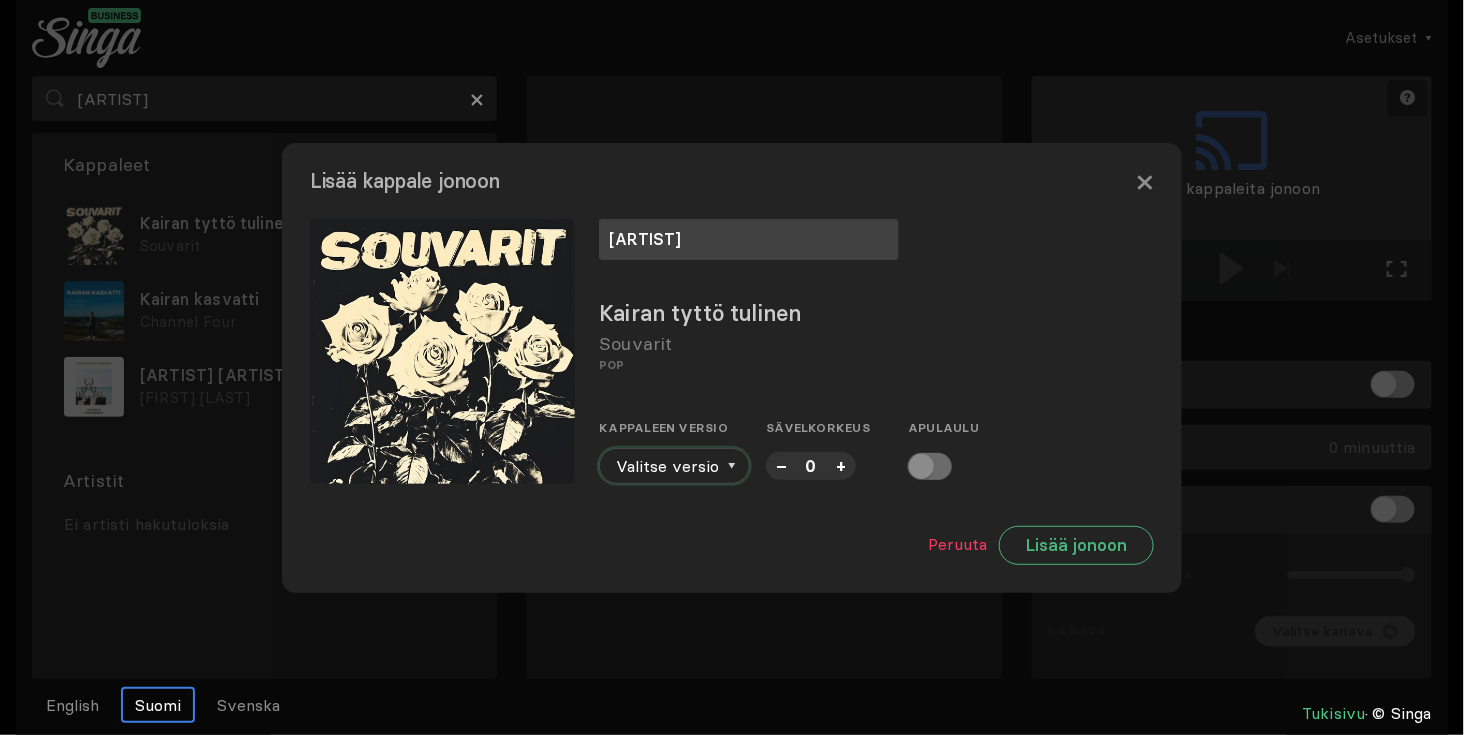 click on "Valitse versio" at bounding box center [674, 466] 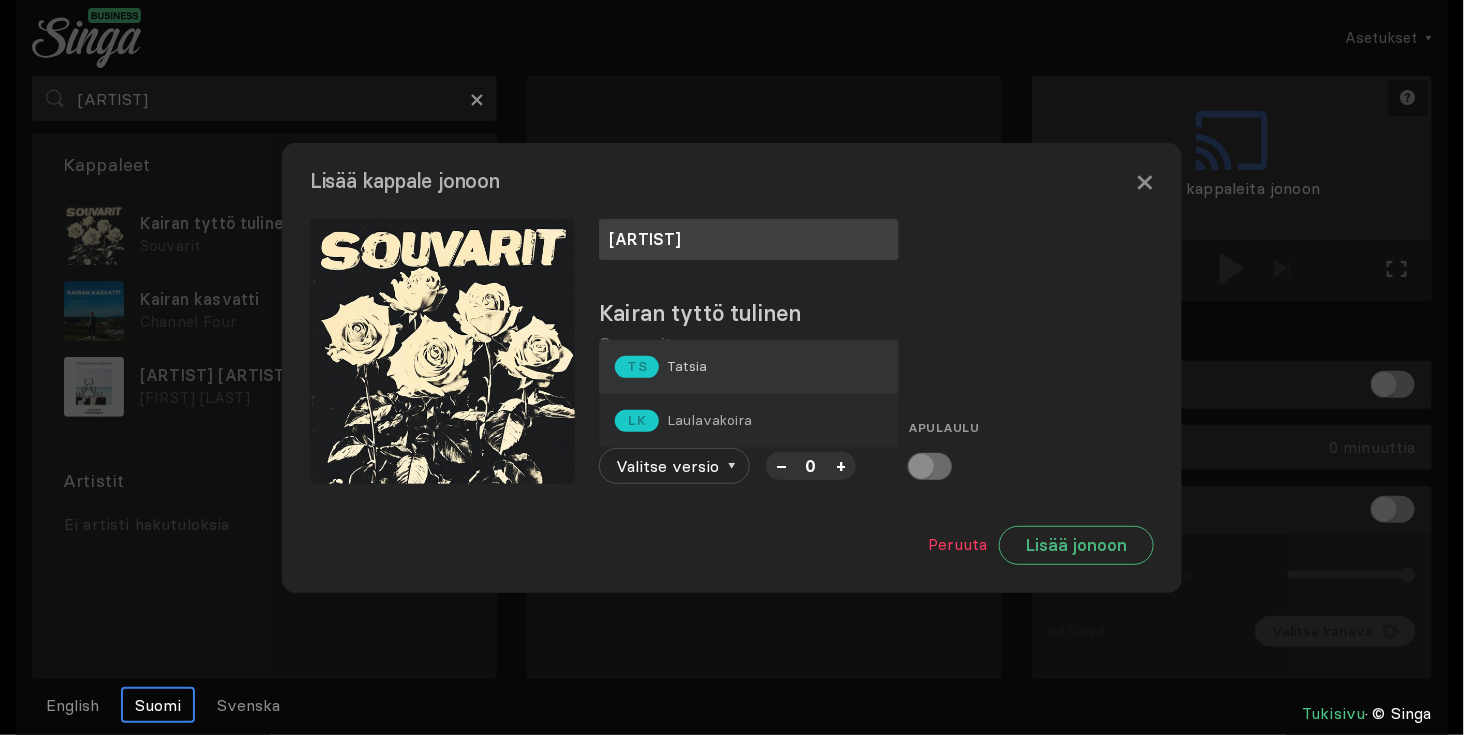click on "Tatsia" at bounding box center (687, 366) 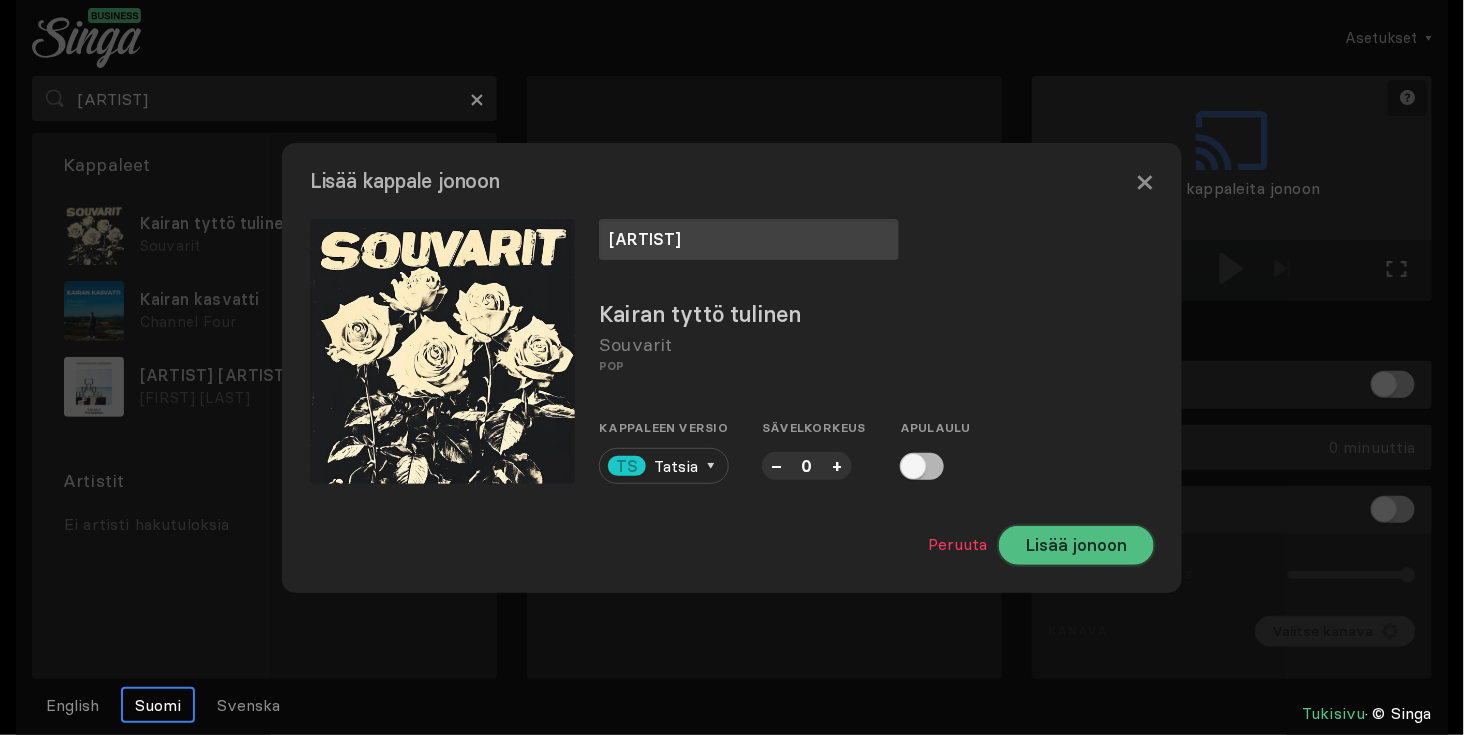 click on "Lisää jonoon" at bounding box center [1076, 545] 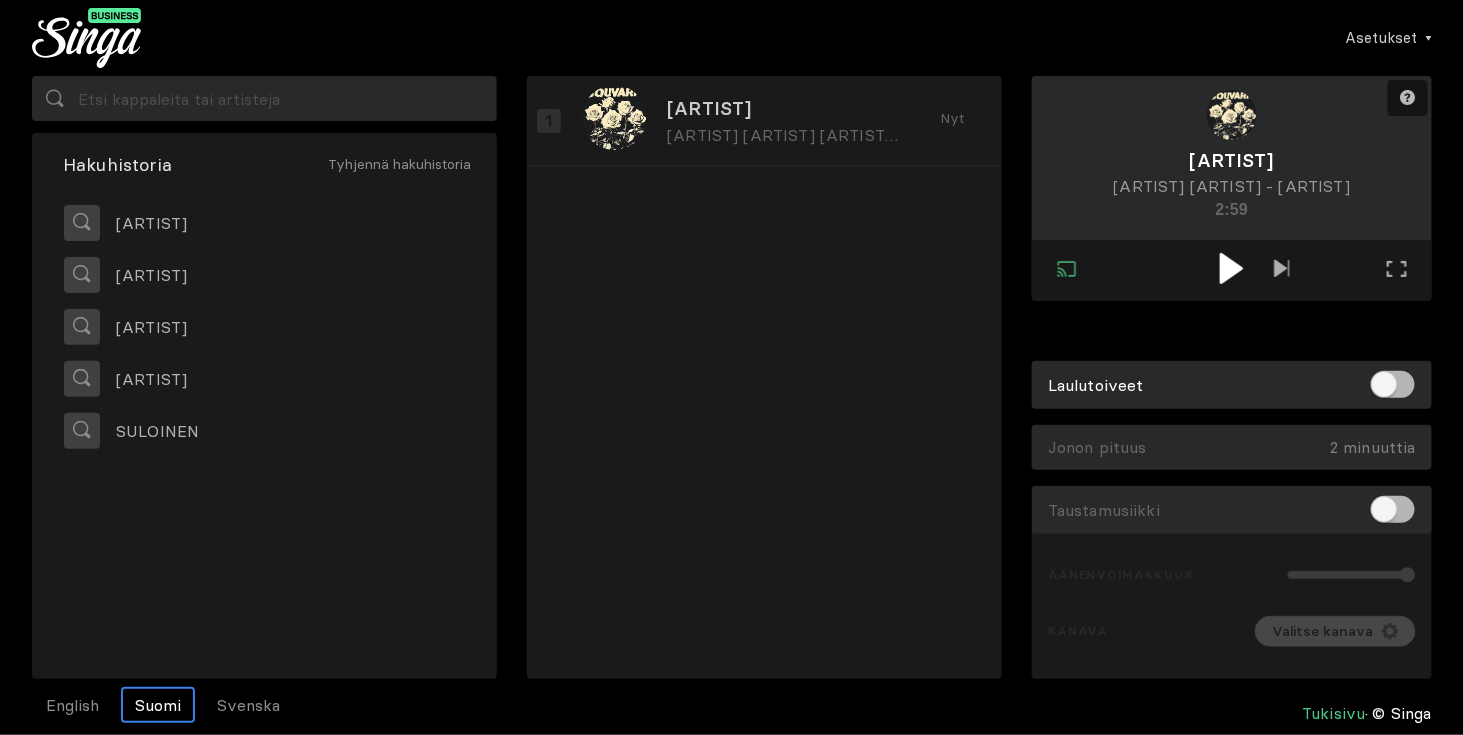 click at bounding box center [1231, 268] 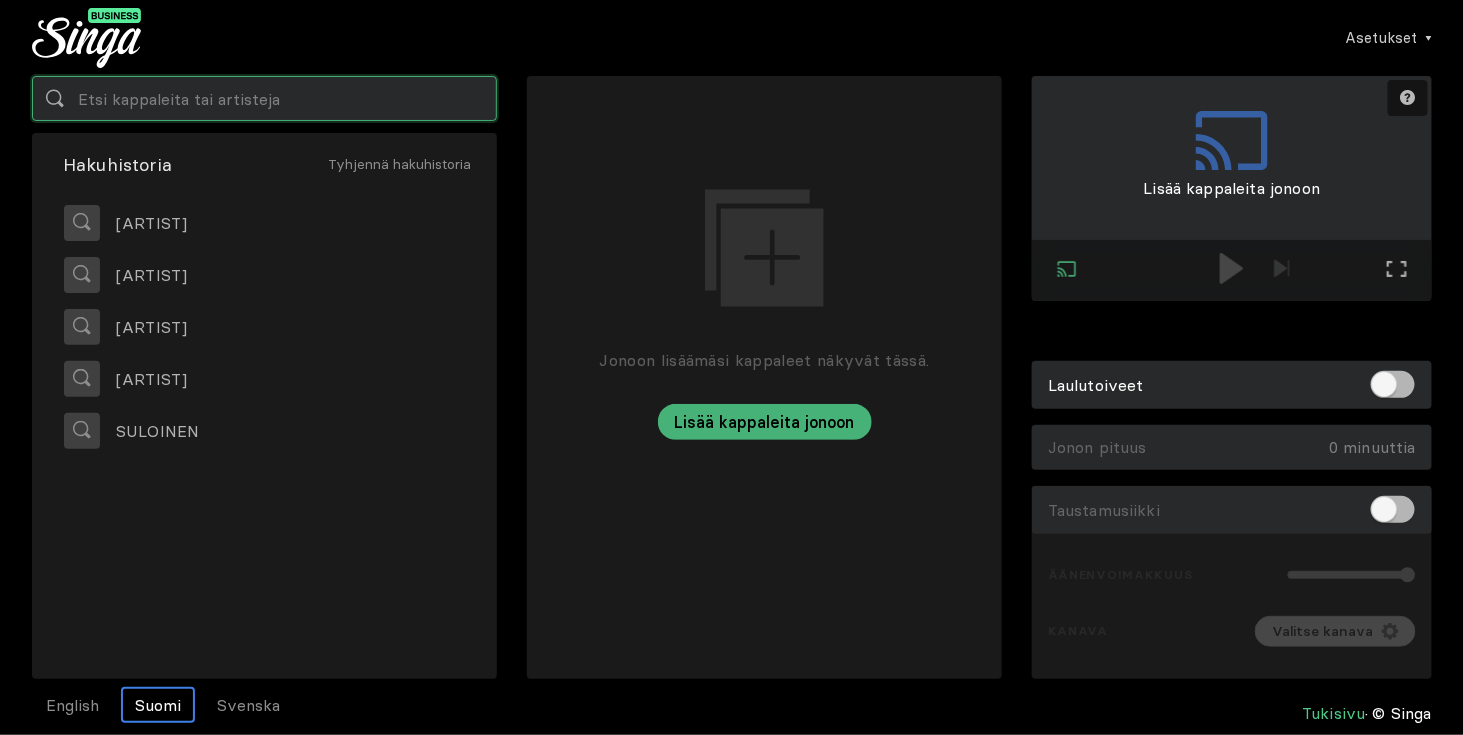 click at bounding box center (264, 98) 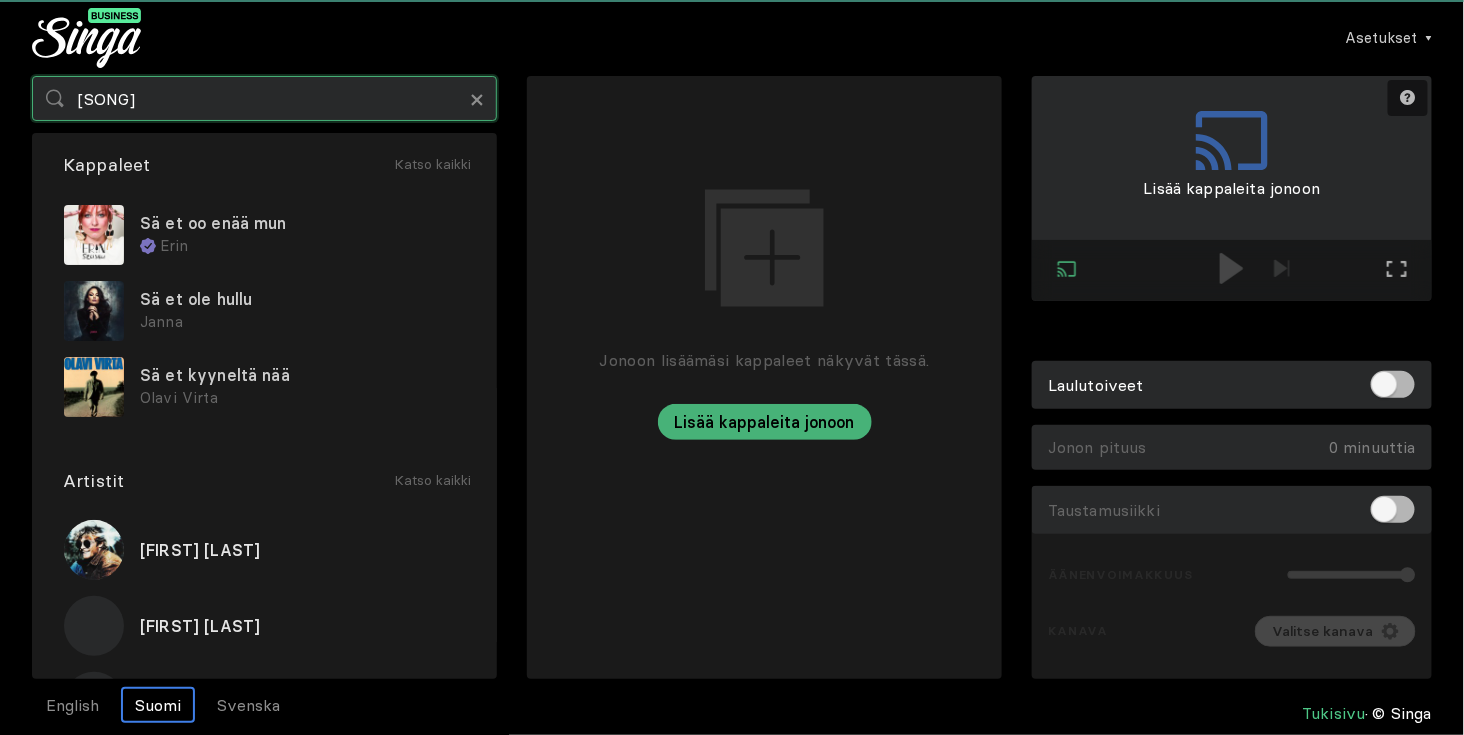 type on "[SONG]" 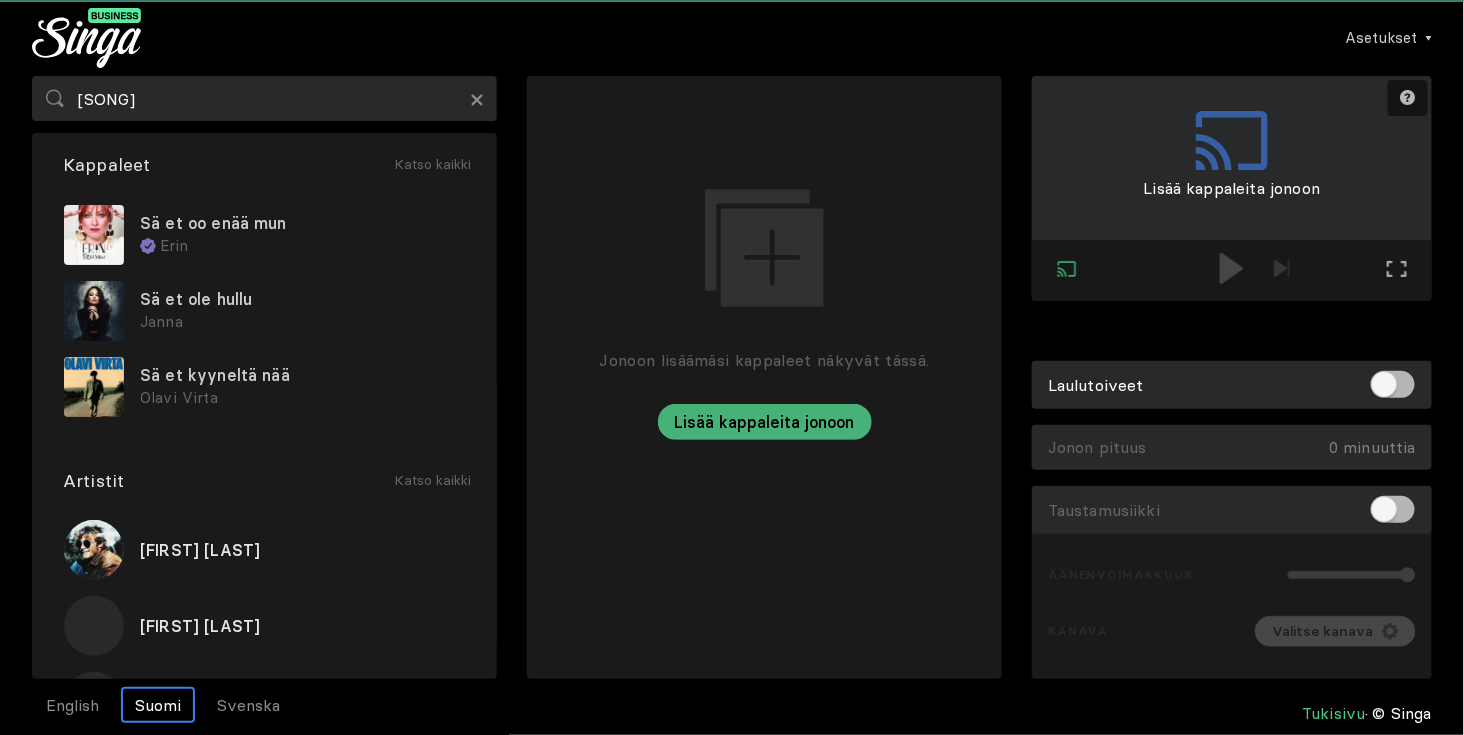 click on "Sä et oo enää mun" at bounding box center [302, 223] 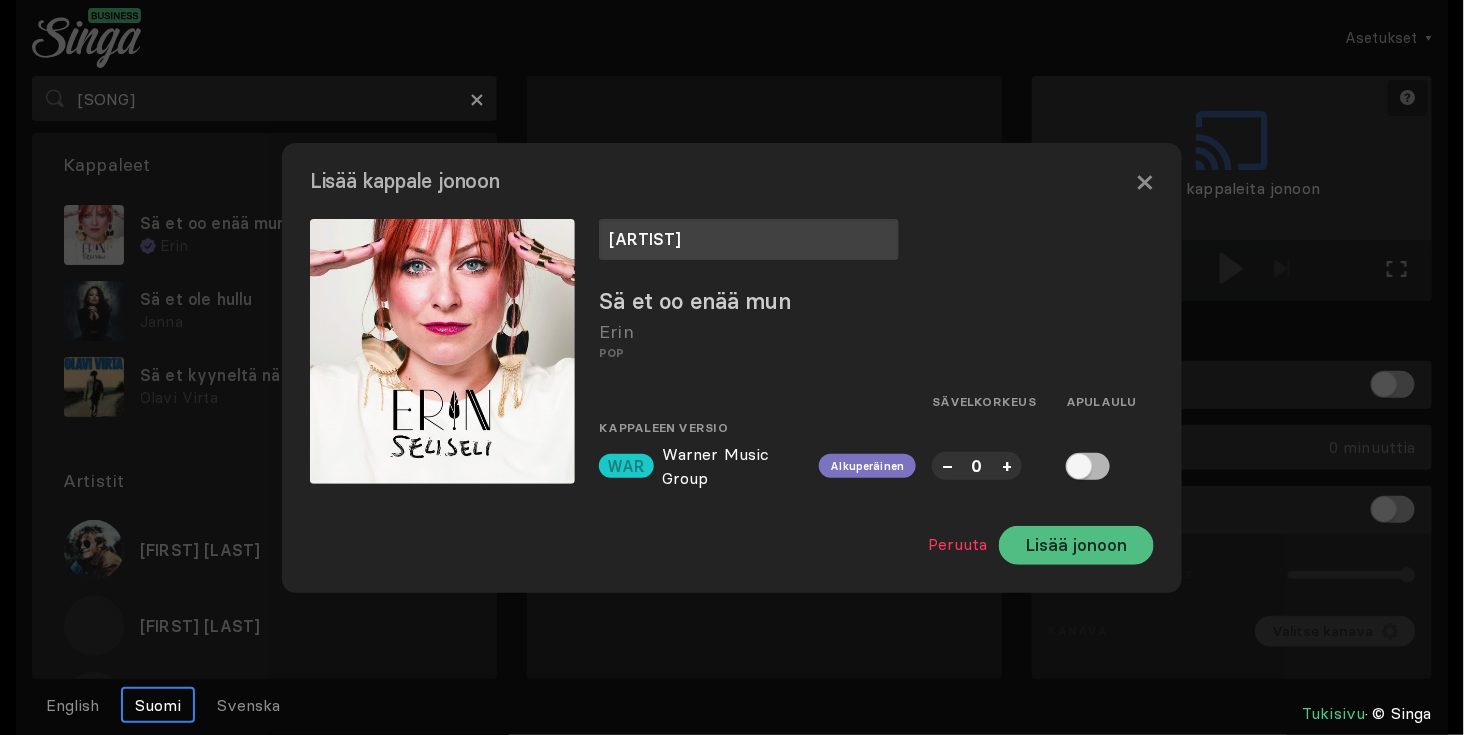 type on "[ARTIST]" 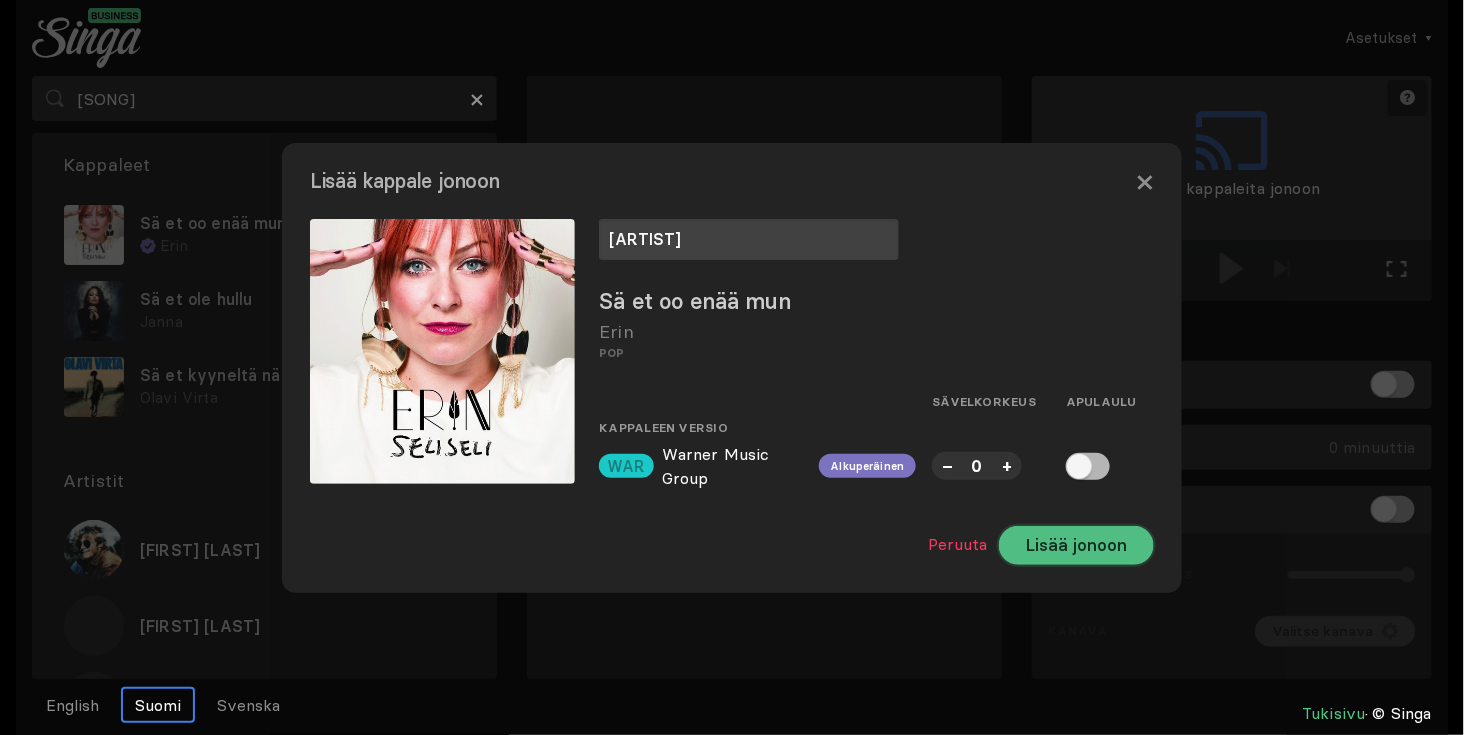 click on "Lisää jonoon" at bounding box center (1076, 545) 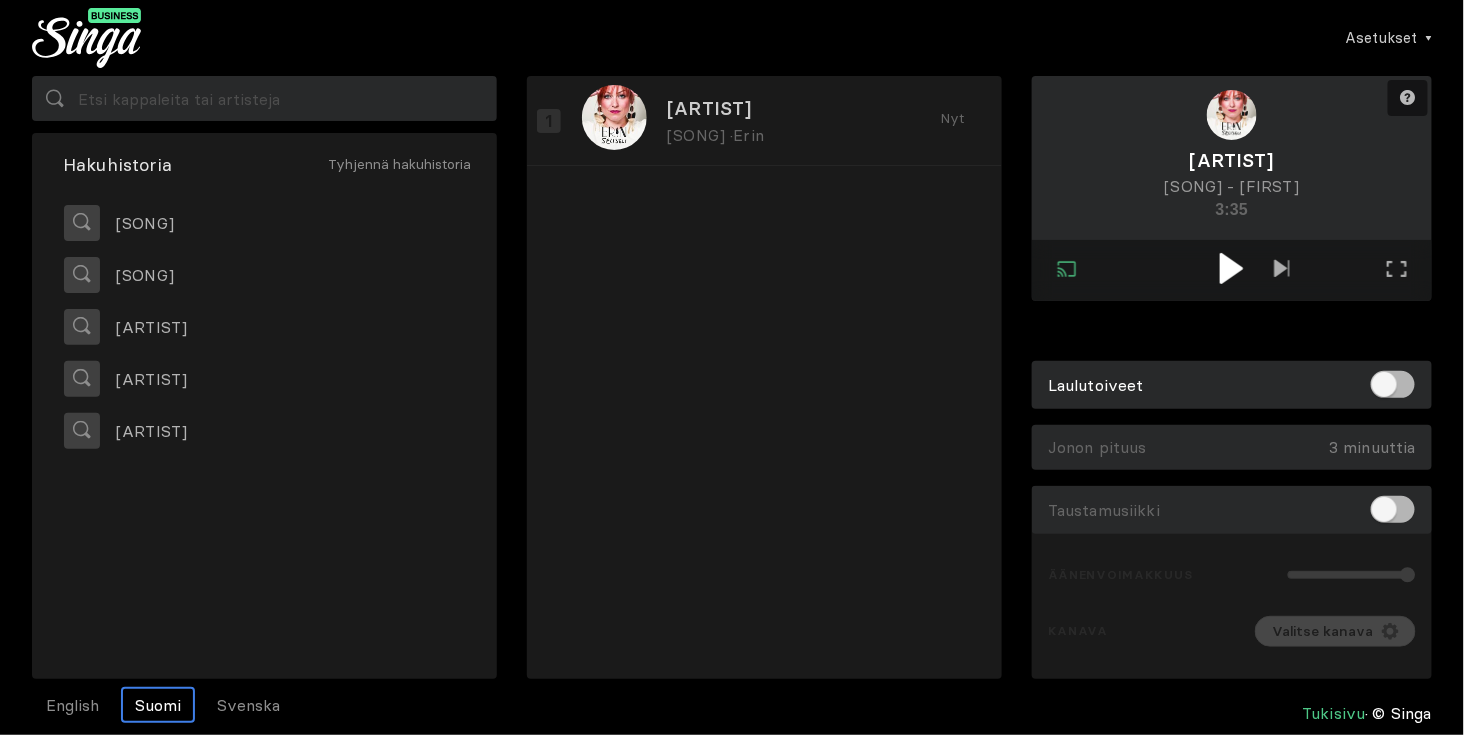 click at bounding box center (1231, 268) 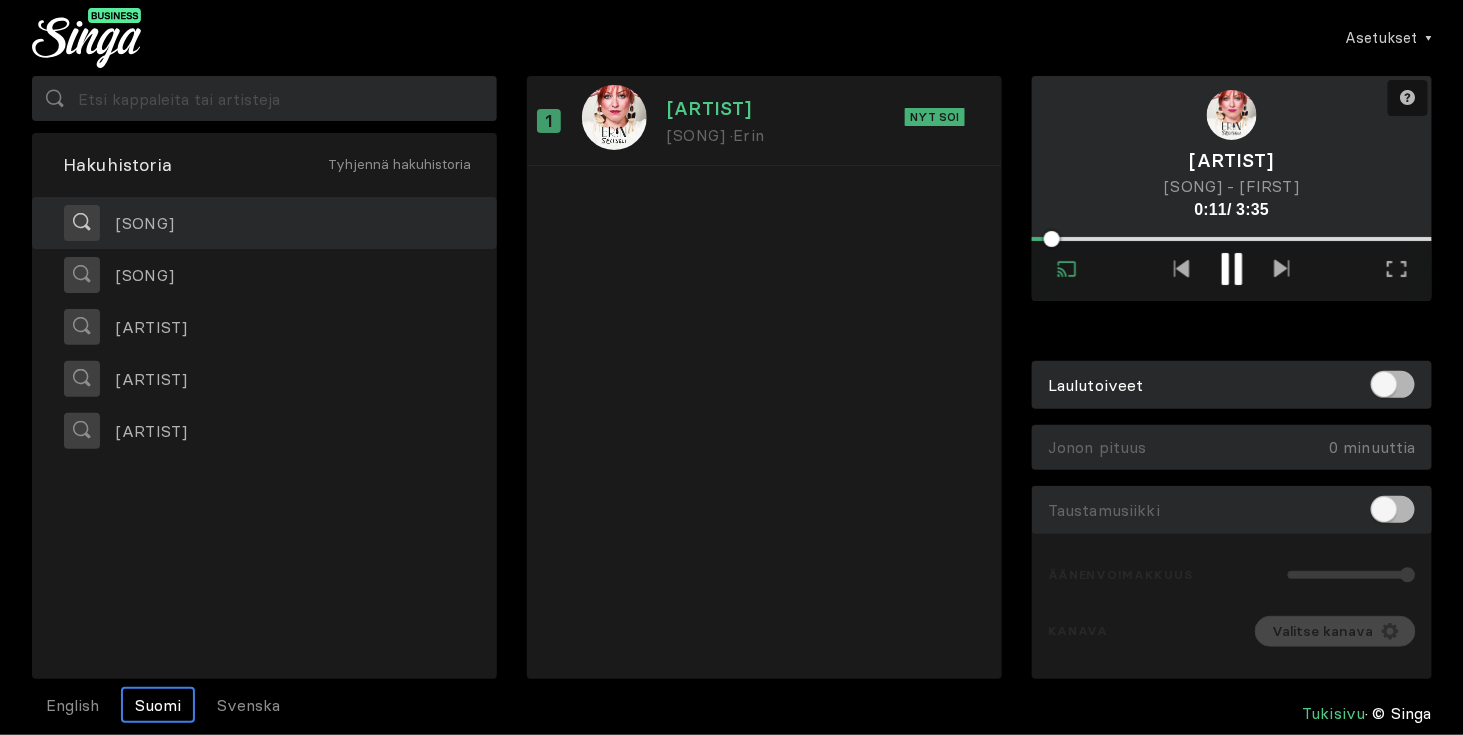 click on "[SONG]" at bounding box center [137, 223] 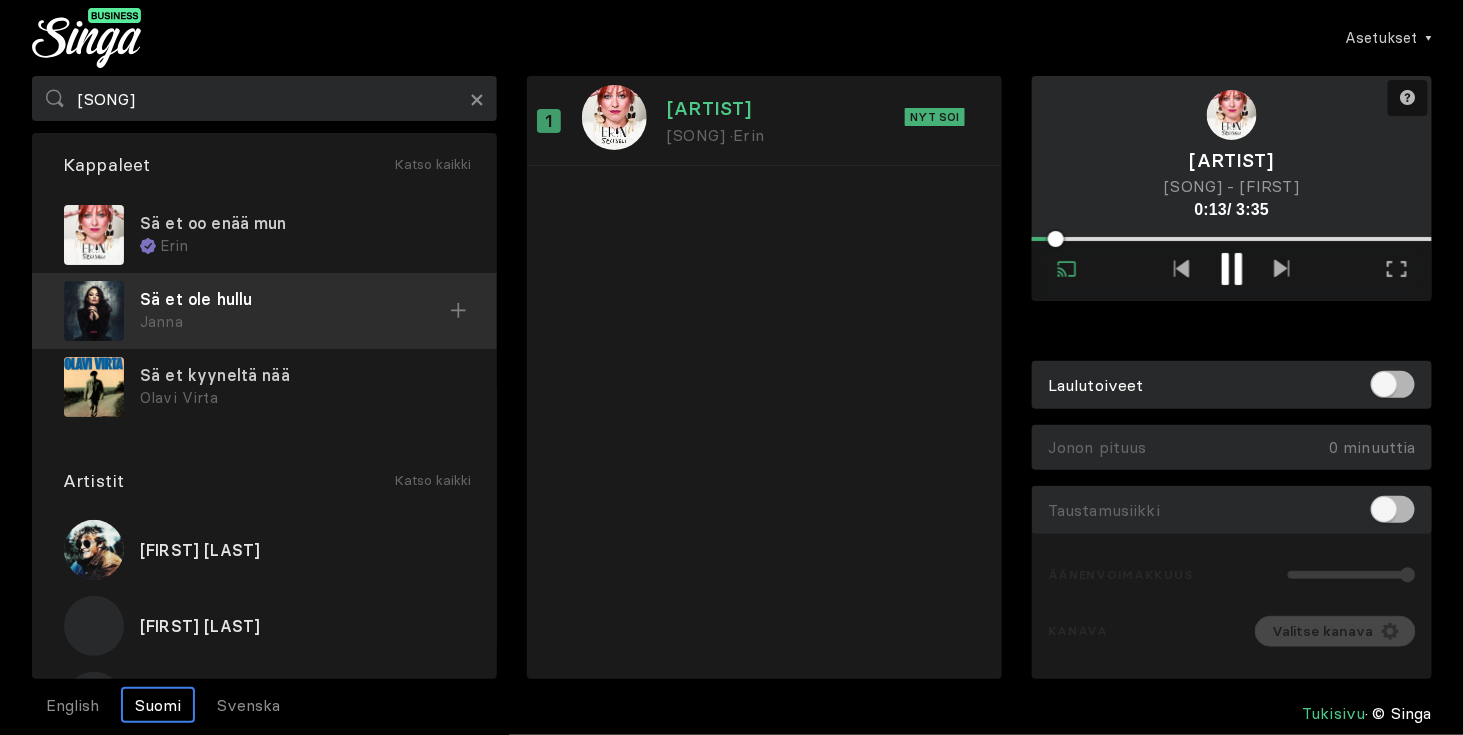 click on "Janna" at bounding box center (295, 322) 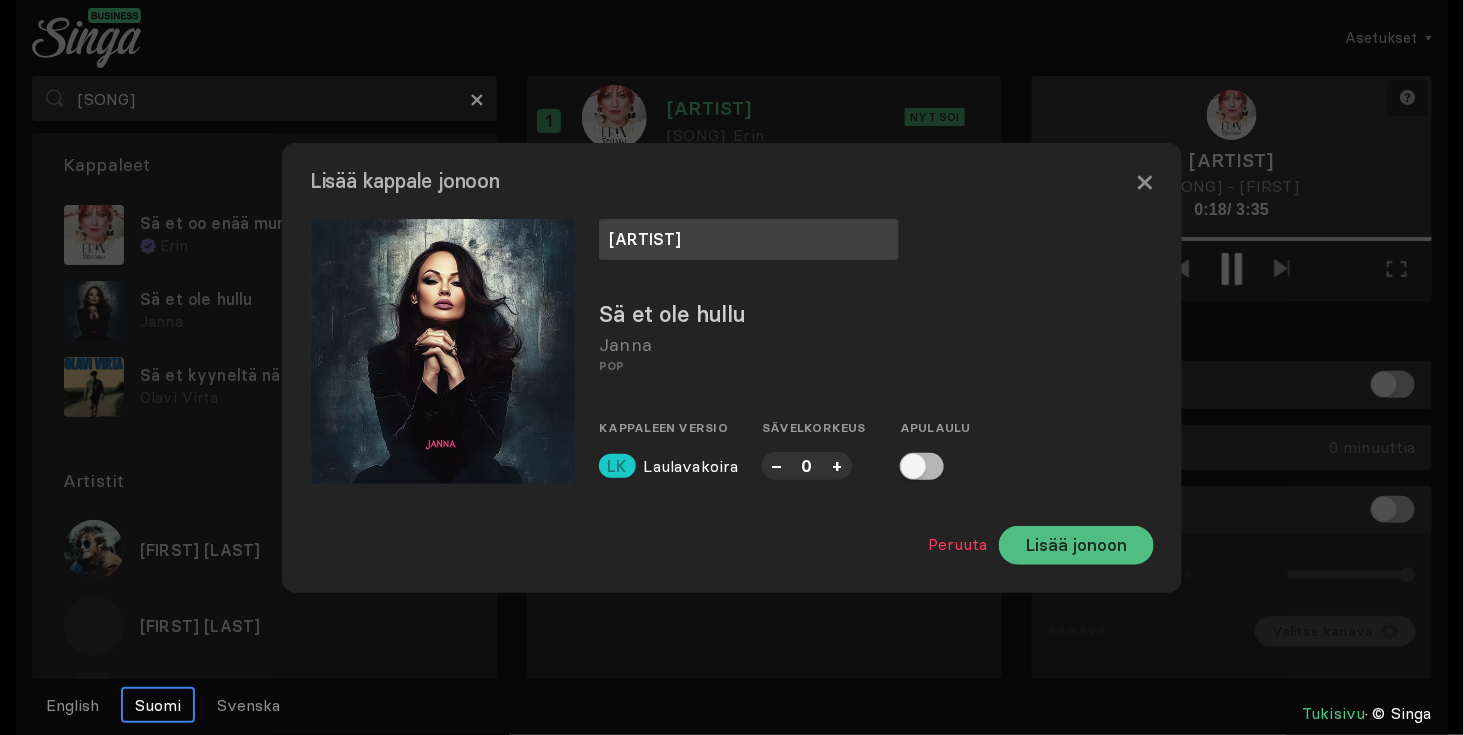 type on "[ARTIST]" 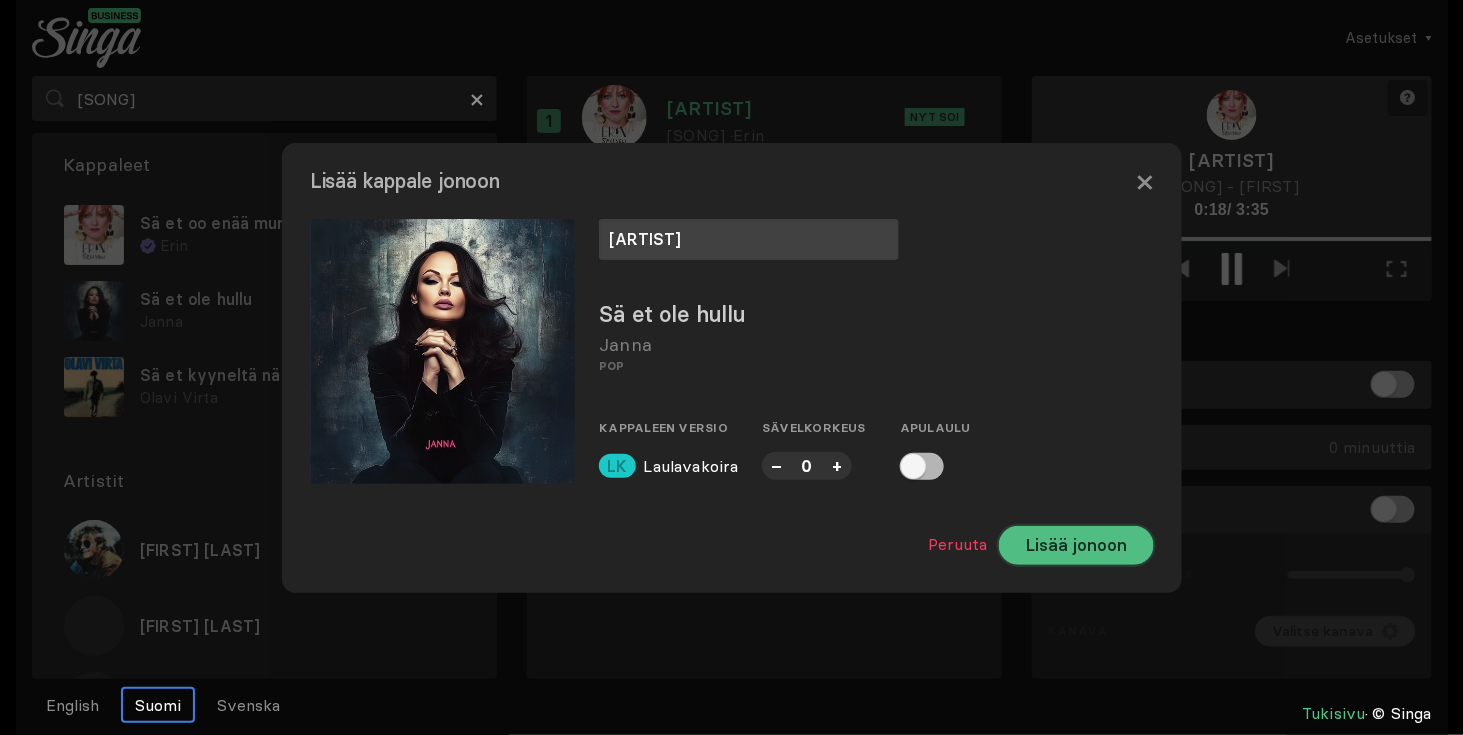click on "Lisää jonoon" at bounding box center (1076, 545) 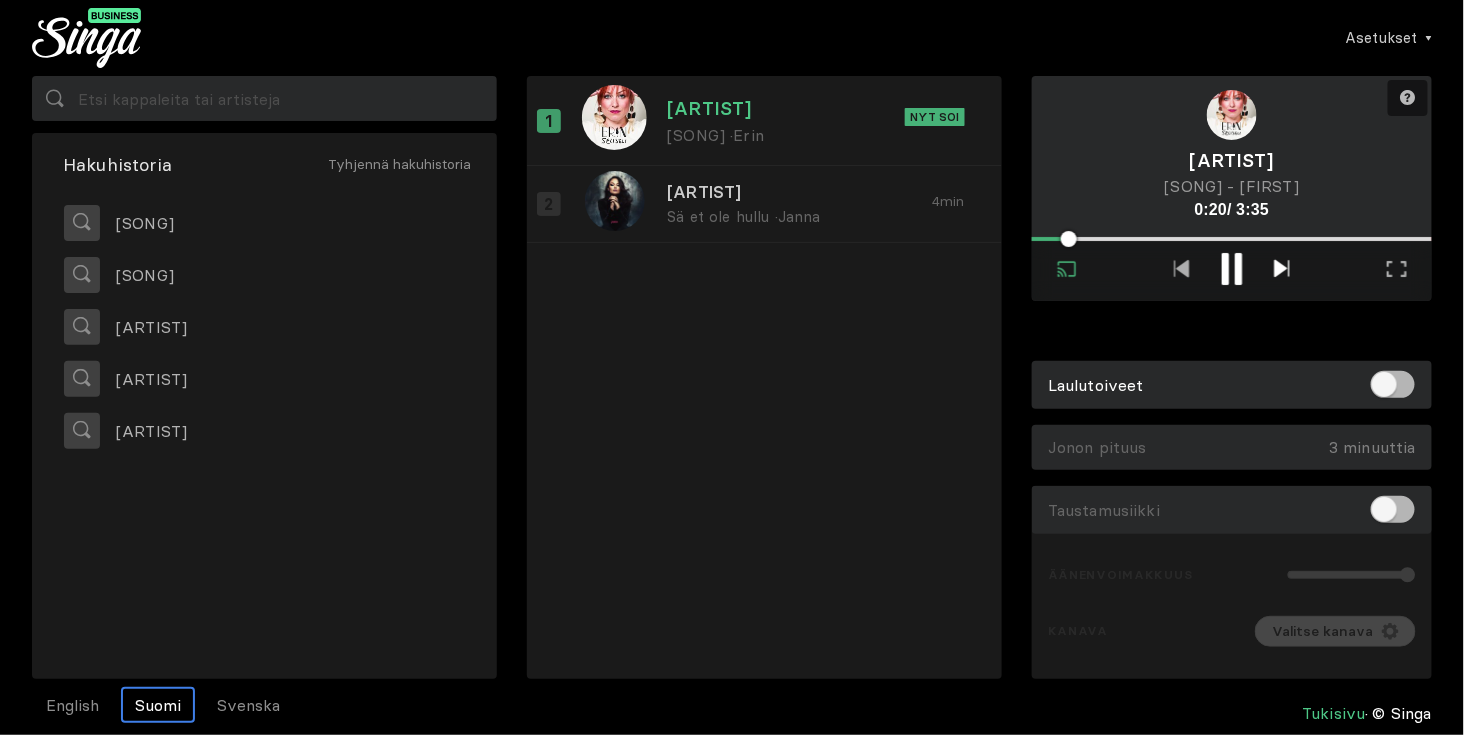 click at bounding box center [1281, 268] 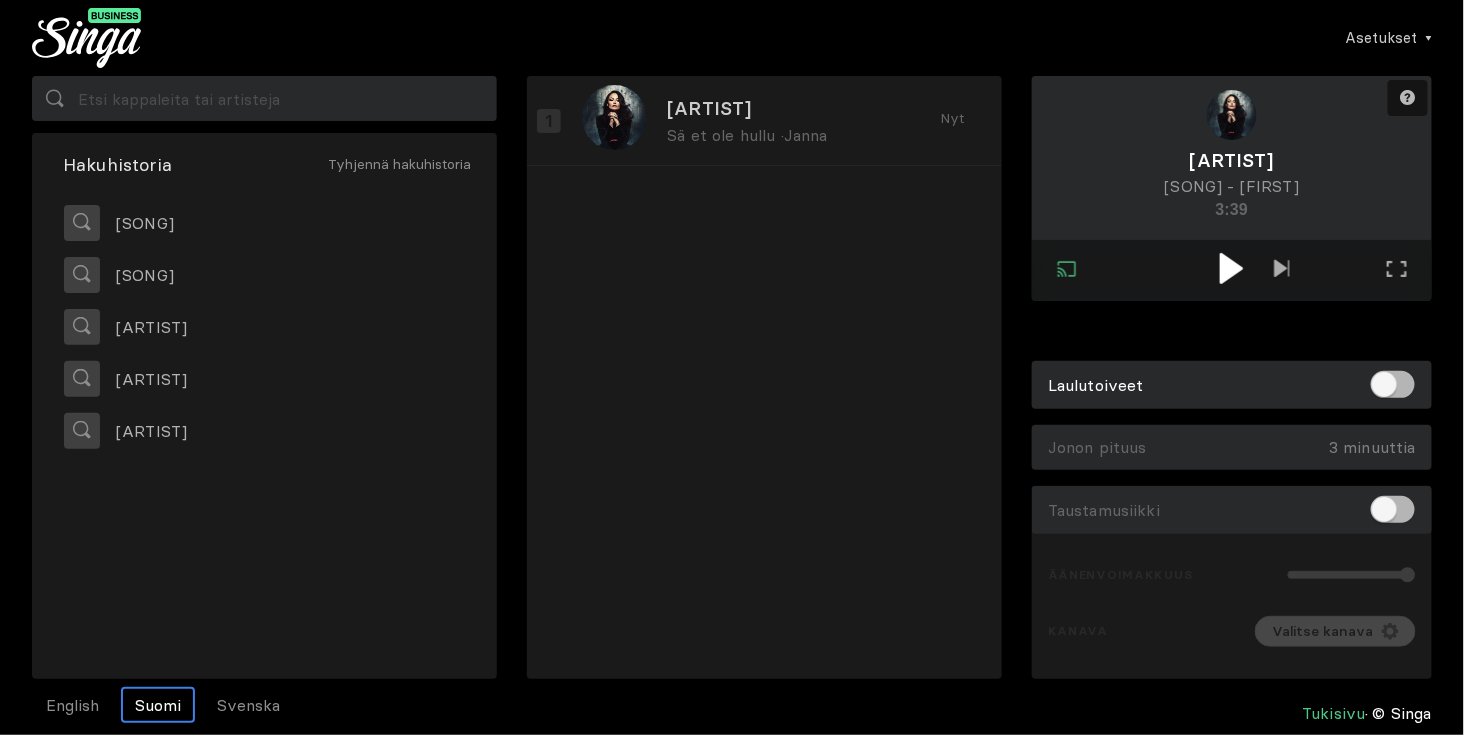 click at bounding box center (1231, 268) 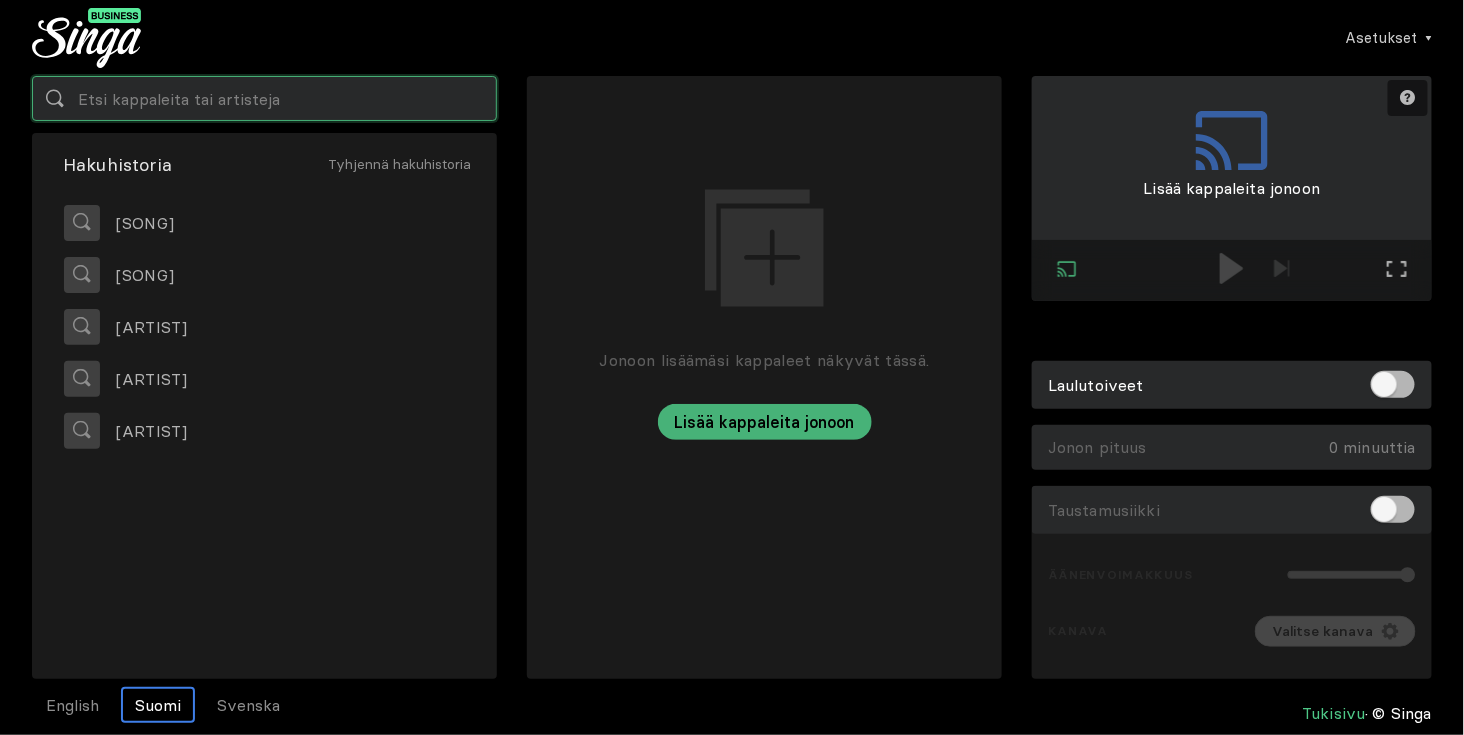 click at bounding box center [264, 98] 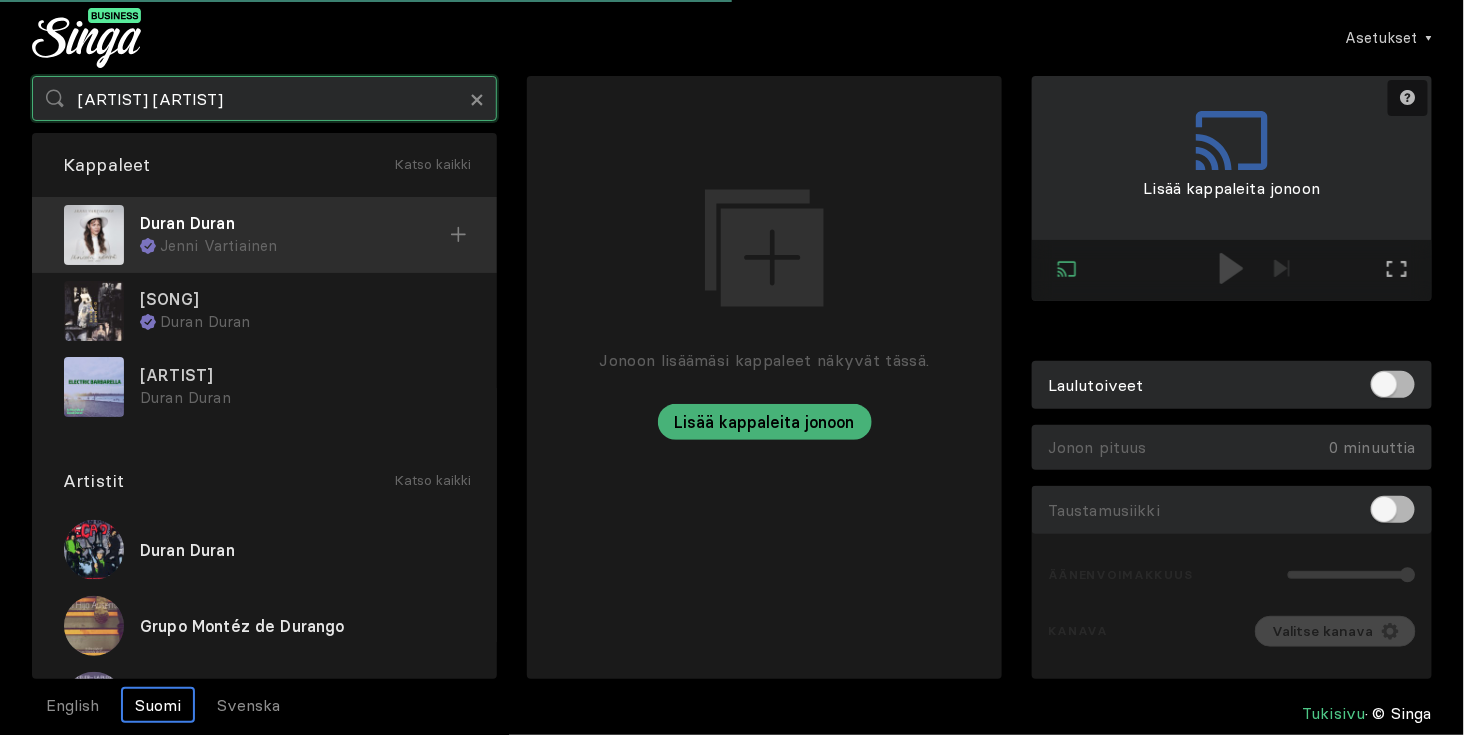 type on "[ARTIST] [ARTIST]" 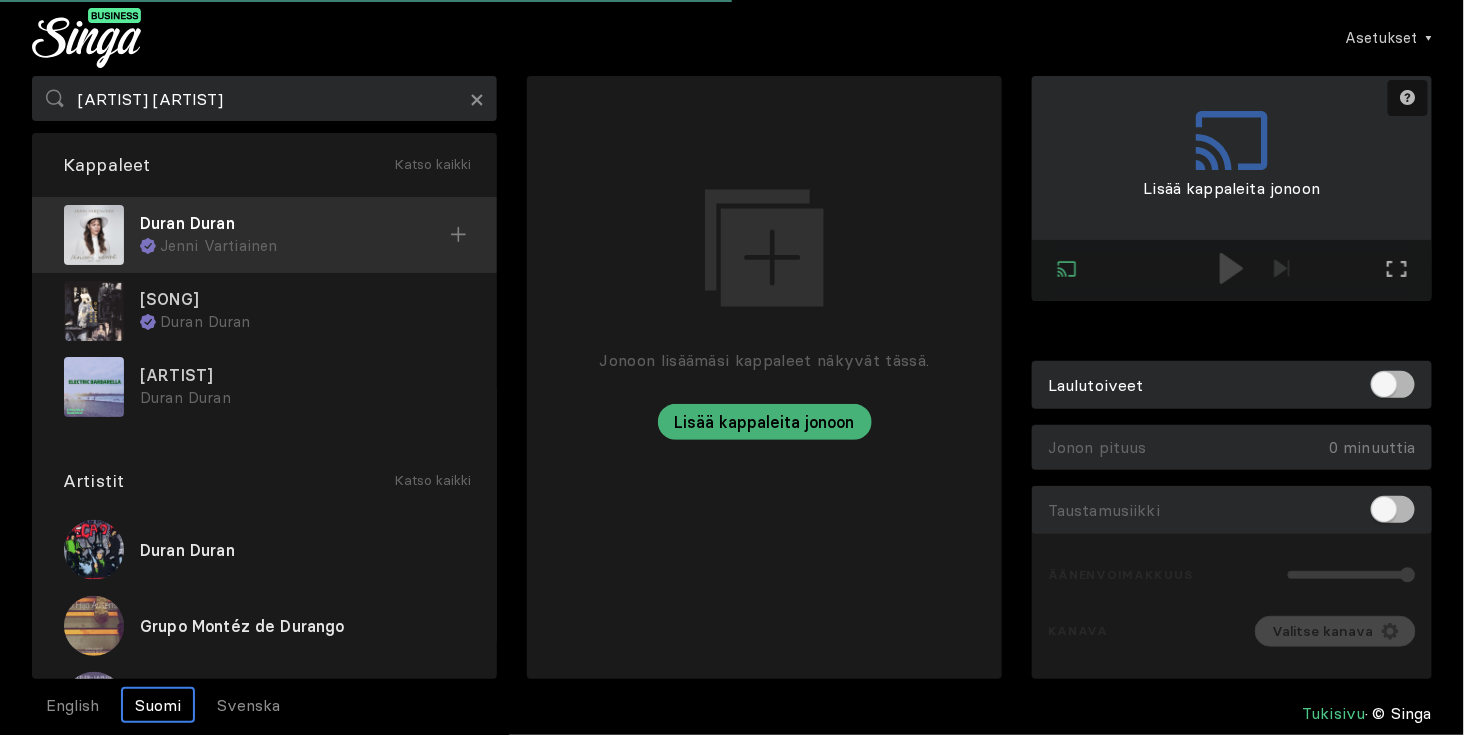 click on "Duran Duran" at bounding box center (295, 223) 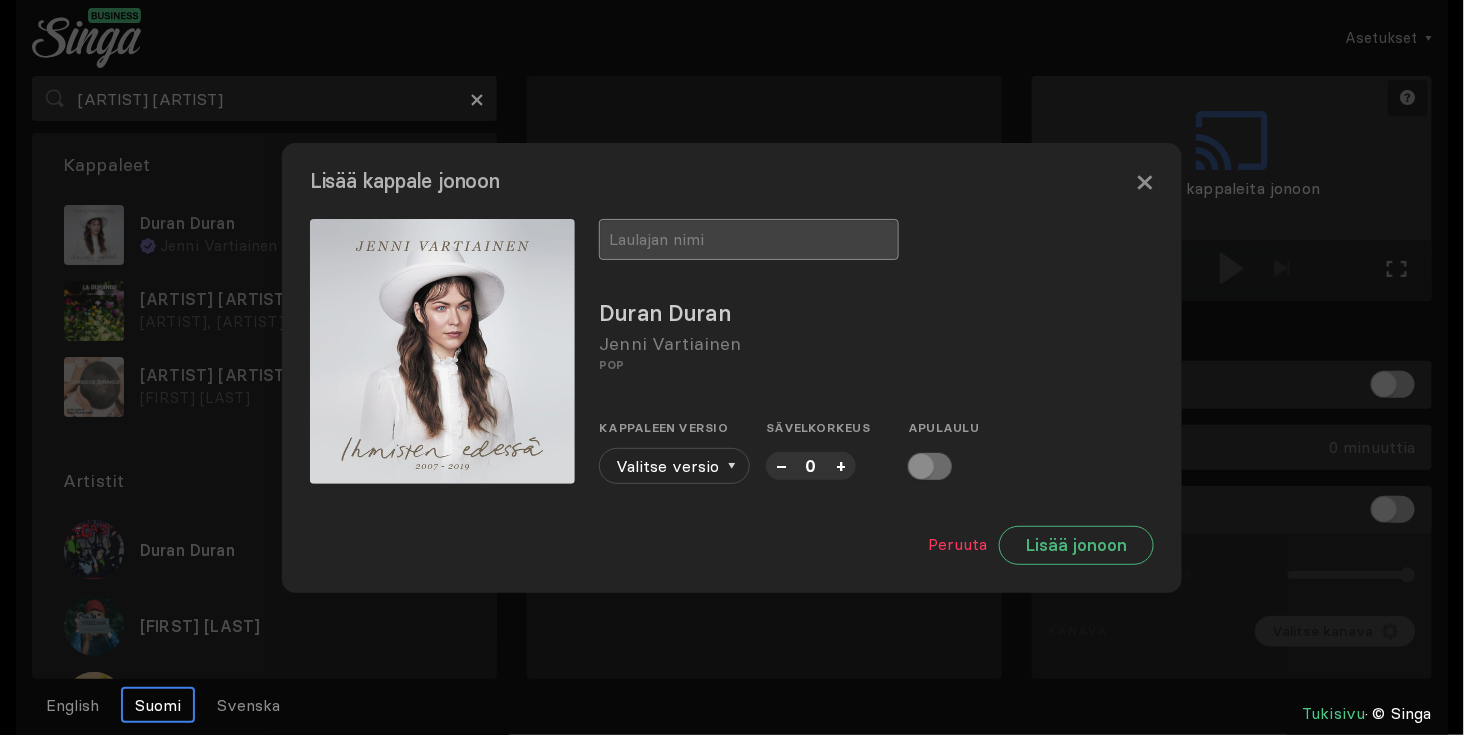 click at bounding box center (749, 239) 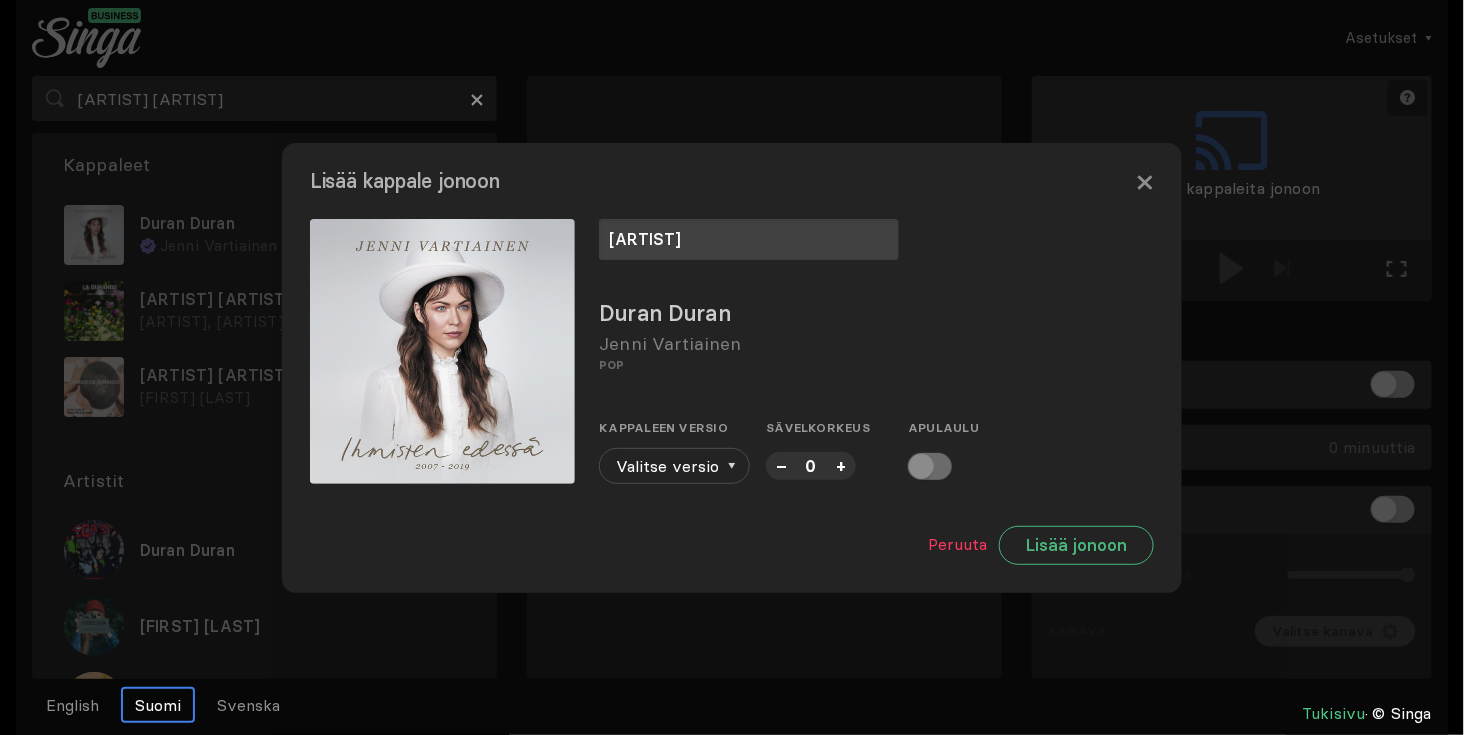 type on "[ARTIST]" 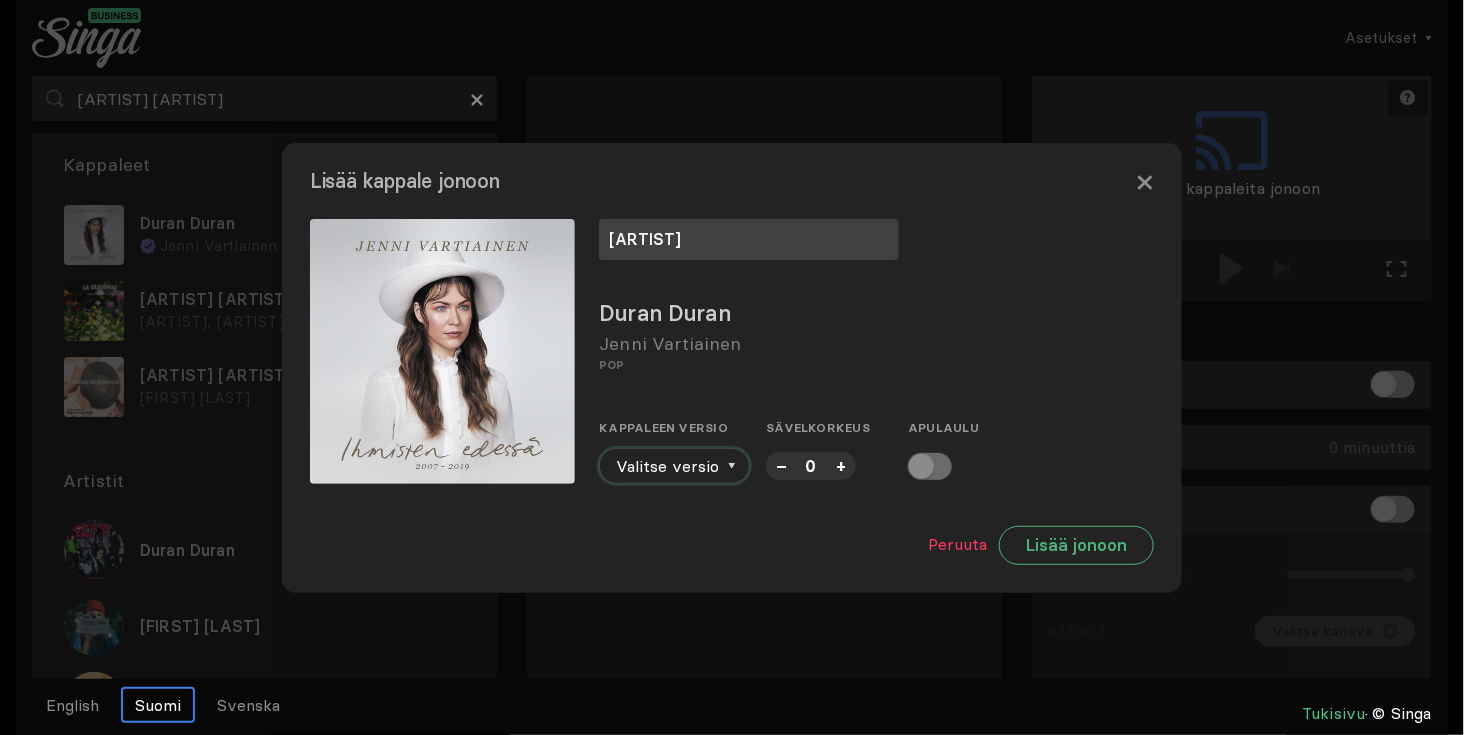 click at bounding box center (732, 466) 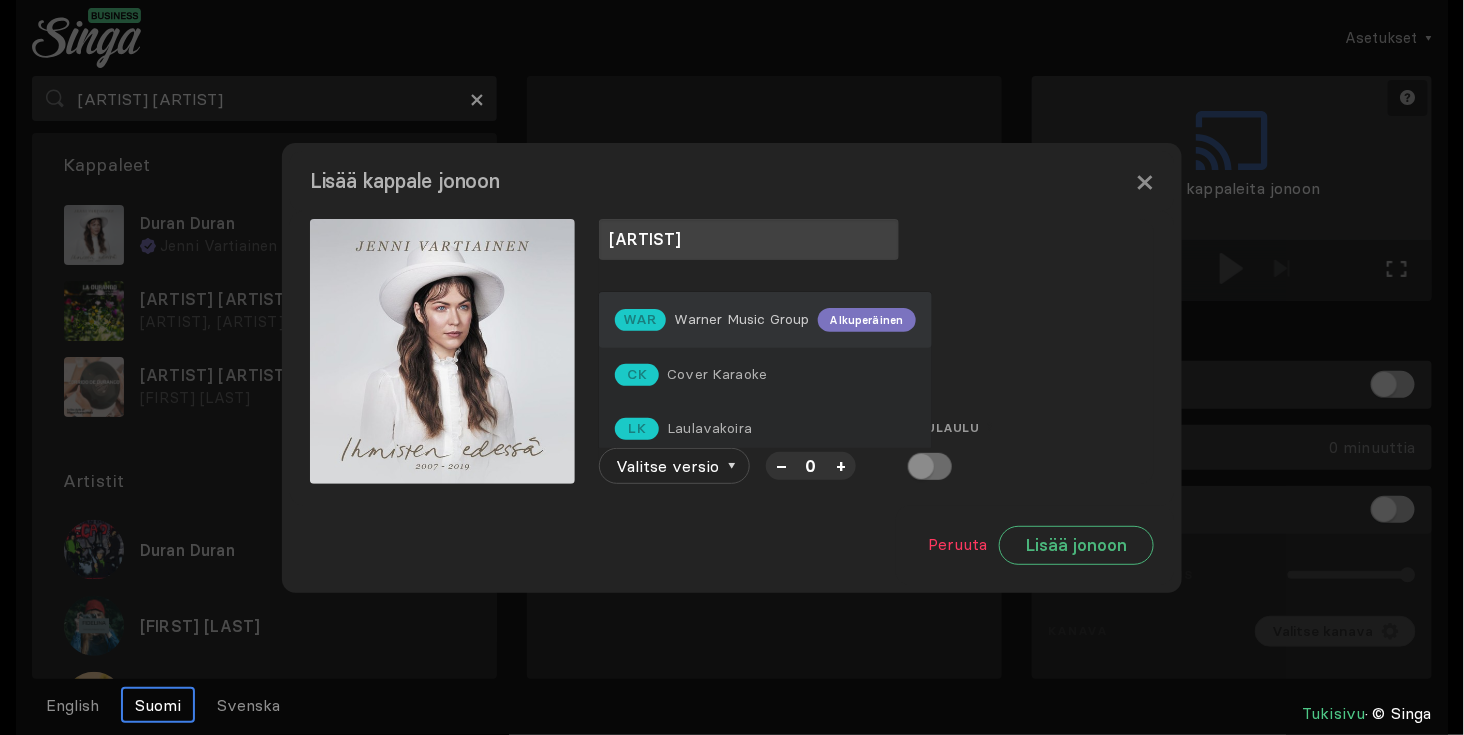 click on "Warner Music Group" at bounding box center (742, 319) 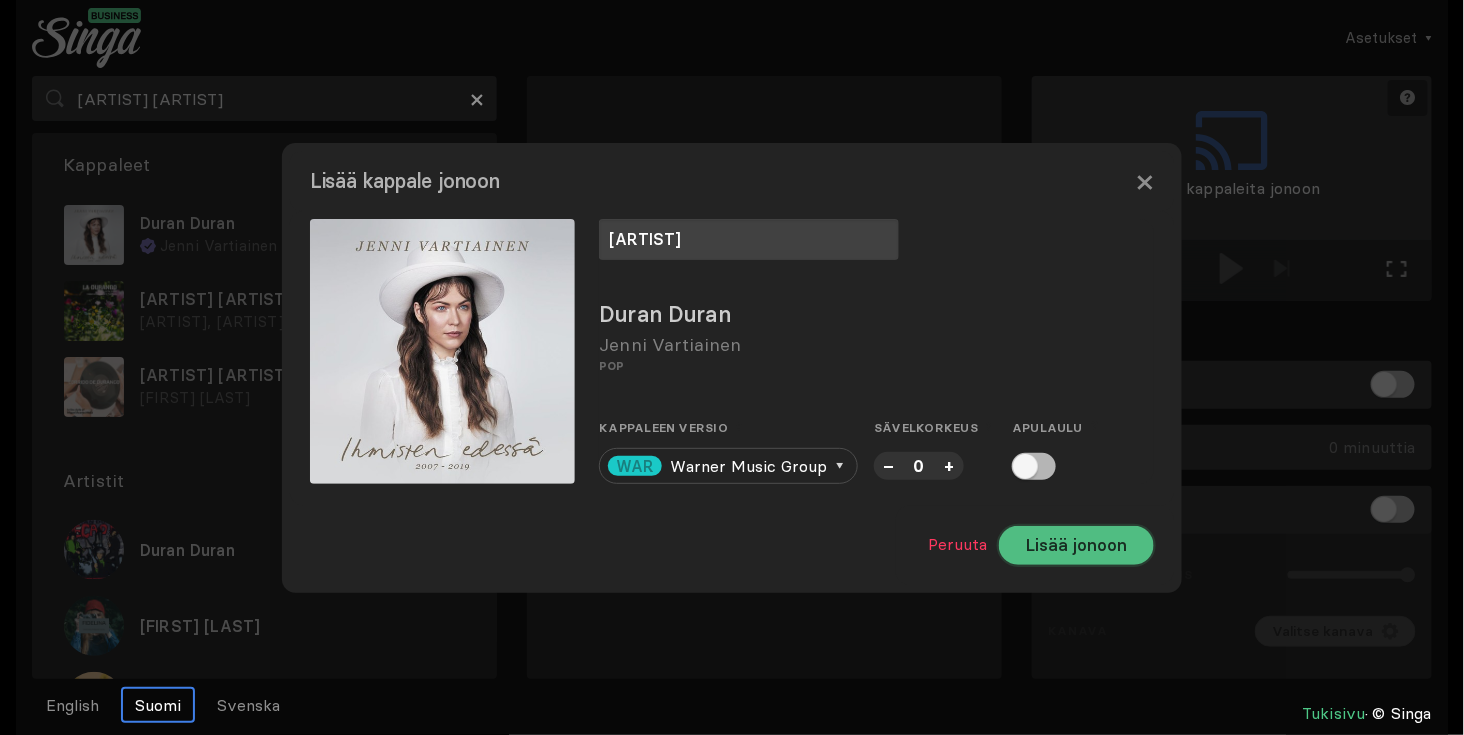 click on "Lisää jonoon" at bounding box center [1076, 545] 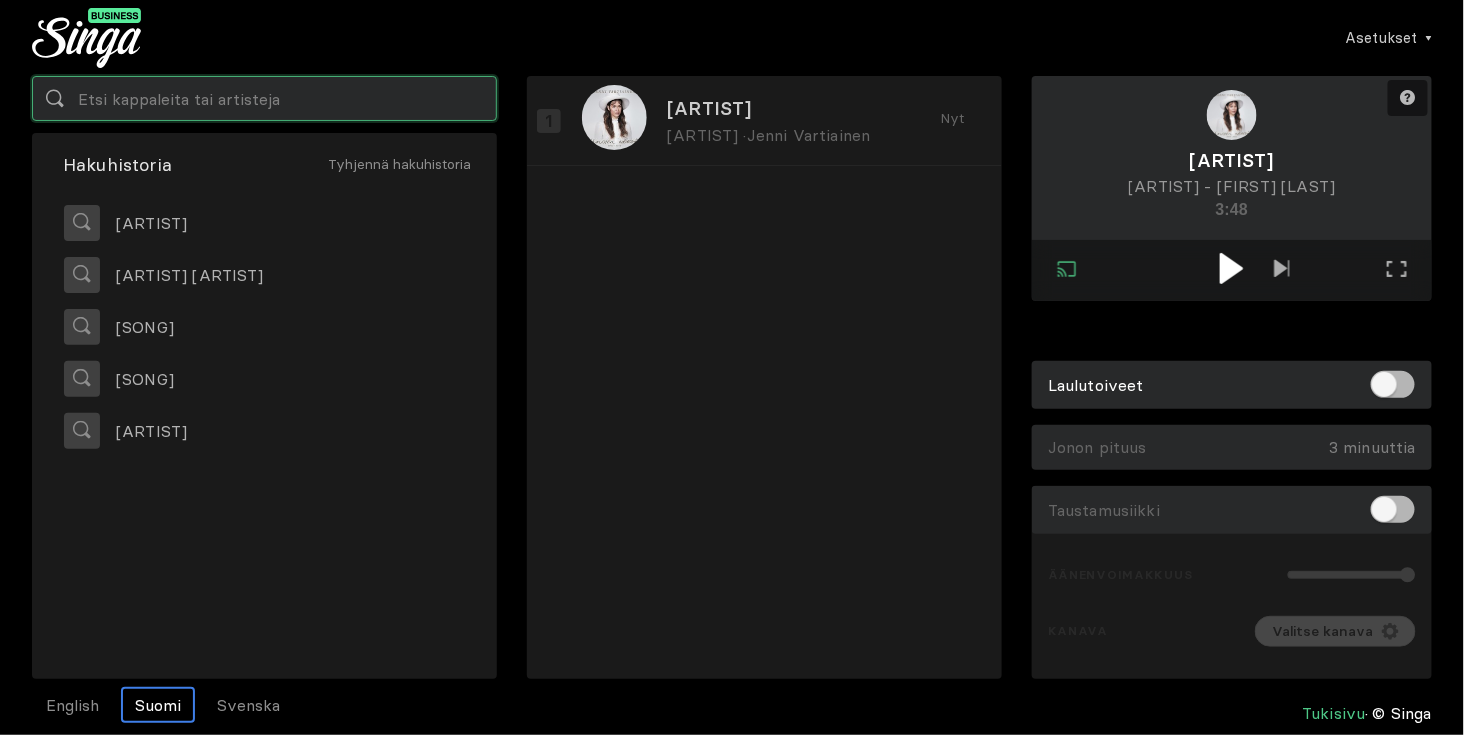 click at bounding box center (264, 98) 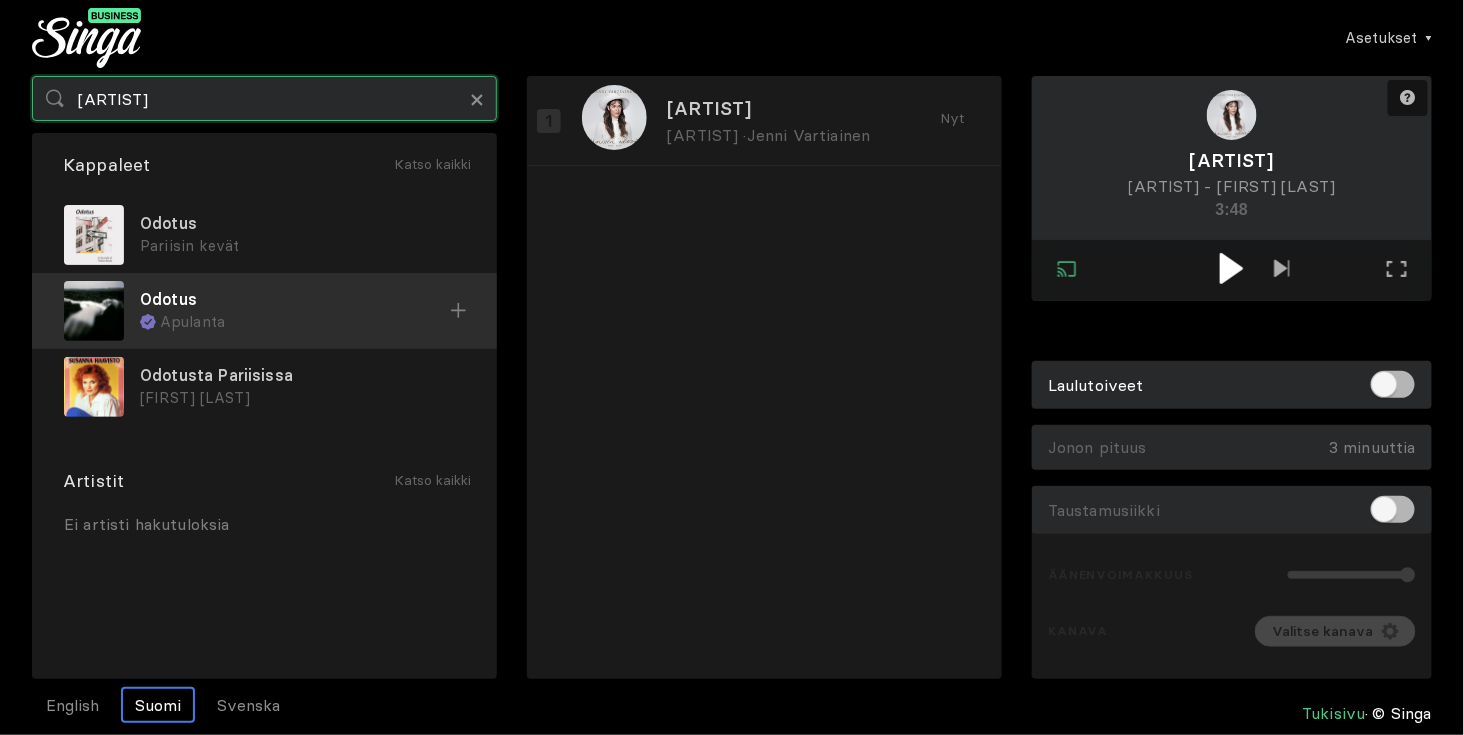 type on "[ARTIST]" 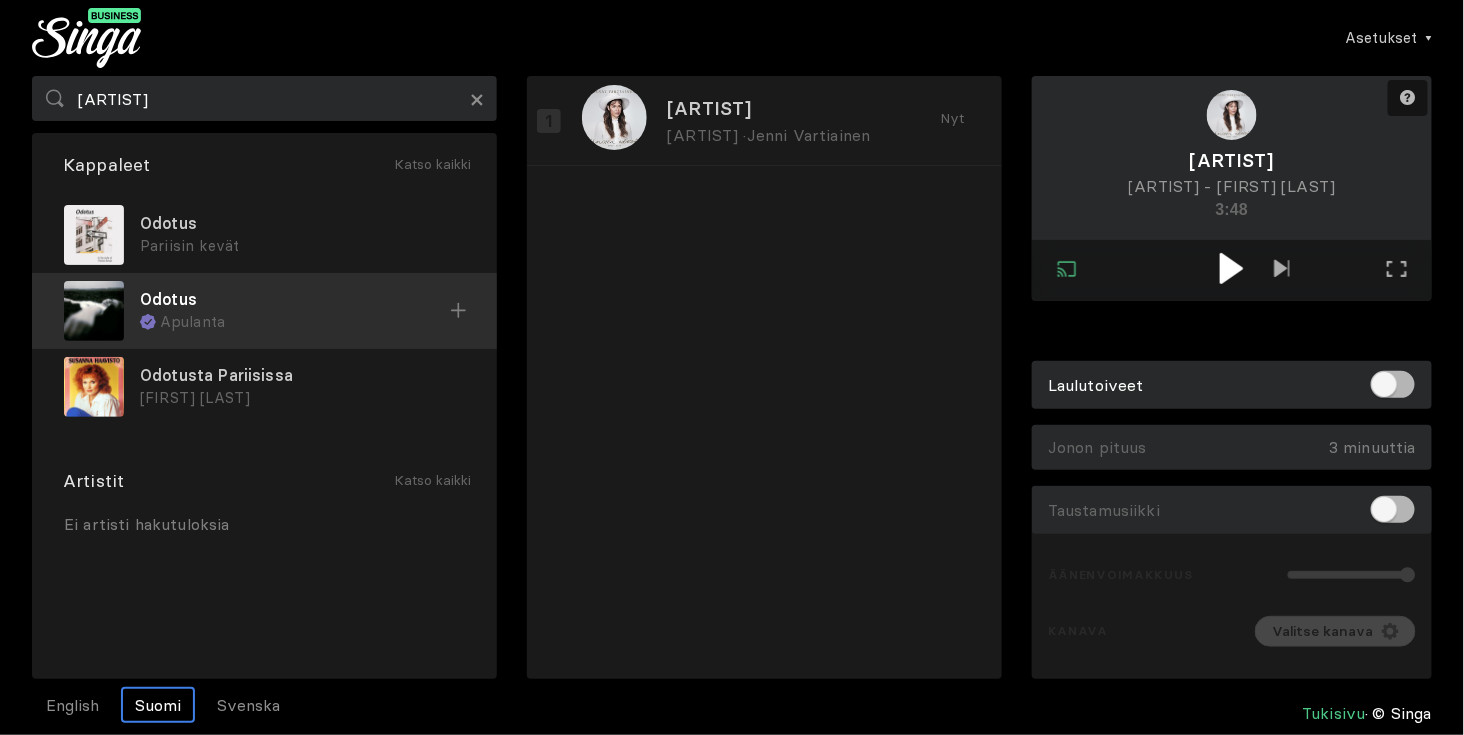 click on "Odotus" at bounding box center (302, 223) 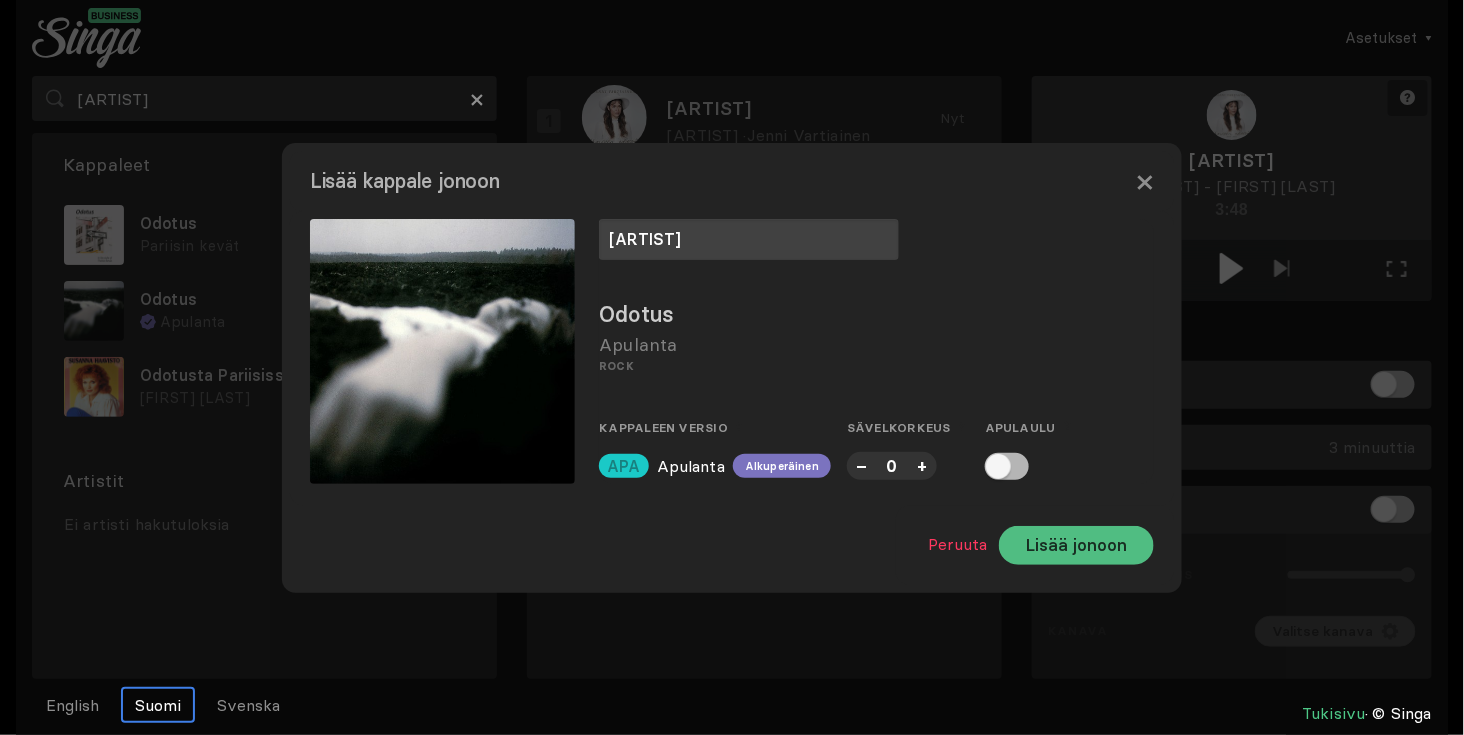 type on "[ARTIST]" 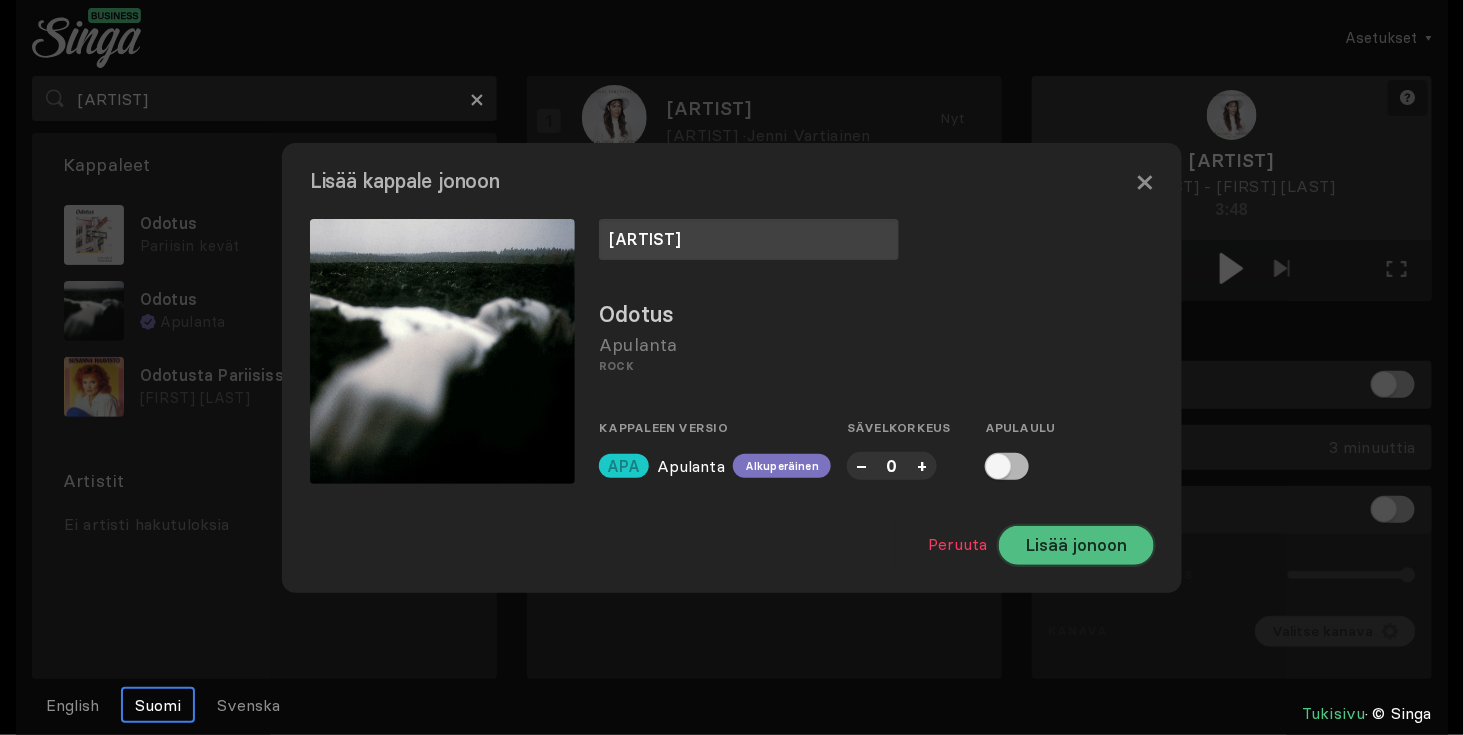 click on "Lisää jonoon" at bounding box center [1076, 545] 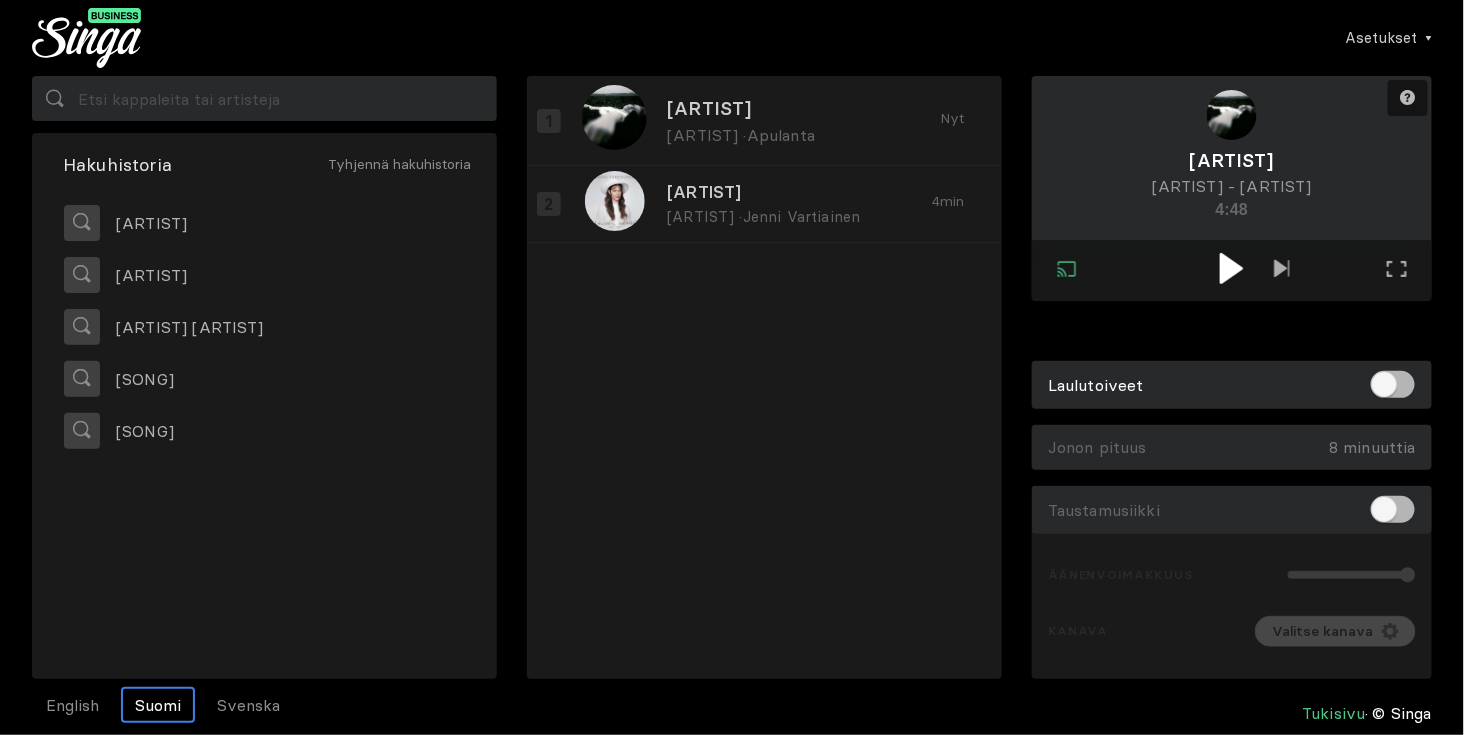 click at bounding box center [1231, 268] 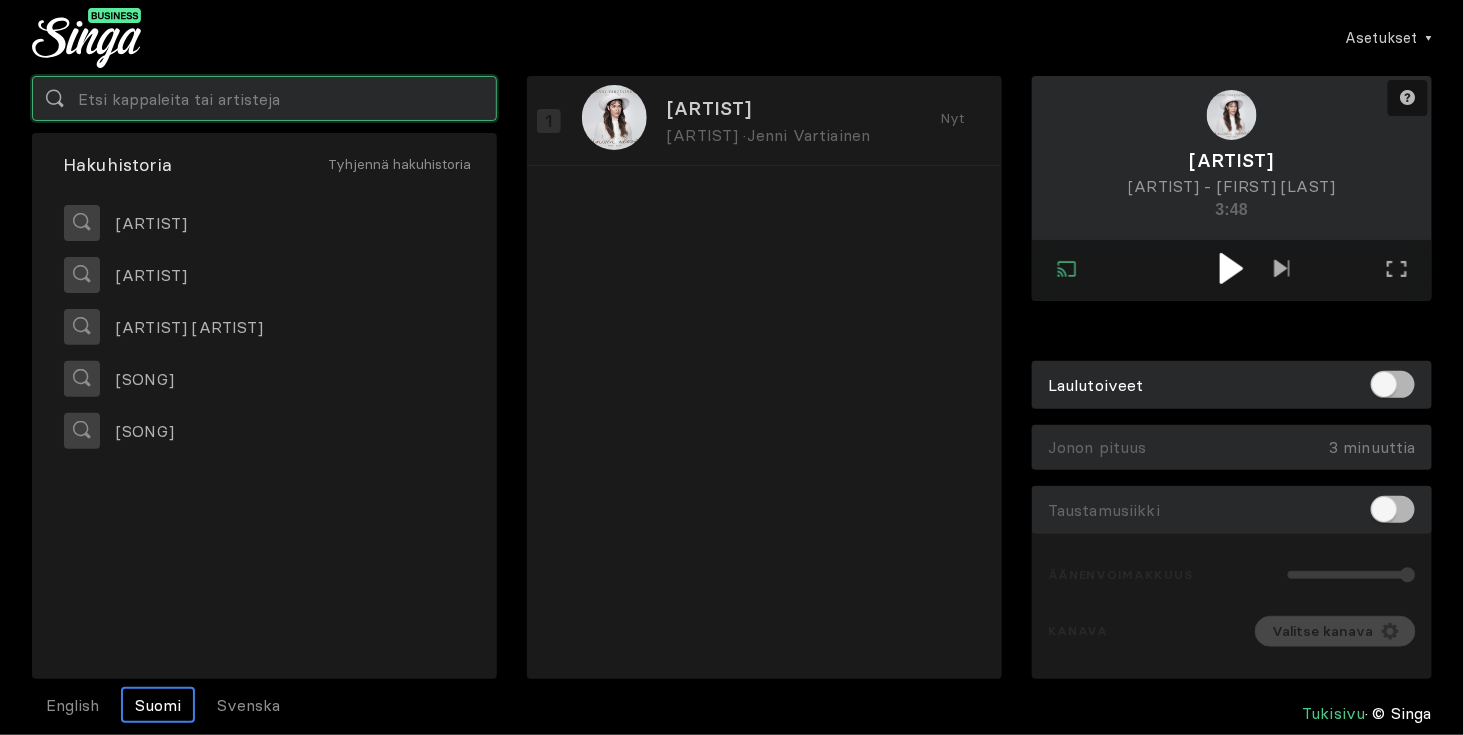 click at bounding box center [264, 98] 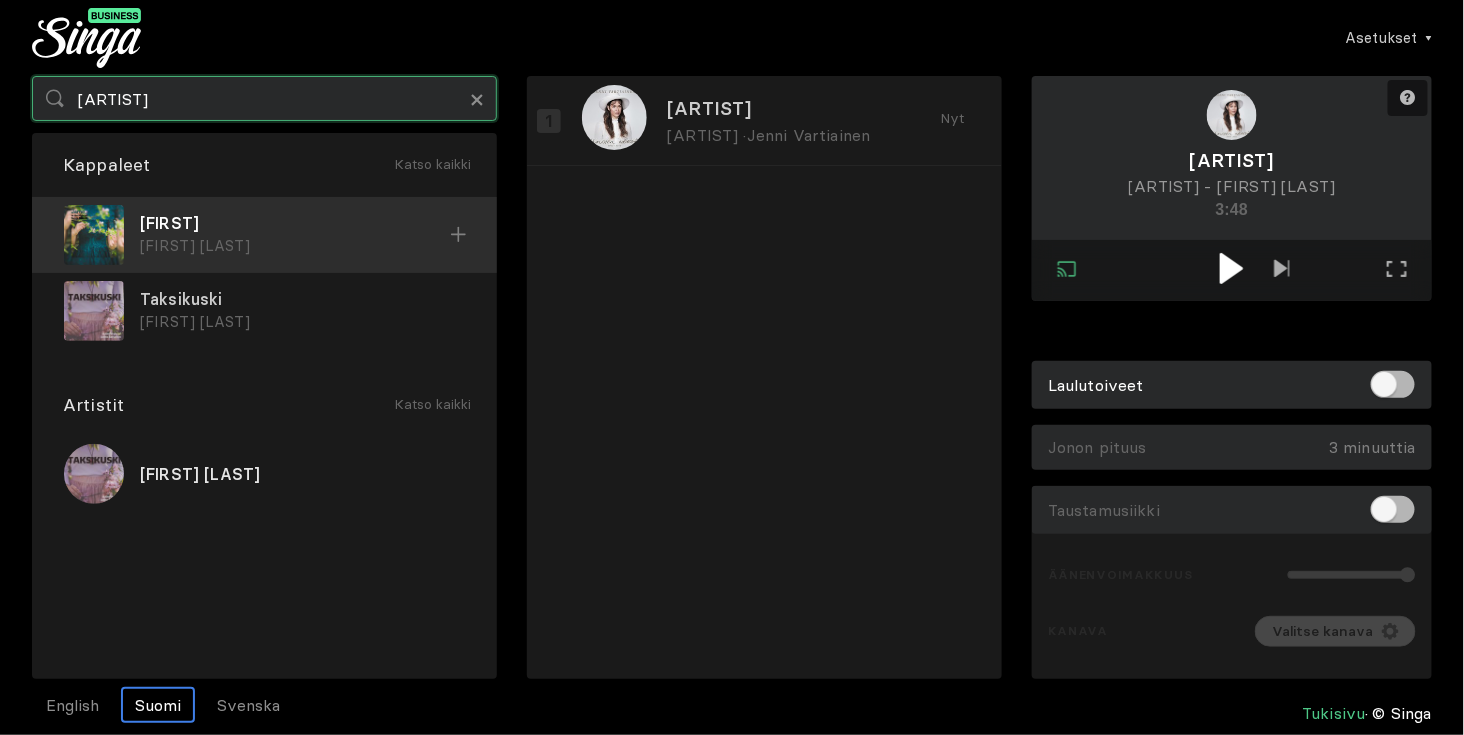 type on "[ARTIST]" 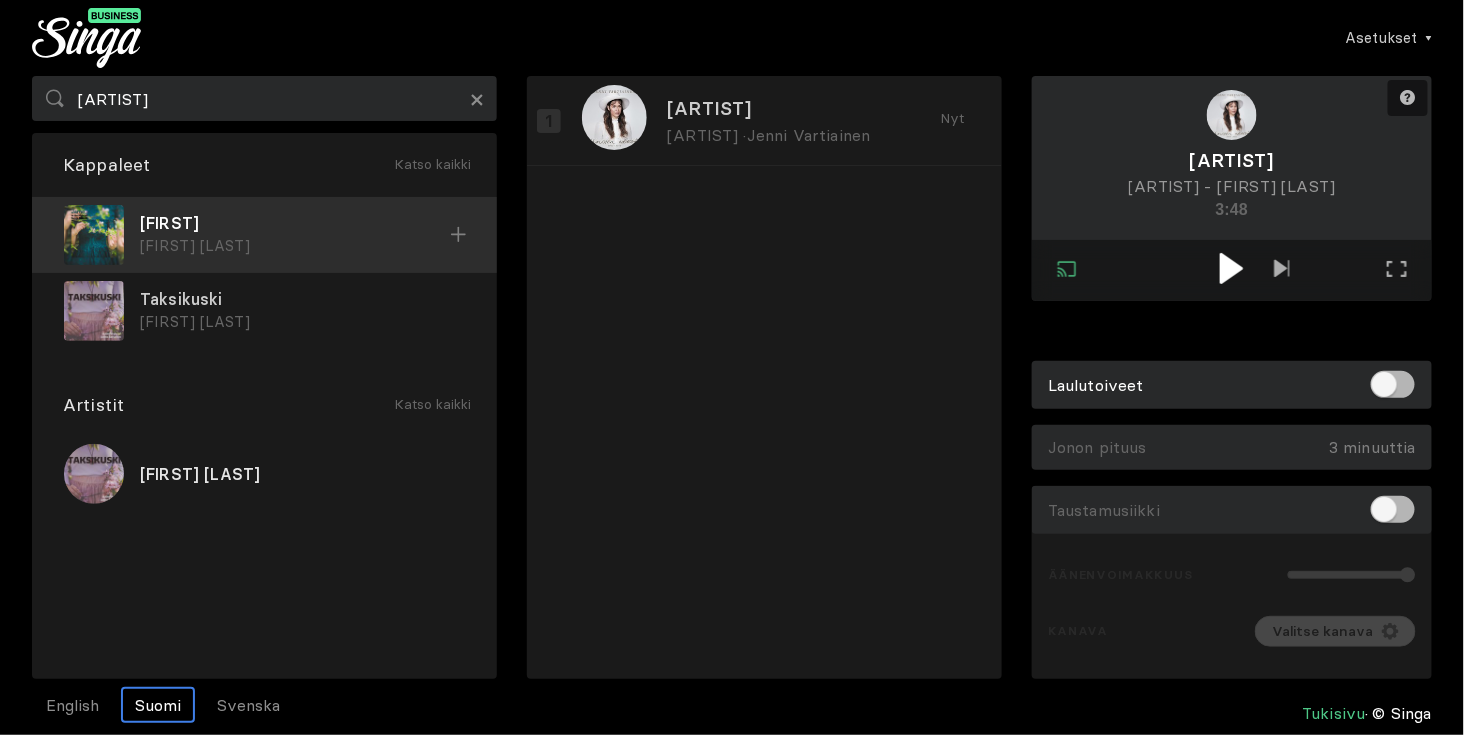 click on "[FIRST] [LAST]" at bounding box center (295, 246) 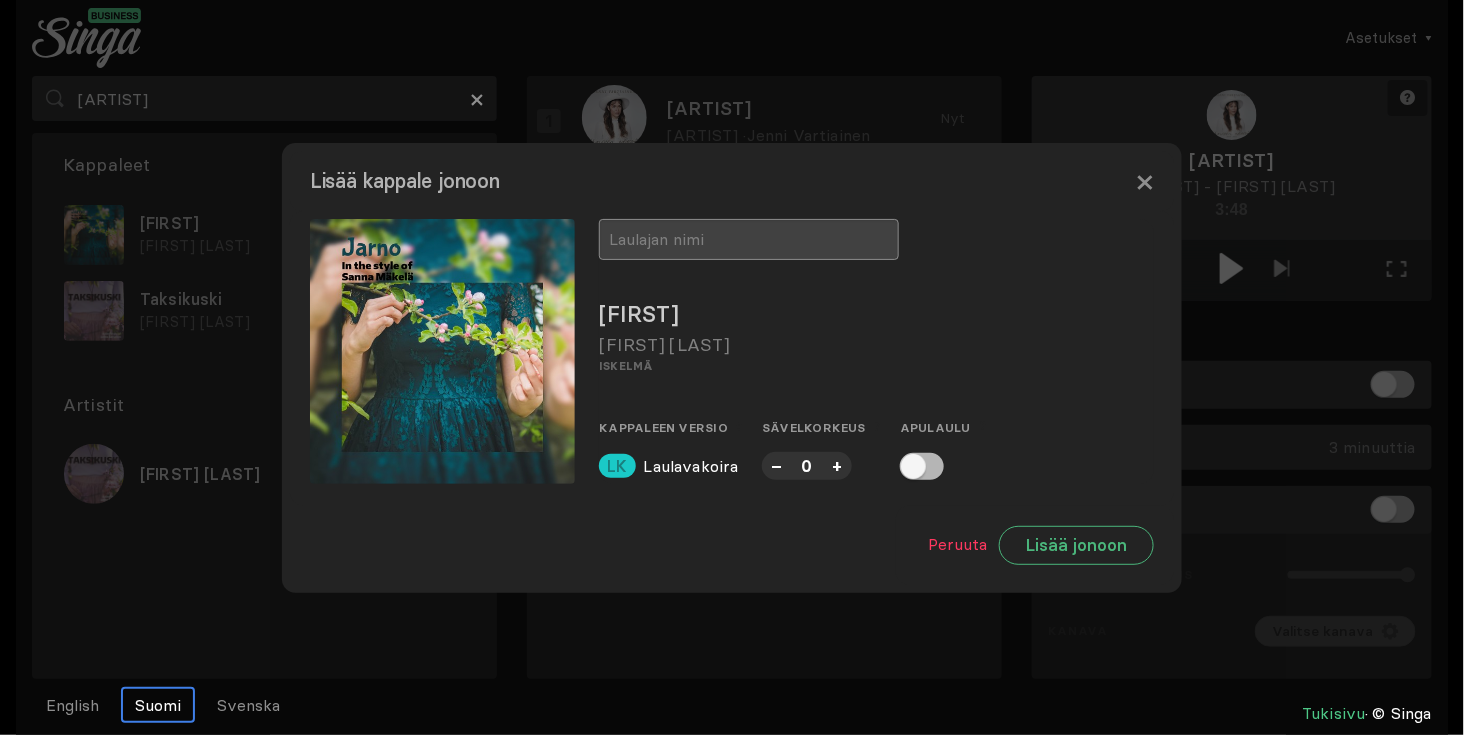 click at bounding box center (749, 239) 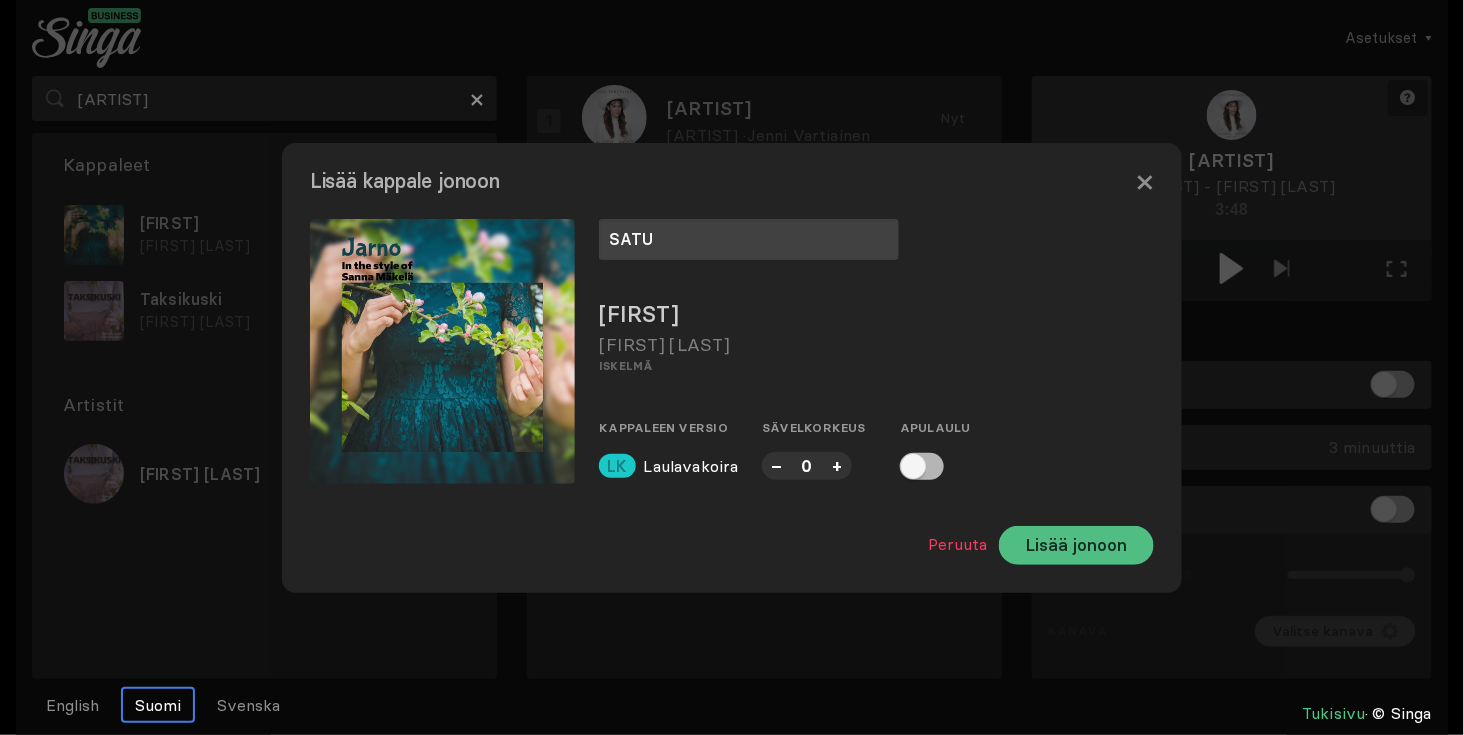 type on "SATU" 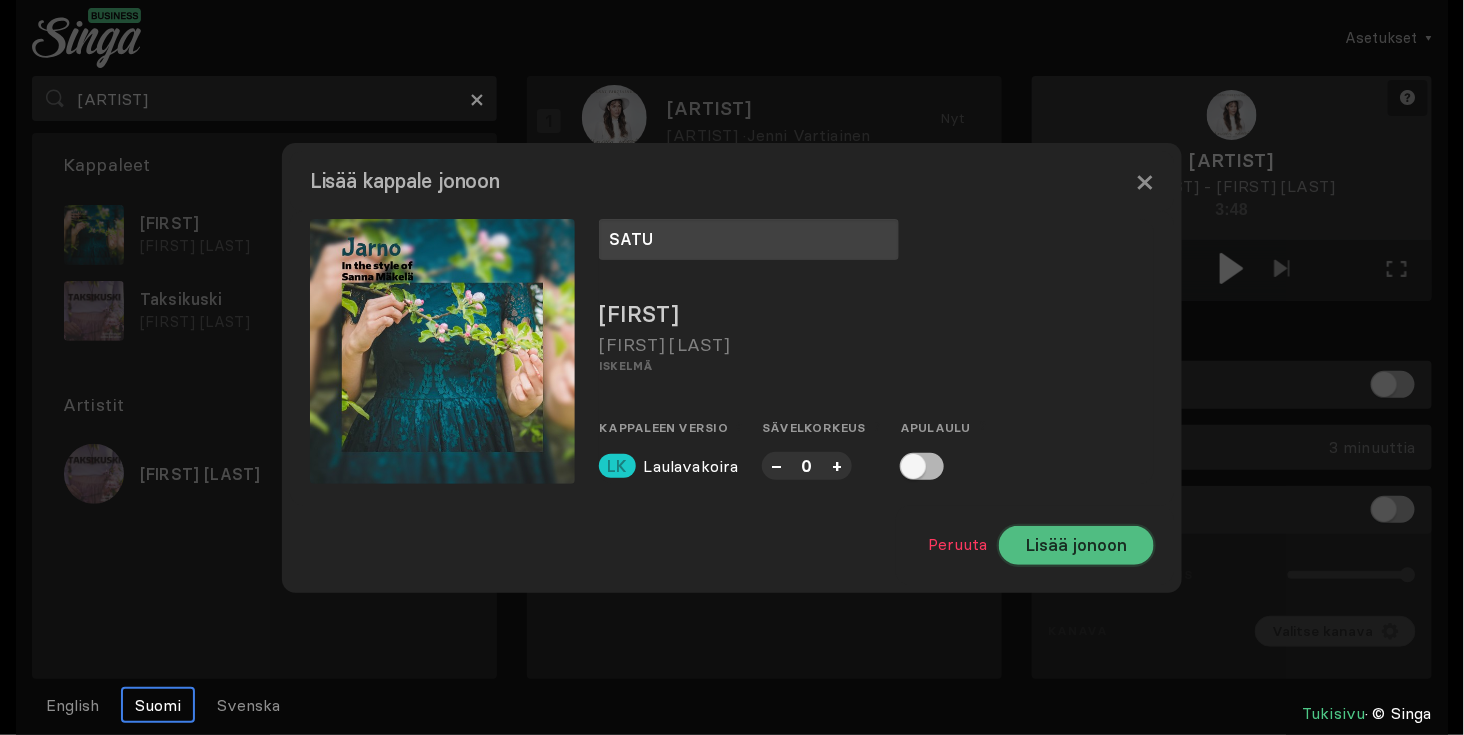 click on "Lisää jonoon" at bounding box center [1076, 545] 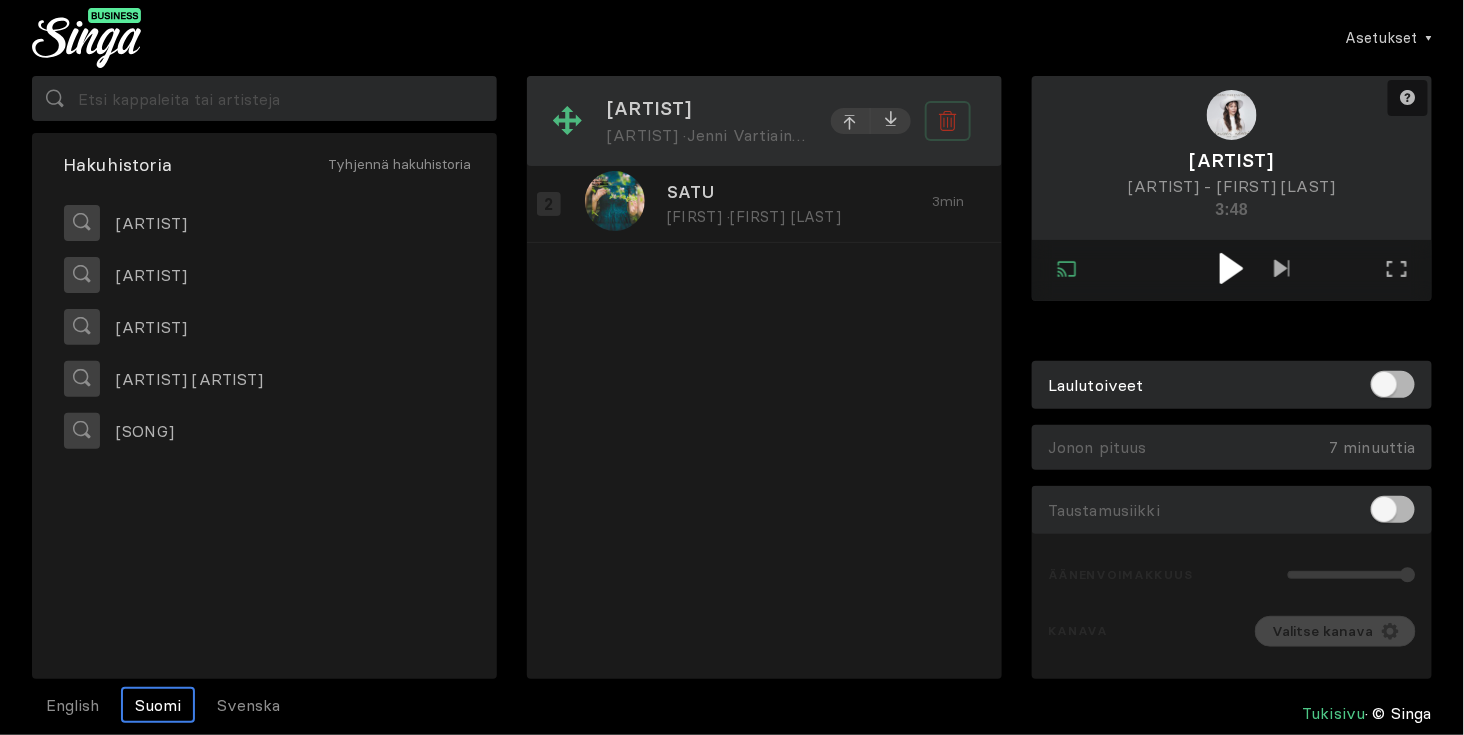click at bounding box center (948, 121) 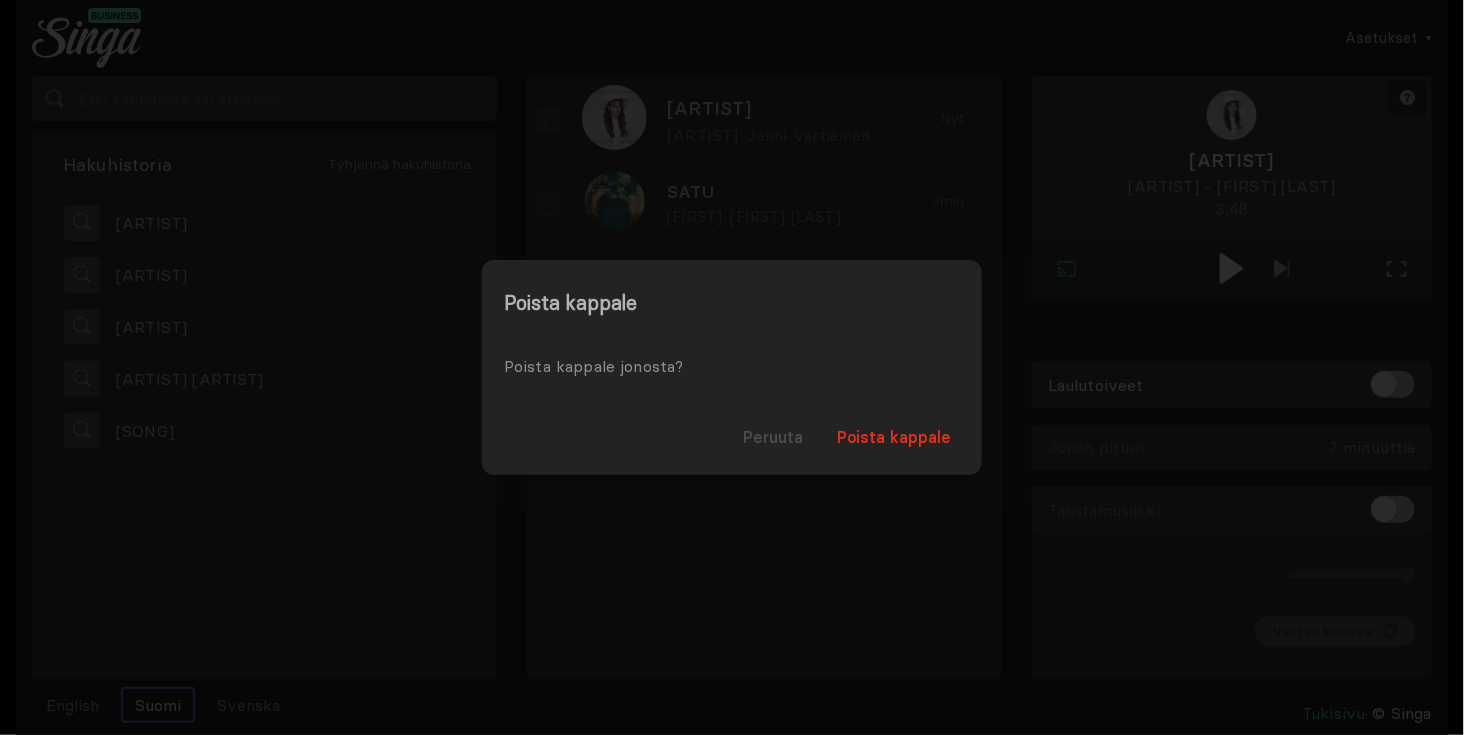 drag, startPoint x: 888, startPoint y: 437, endPoint x: 970, endPoint y: 410, distance: 86.33076 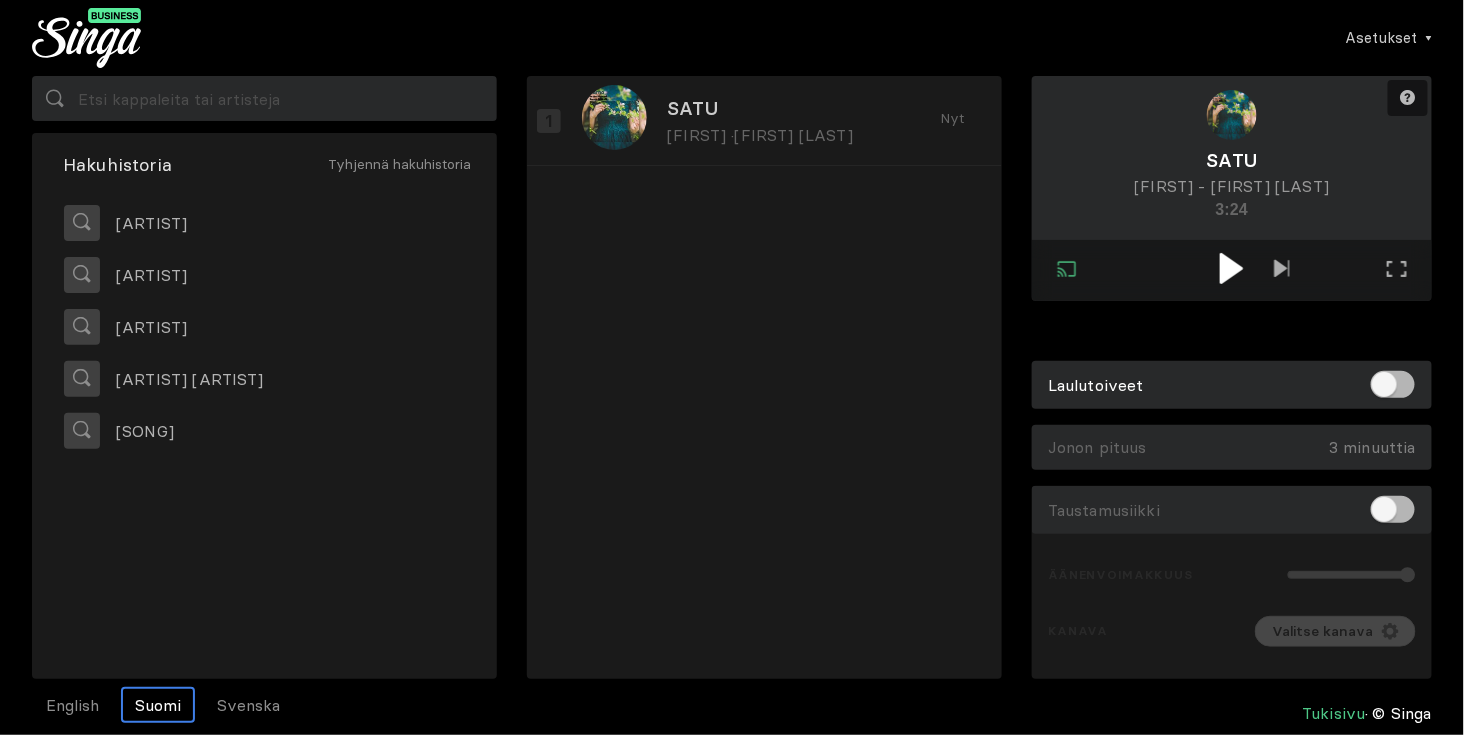 click at bounding box center [1231, 268] 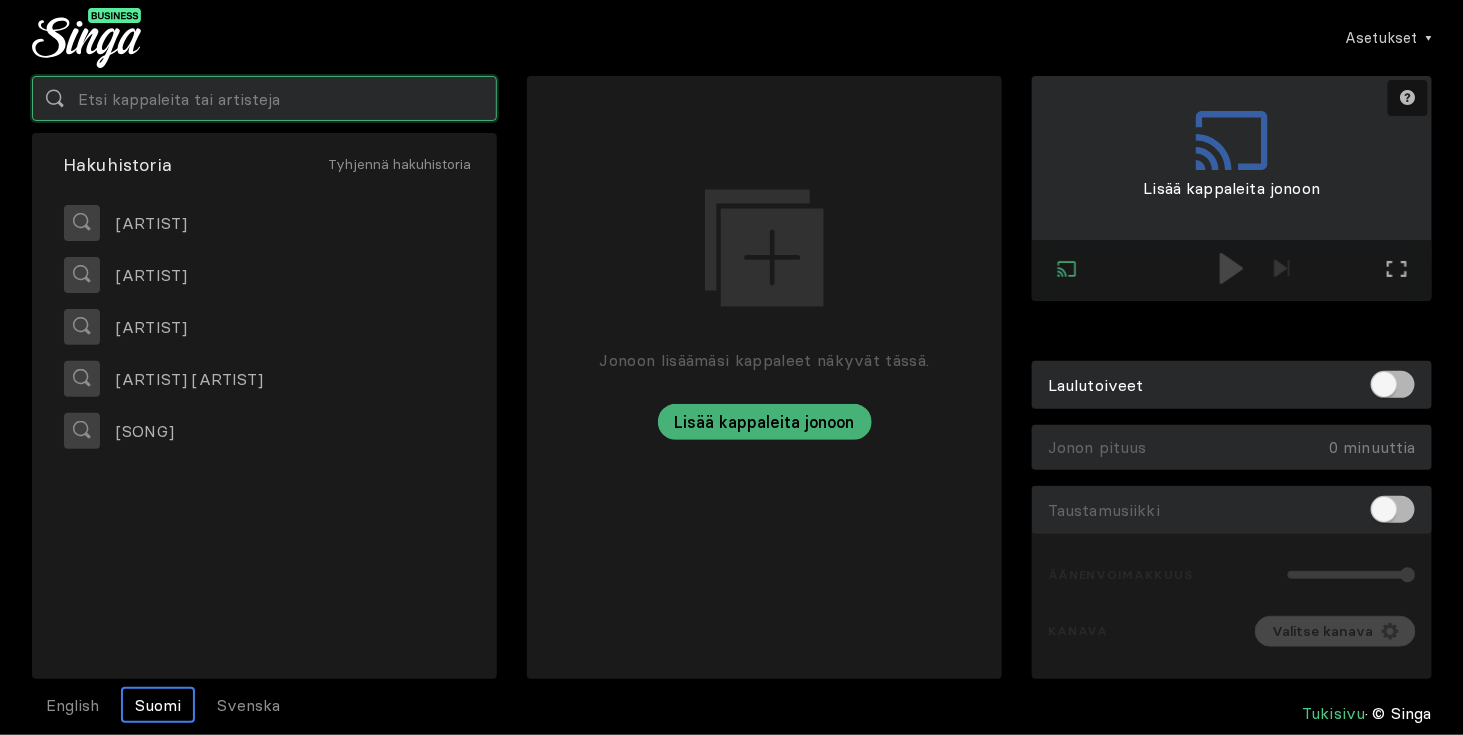 click at bounding box center (264, 98) 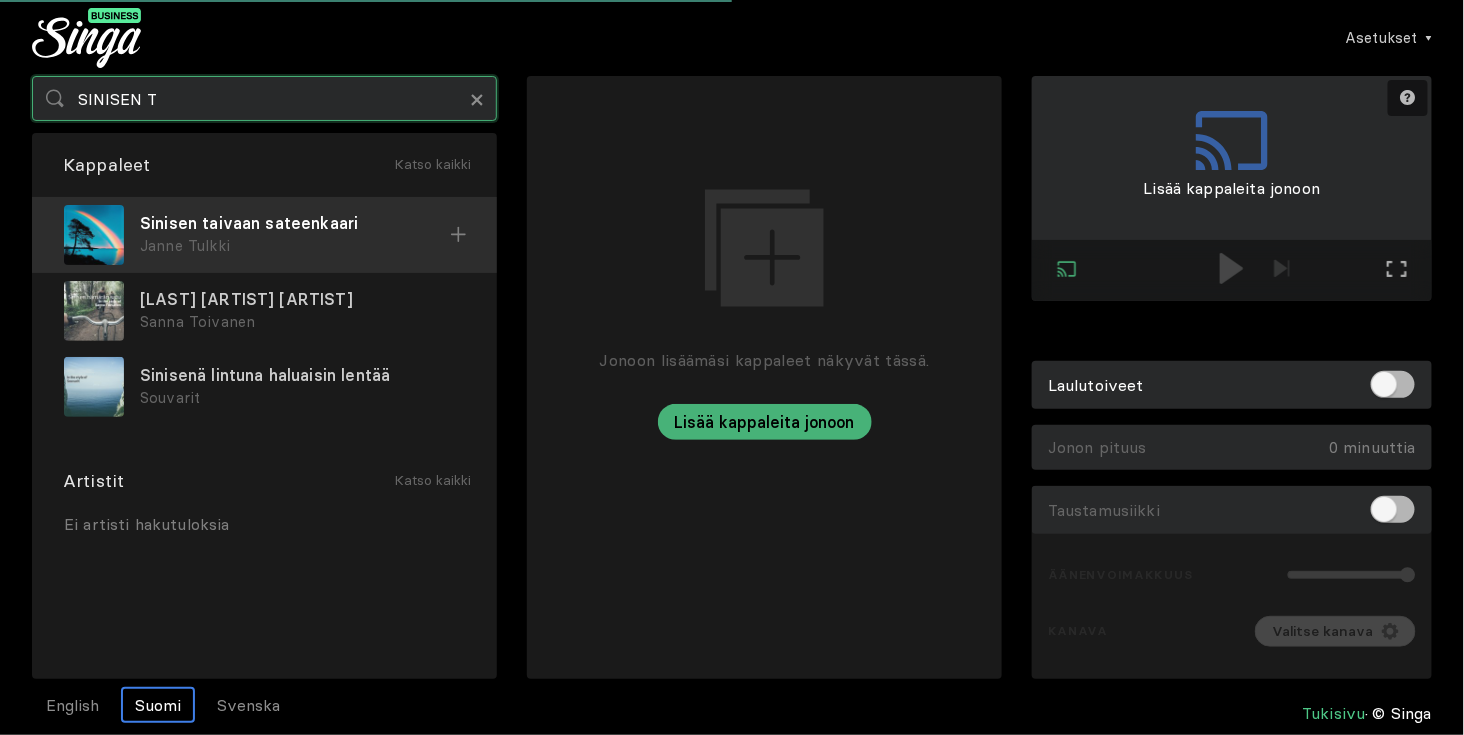 type on "SINISEN T" 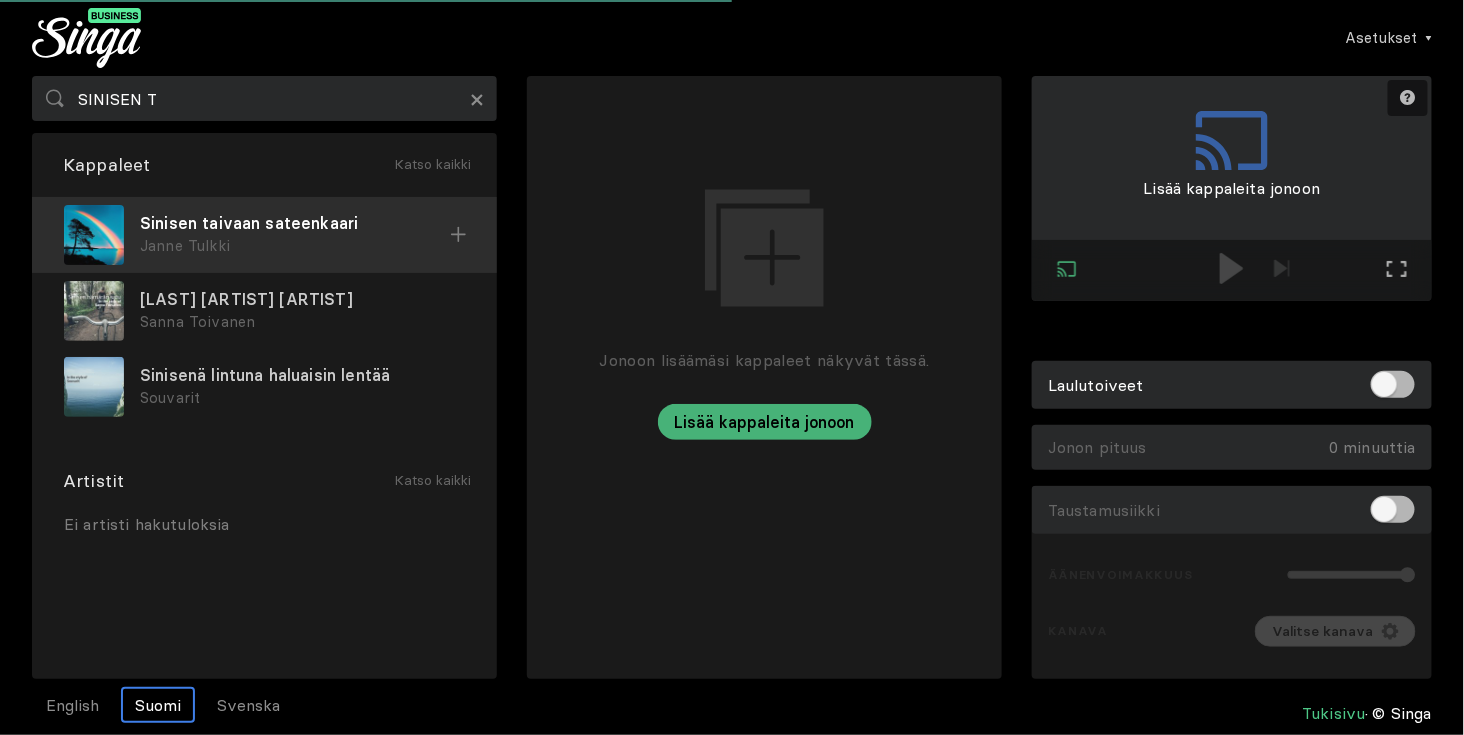 click on "Sinisen taivaan sateenkaari" at bounding box center (295, 223) 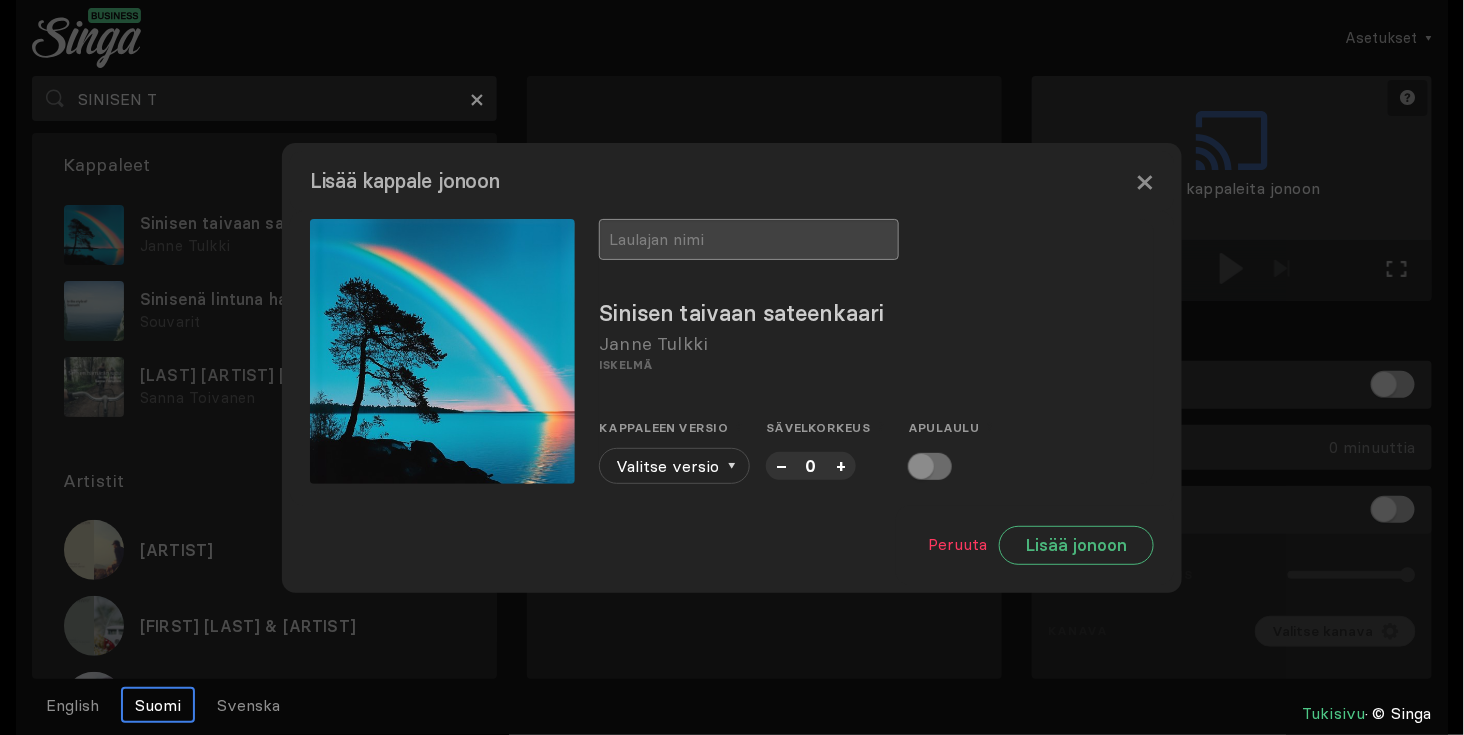 click at bounding box center [749, 239] 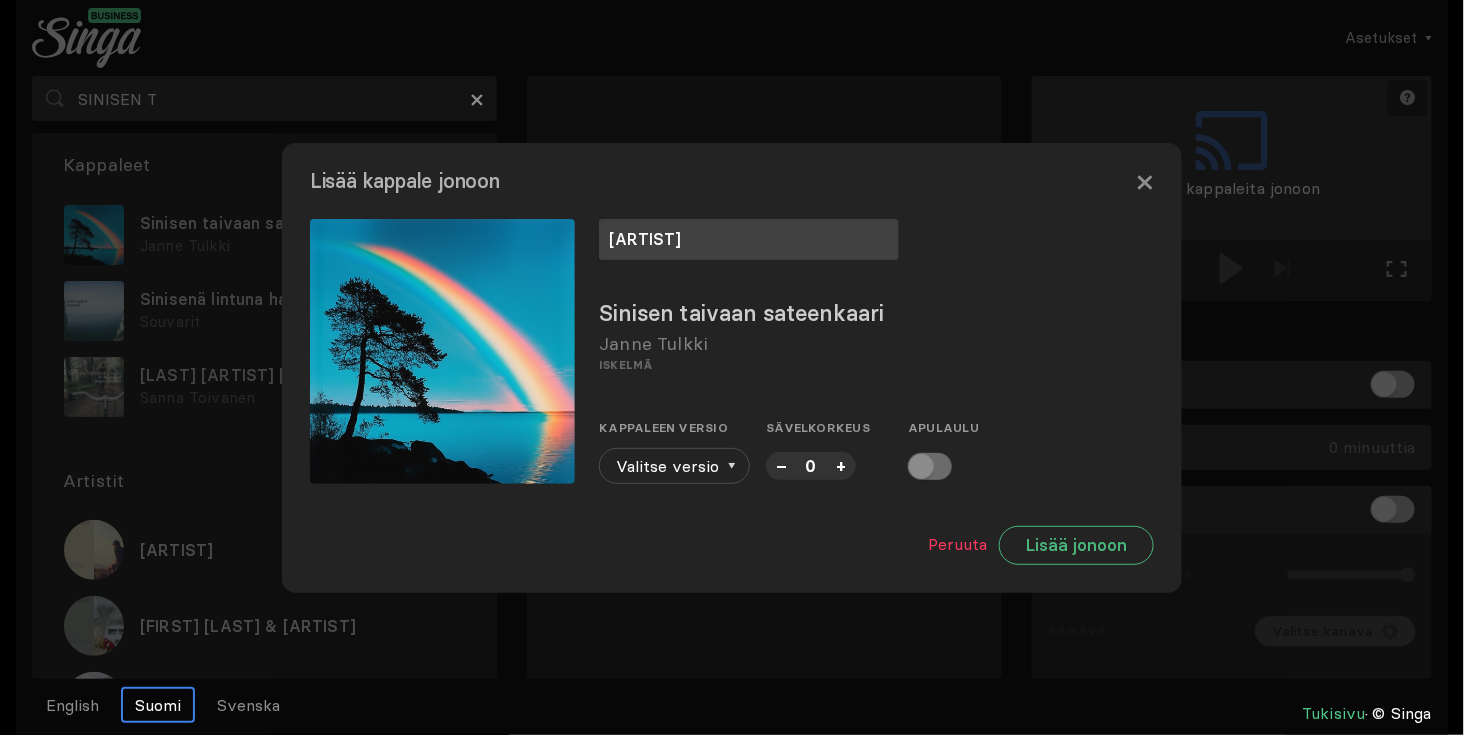 type on "[ARTIST]" 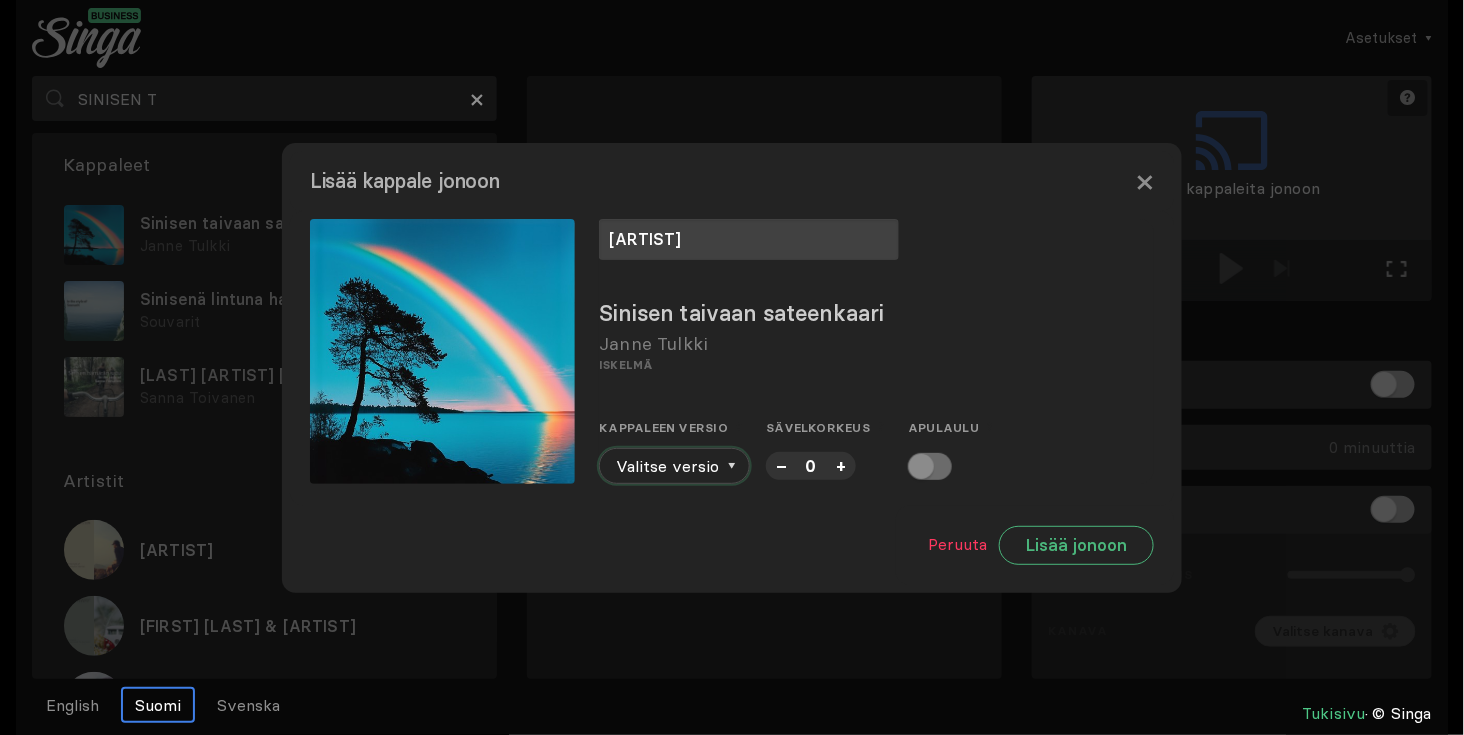 click on "Valitse versio" at bounding box center [674, 466] 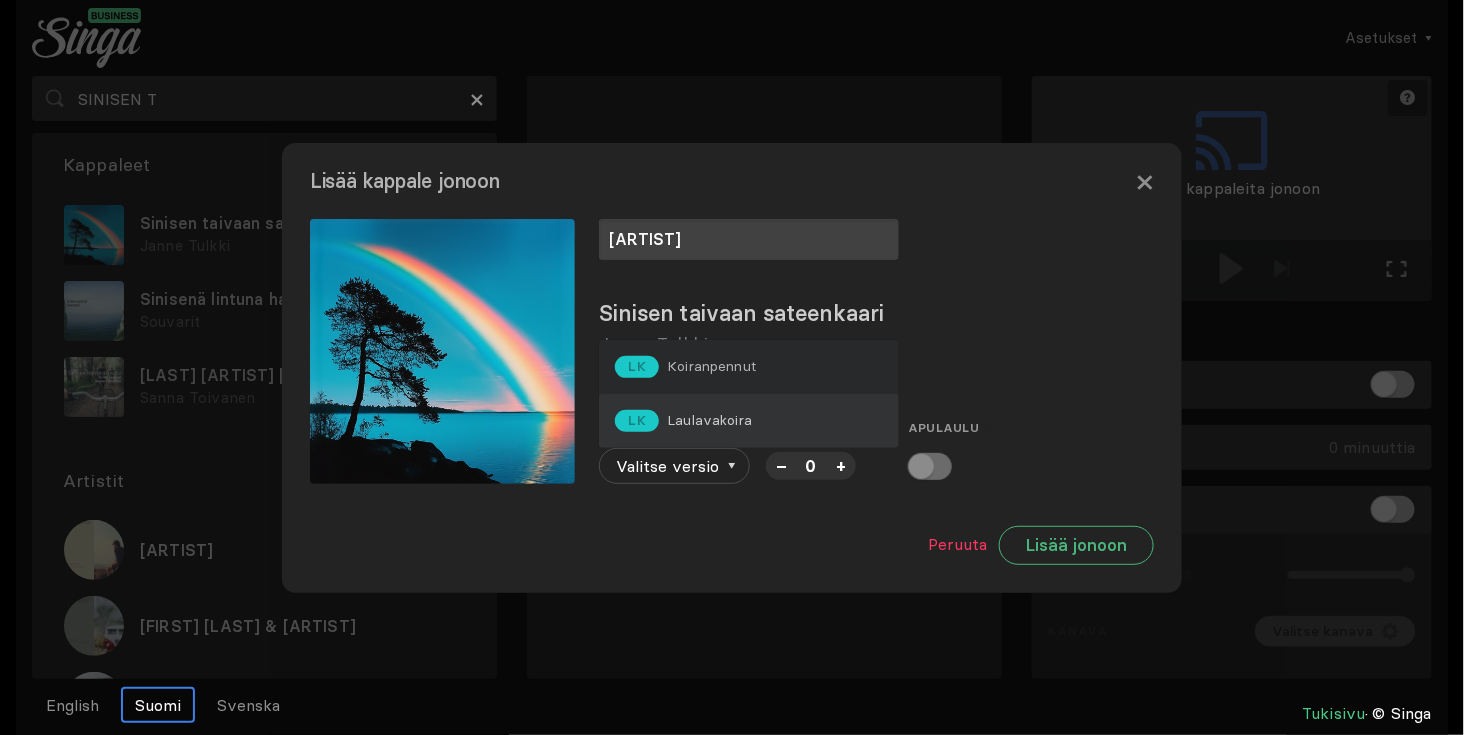 click on "Laulavakoira" at bounding box center [711, 366] 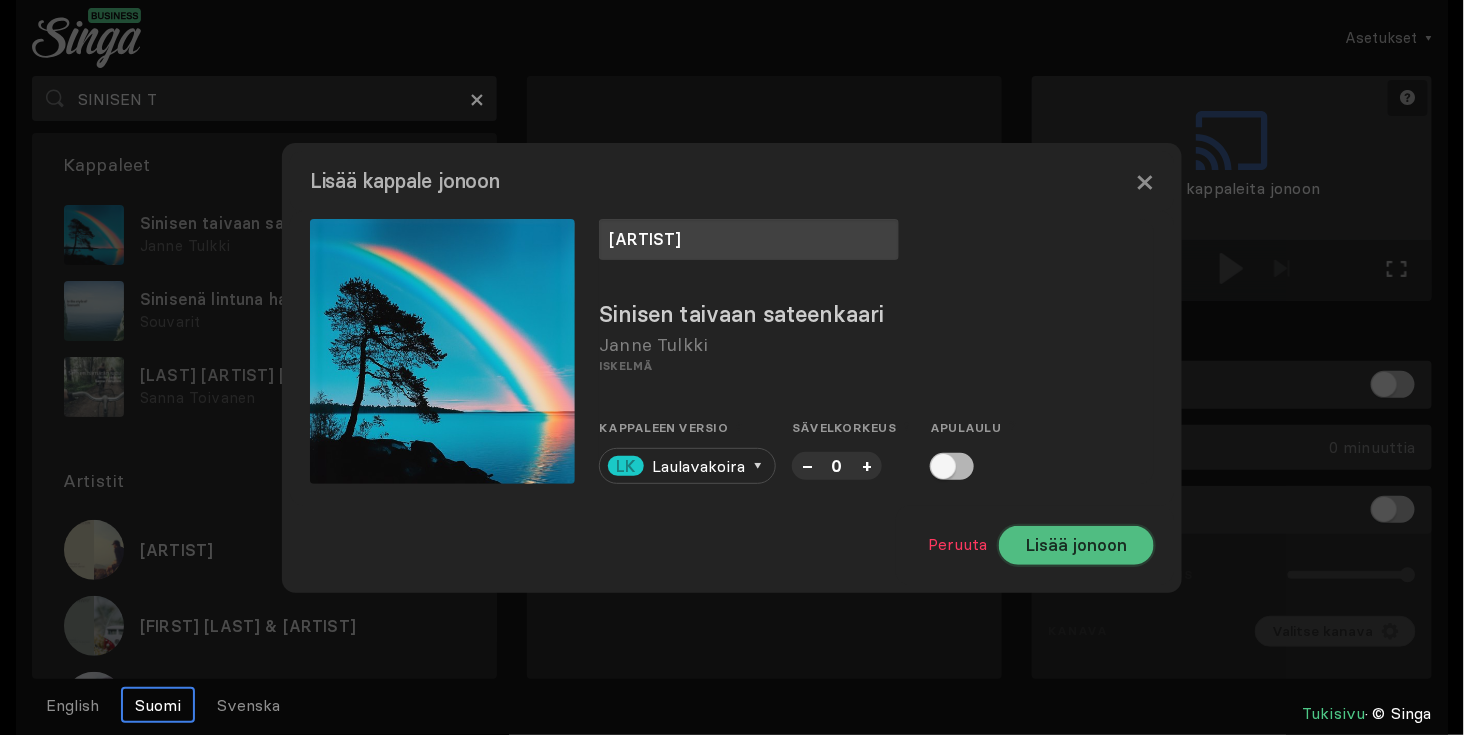 click on "Lisää jonoon" at bounding box center (1076, 545) 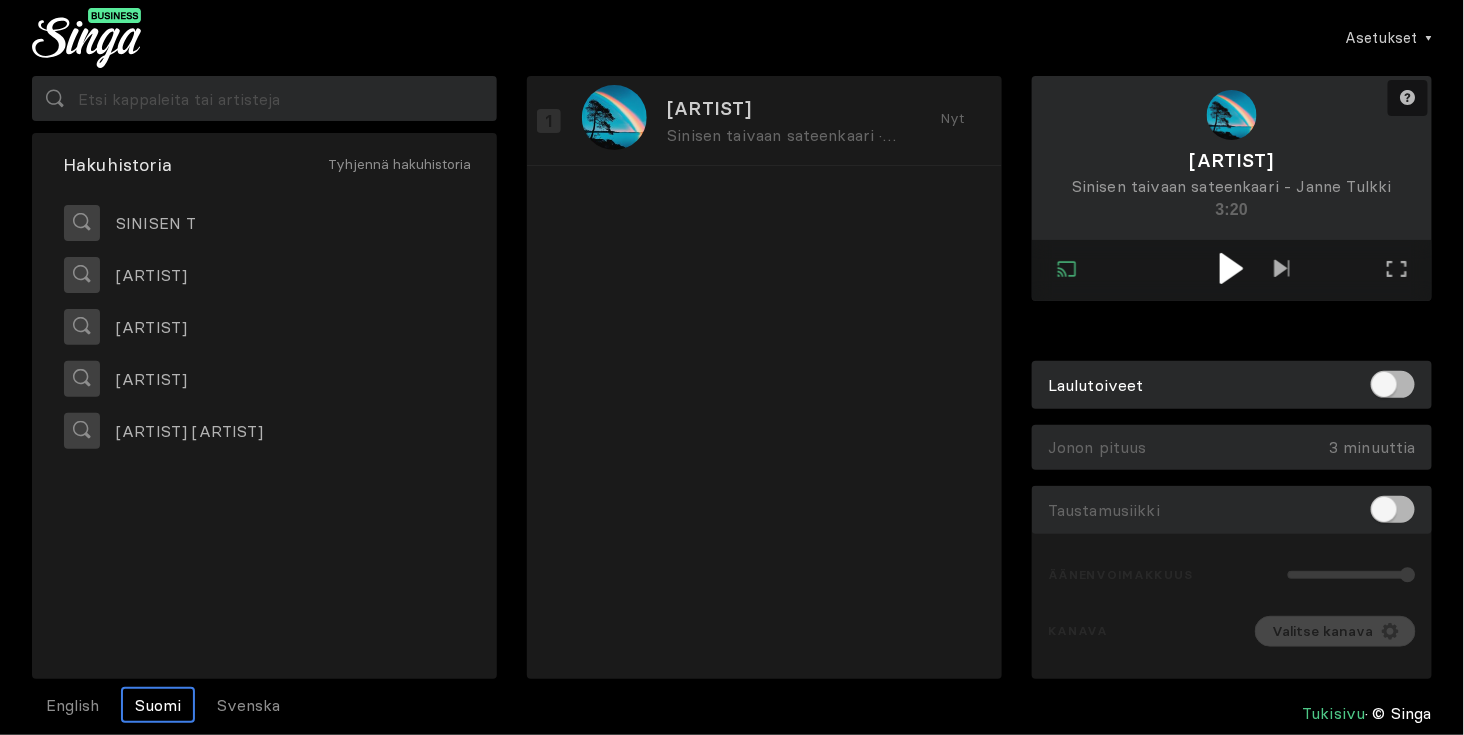 click at bounding box center [1231, 268] 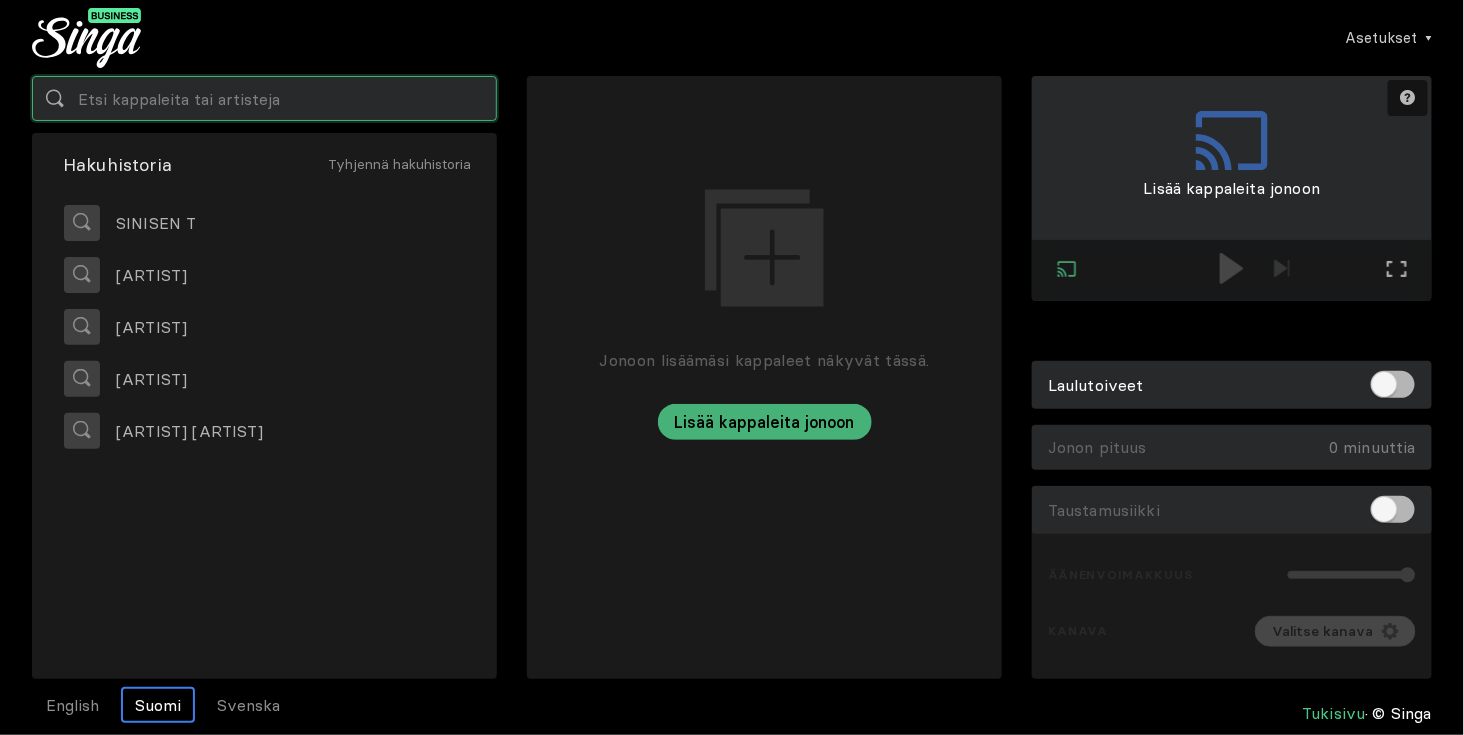 click at bounding box center (264, 98) 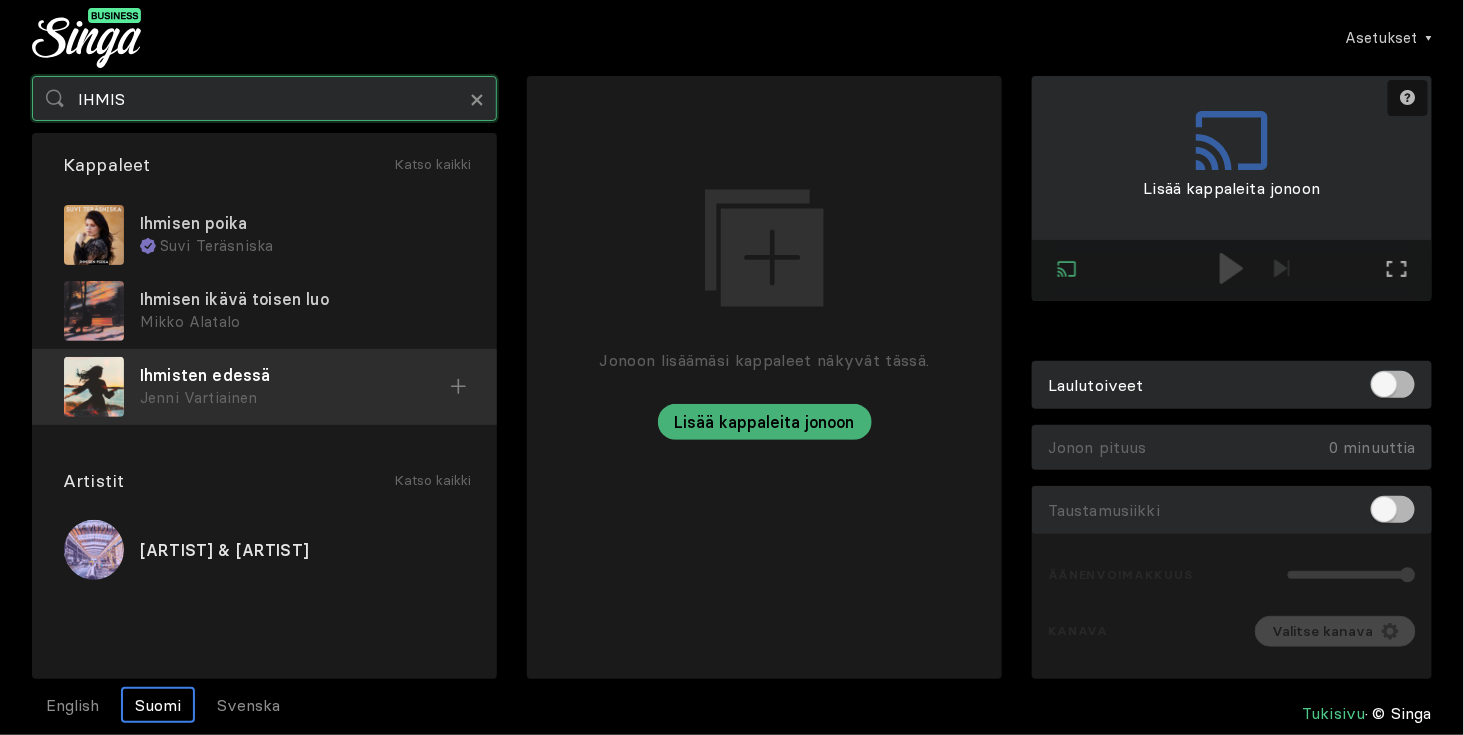 type on "IHMIS" 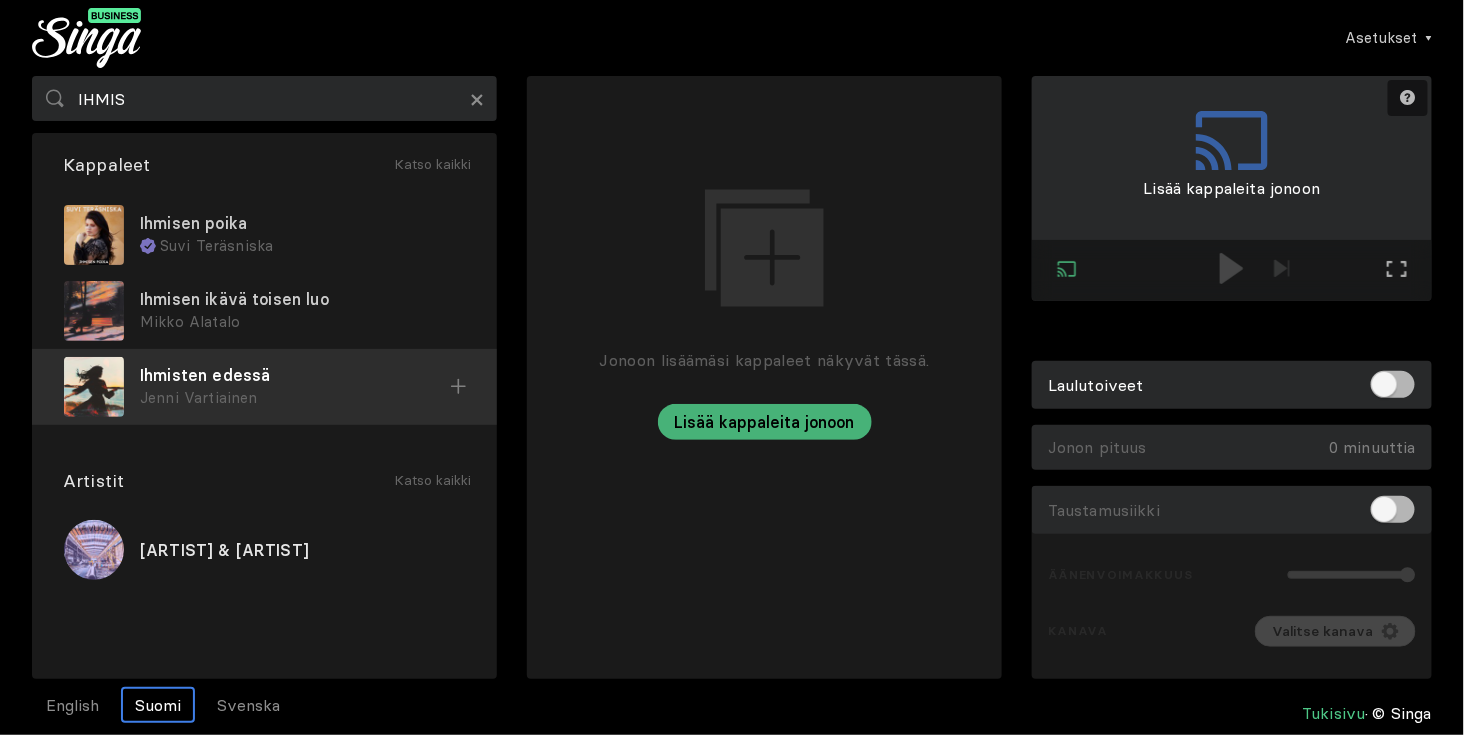 click on "Ihmisten edessä" at bounding box center [302, 223] 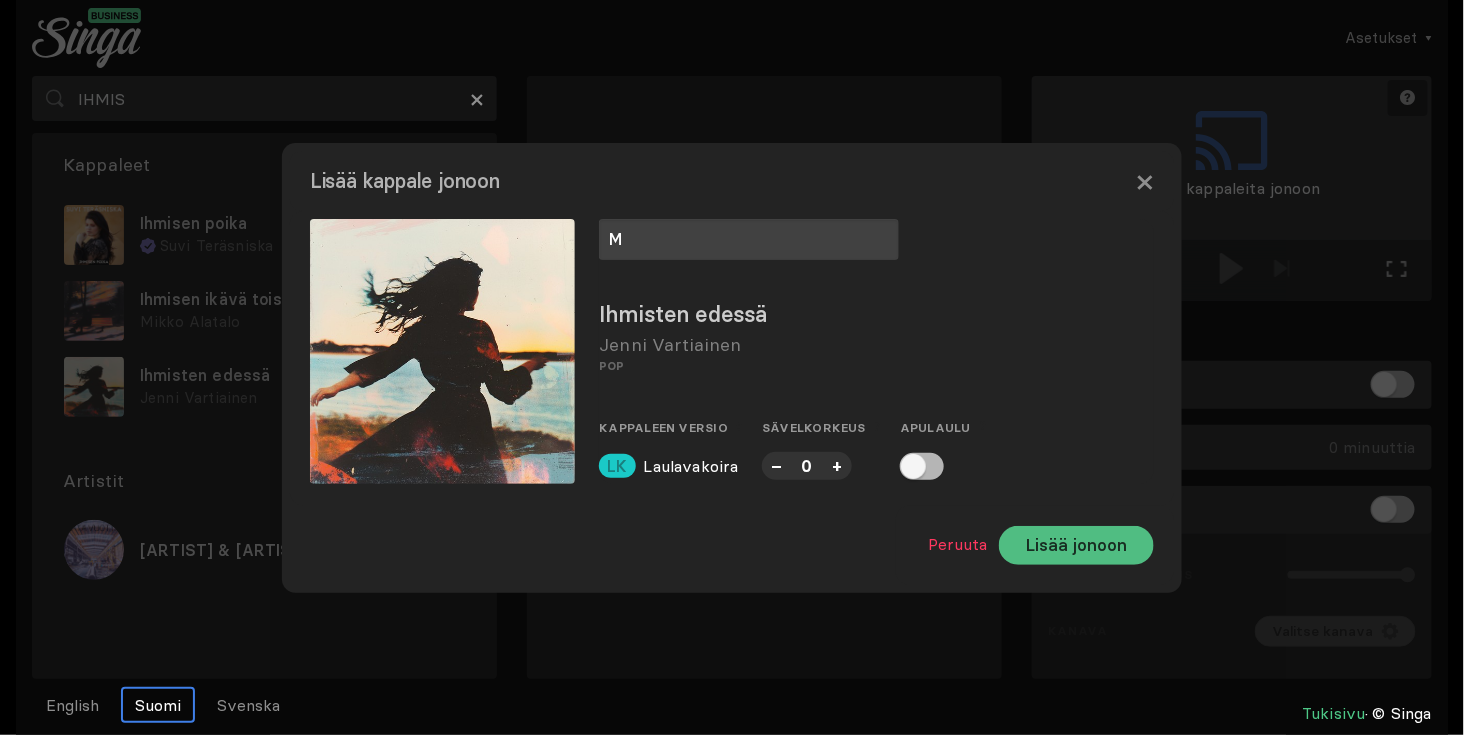 type on "M" 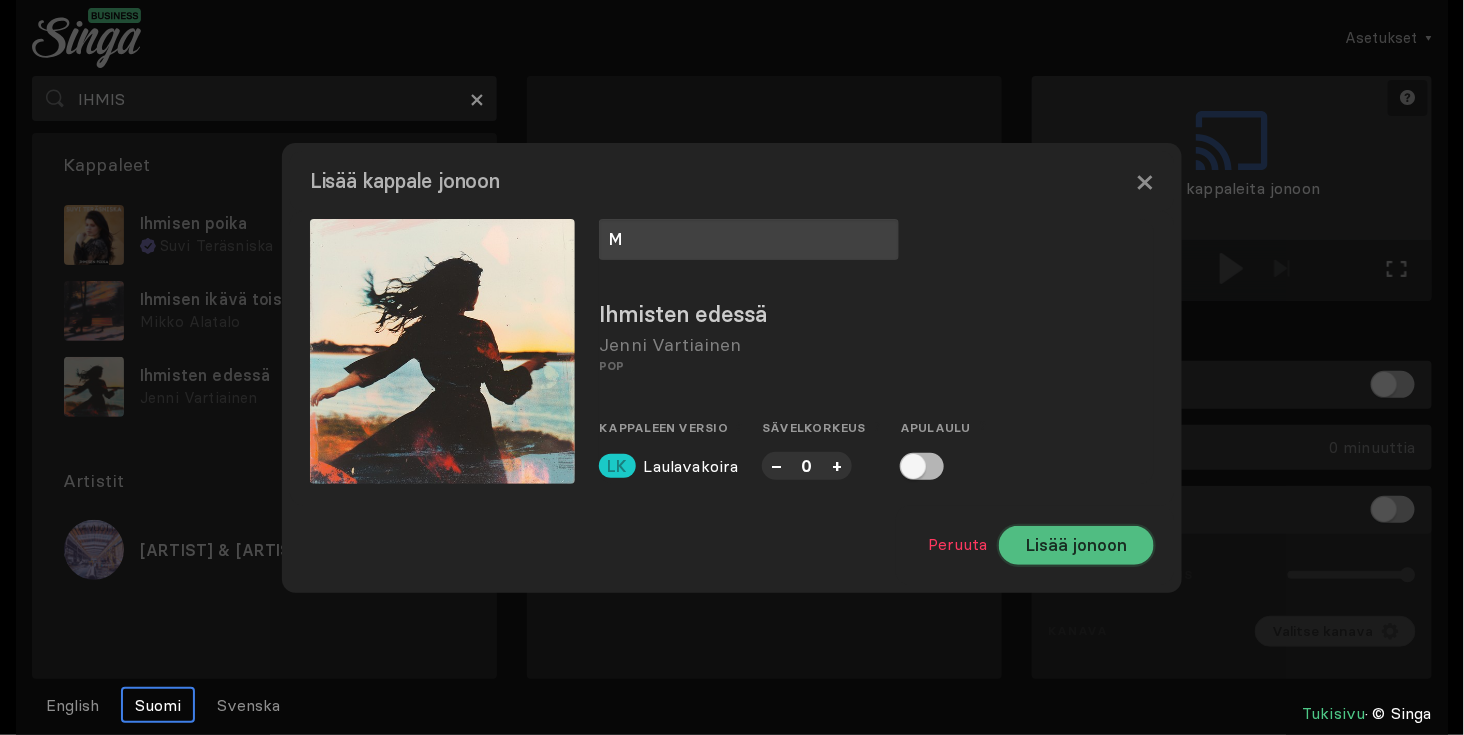 click on "Lisää jonoon" at bounding box center [1076, 545] 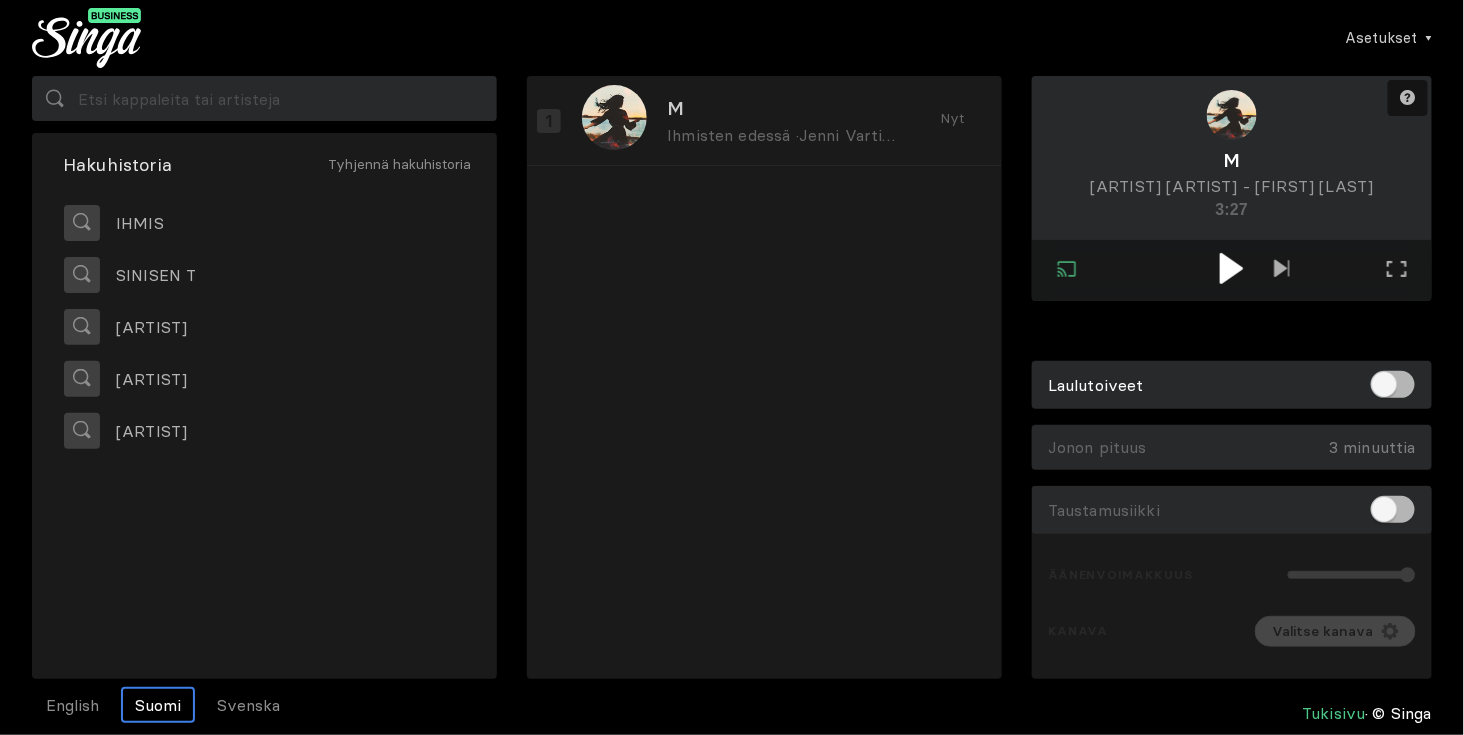 click at bounding box center (1232, 268) 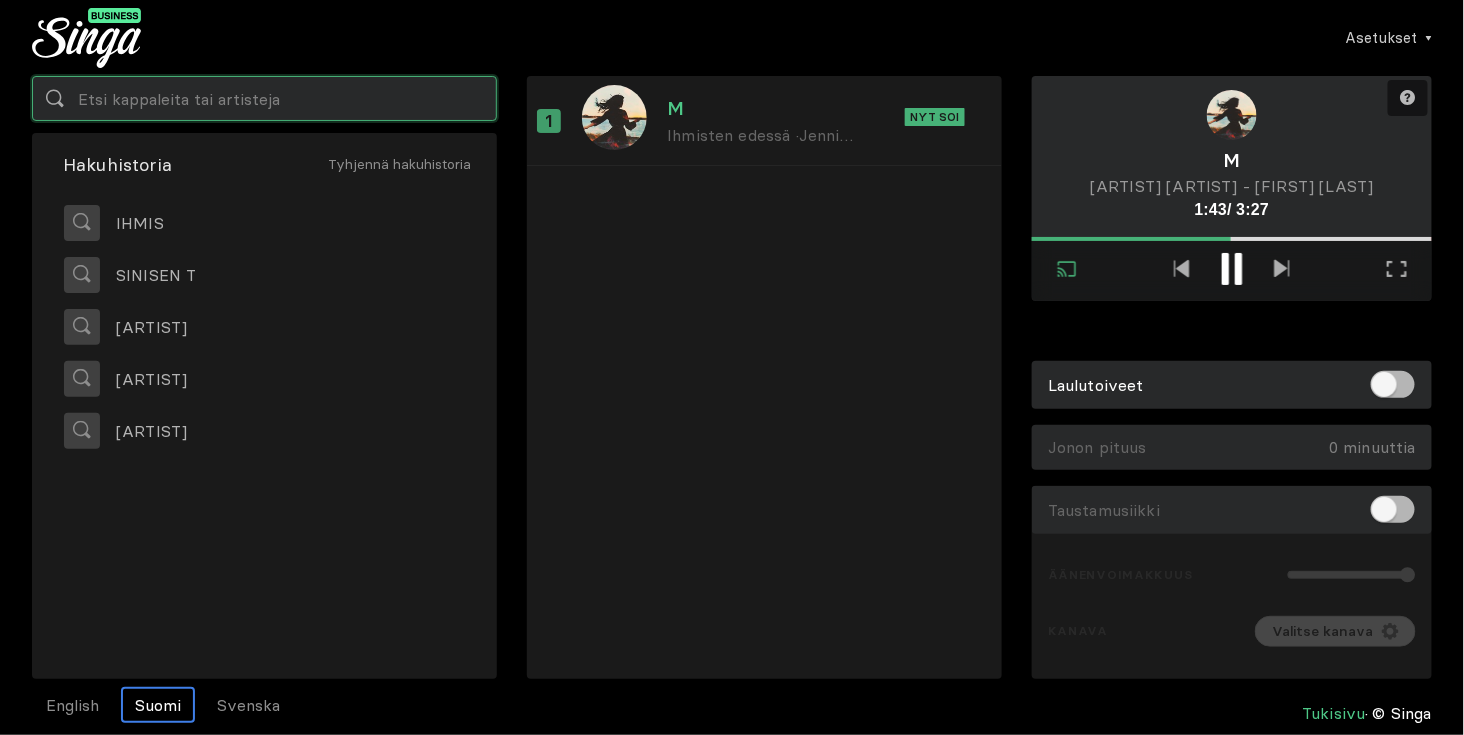 click at bounding box center [264, 98] 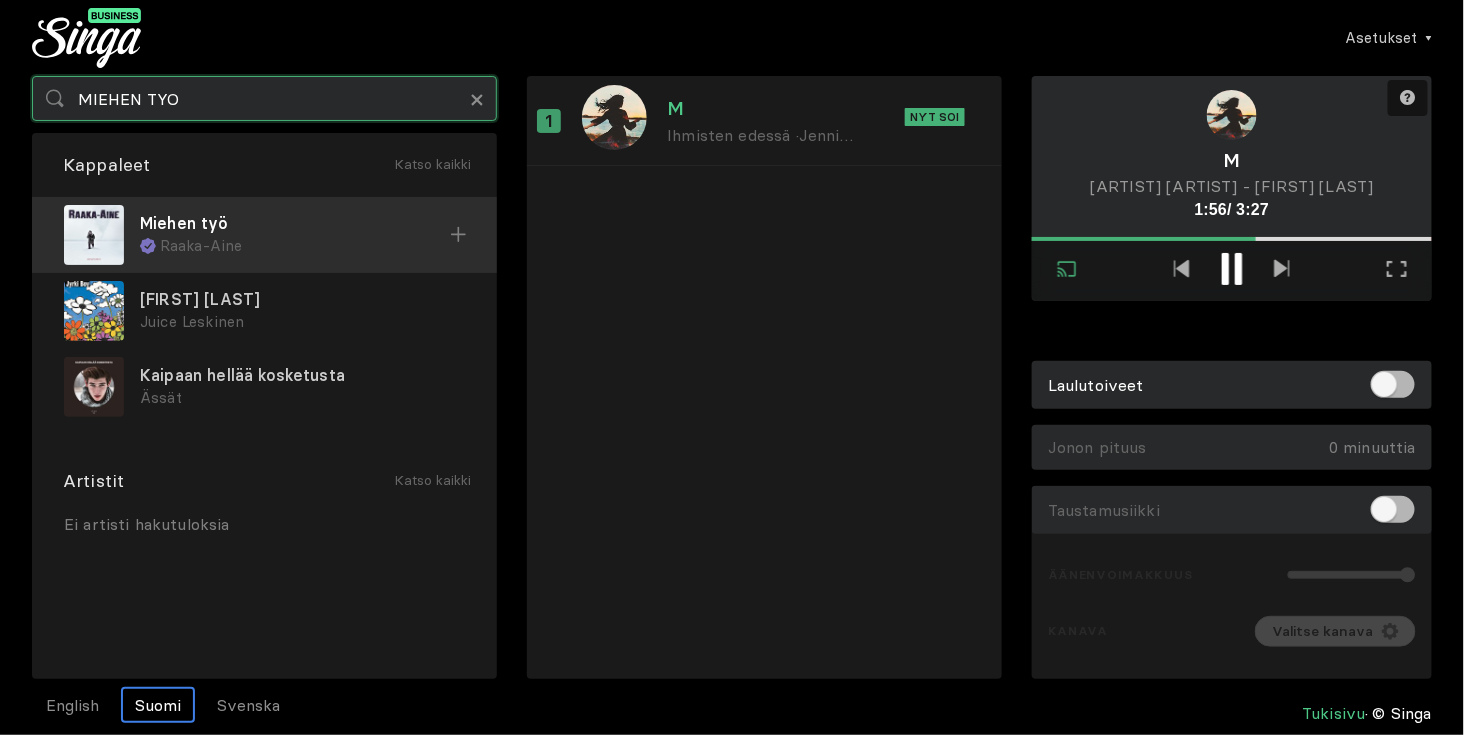 type on "MIEHEN TYO" 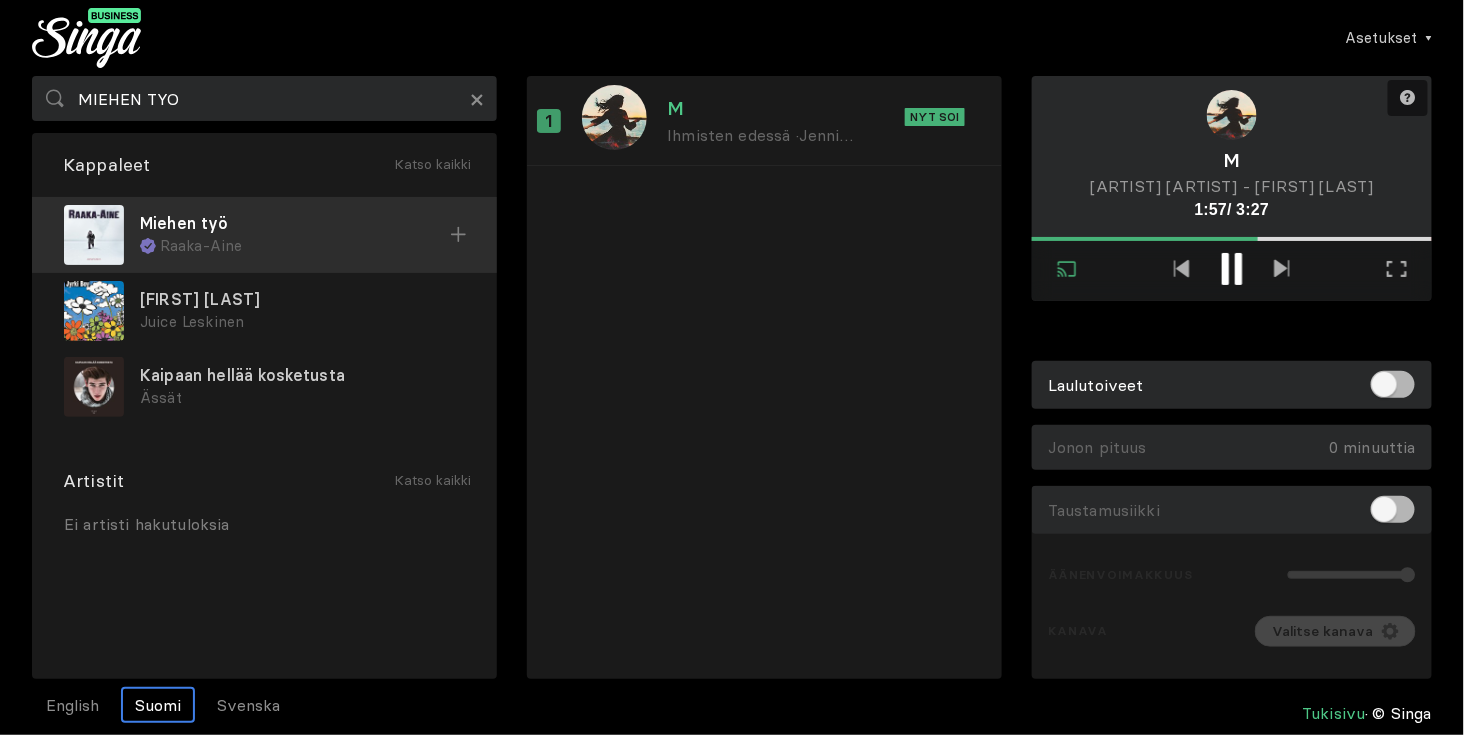 click on "Miehen työ" at bounding box center (295, 223) 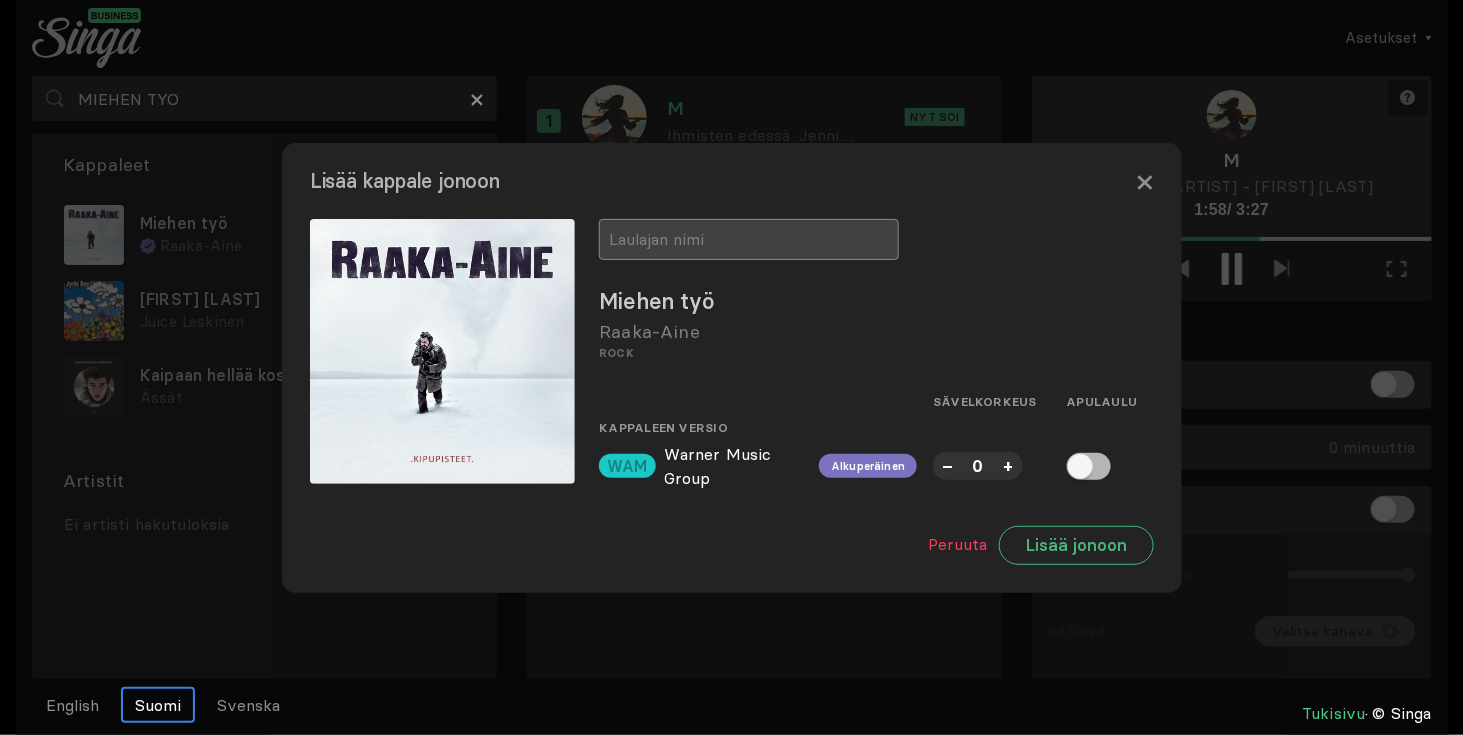 click at bounding box center (749, 239) 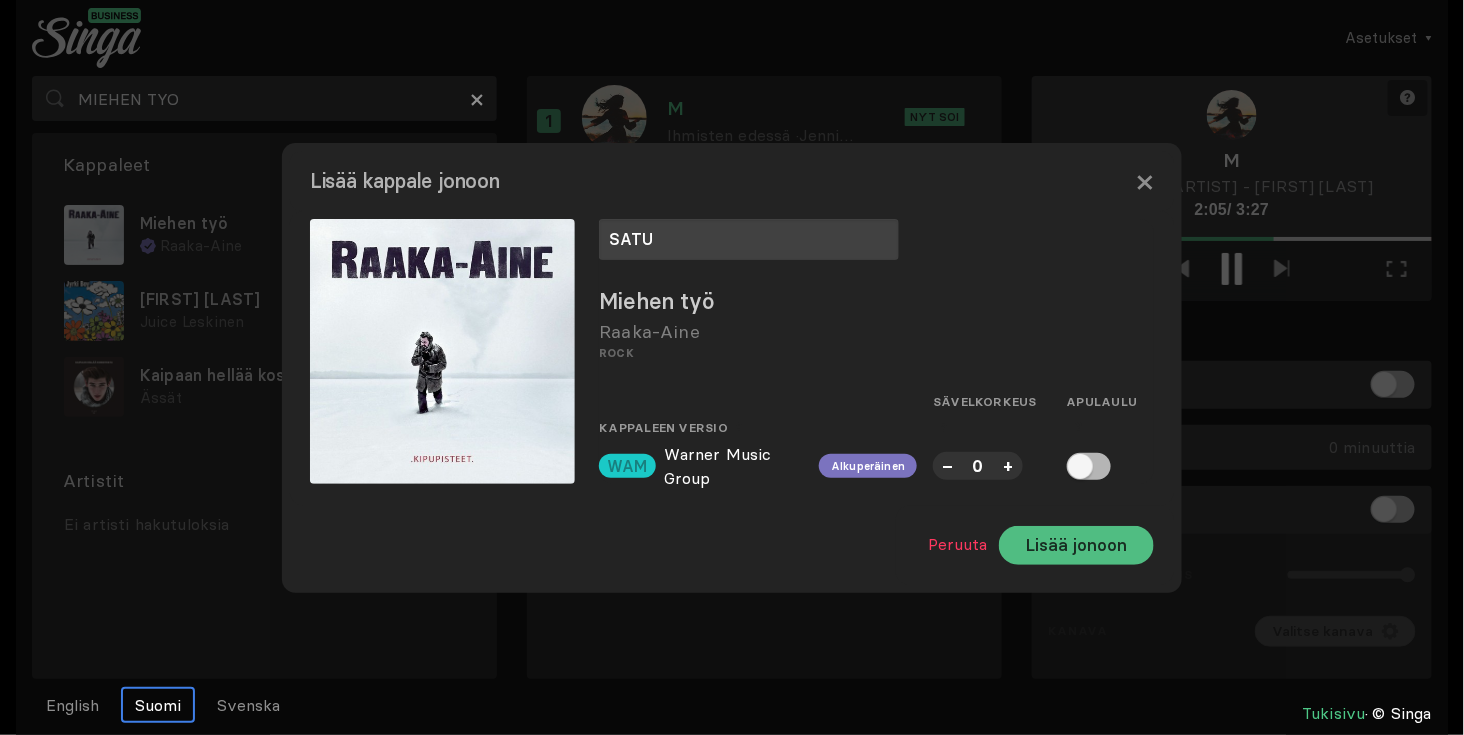 type on "SATU" 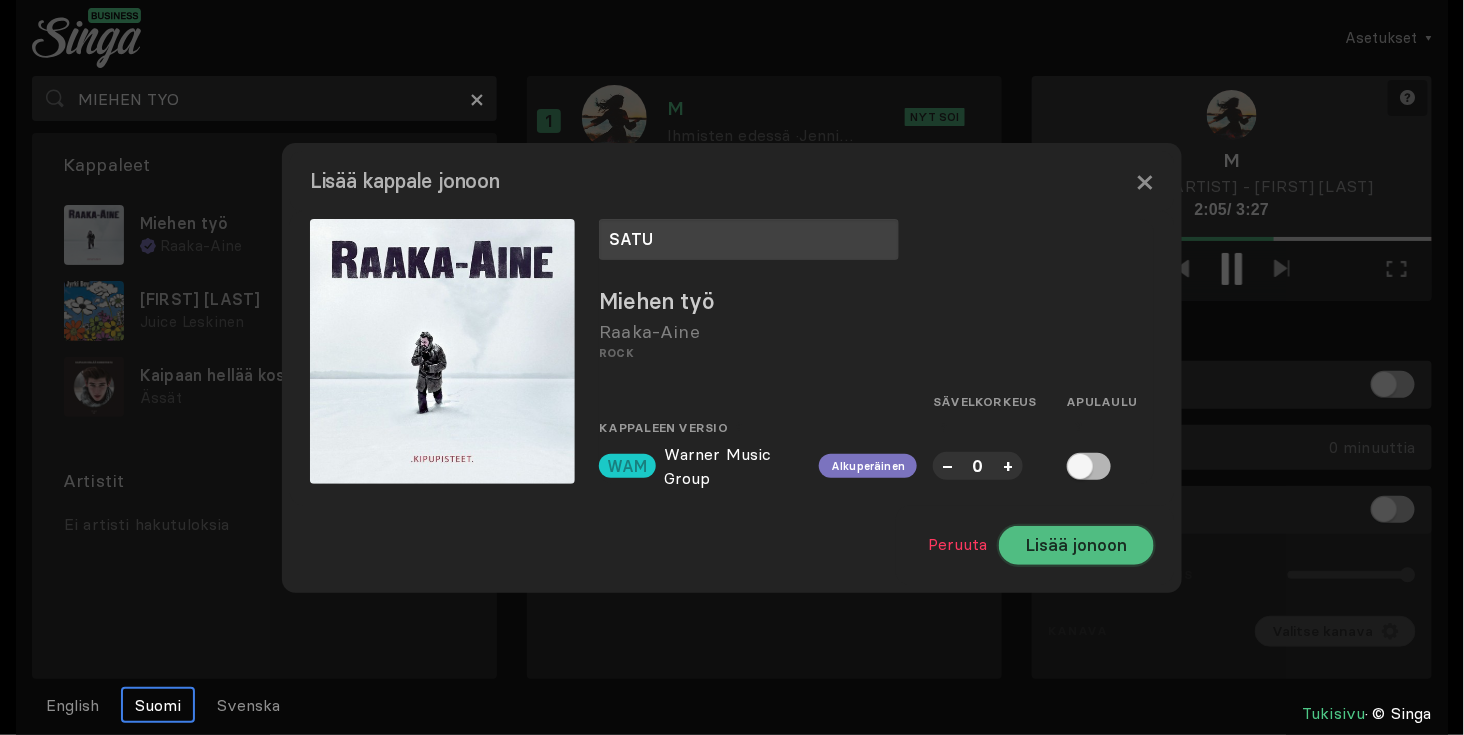 click on "Lisää jonoon" at bounding box center (1076, 545) 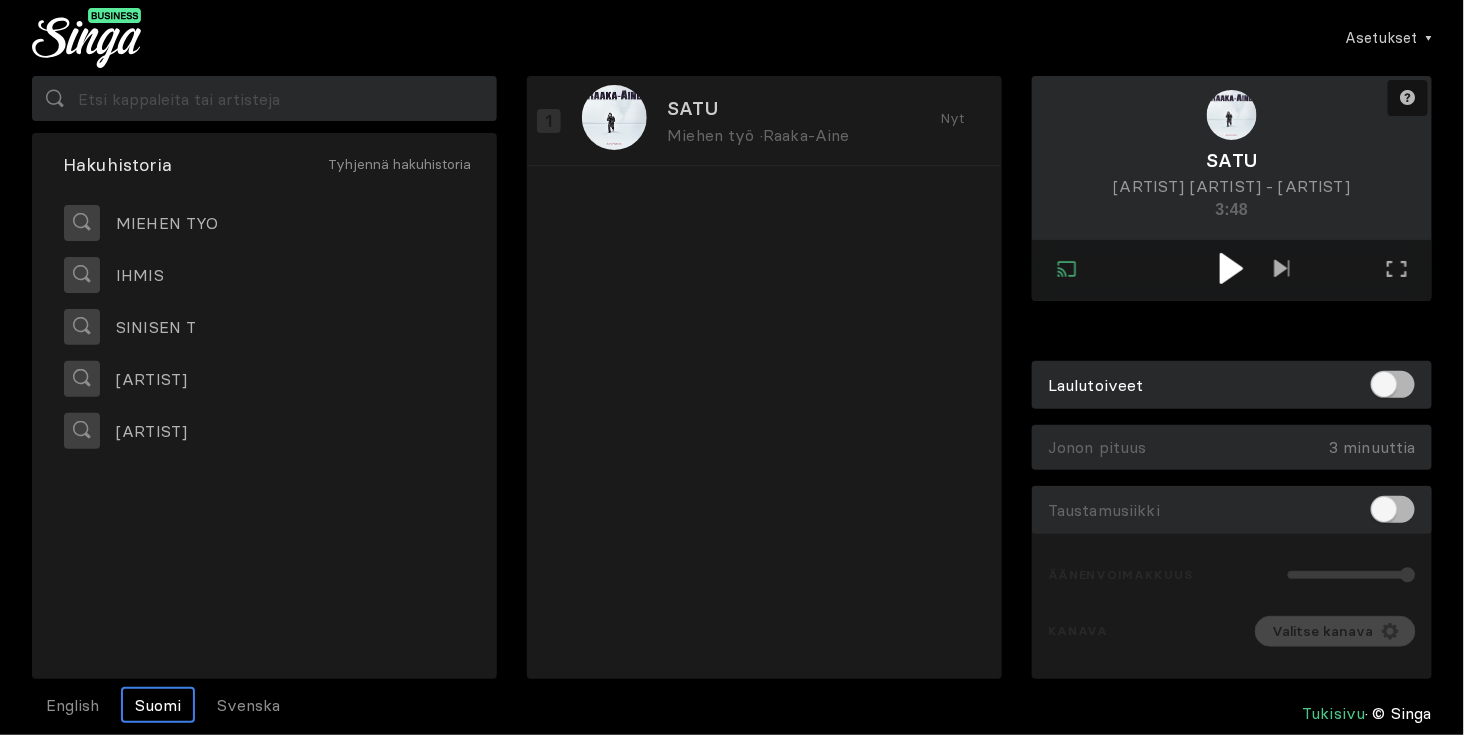 click at bounding box center (1231, 268) 